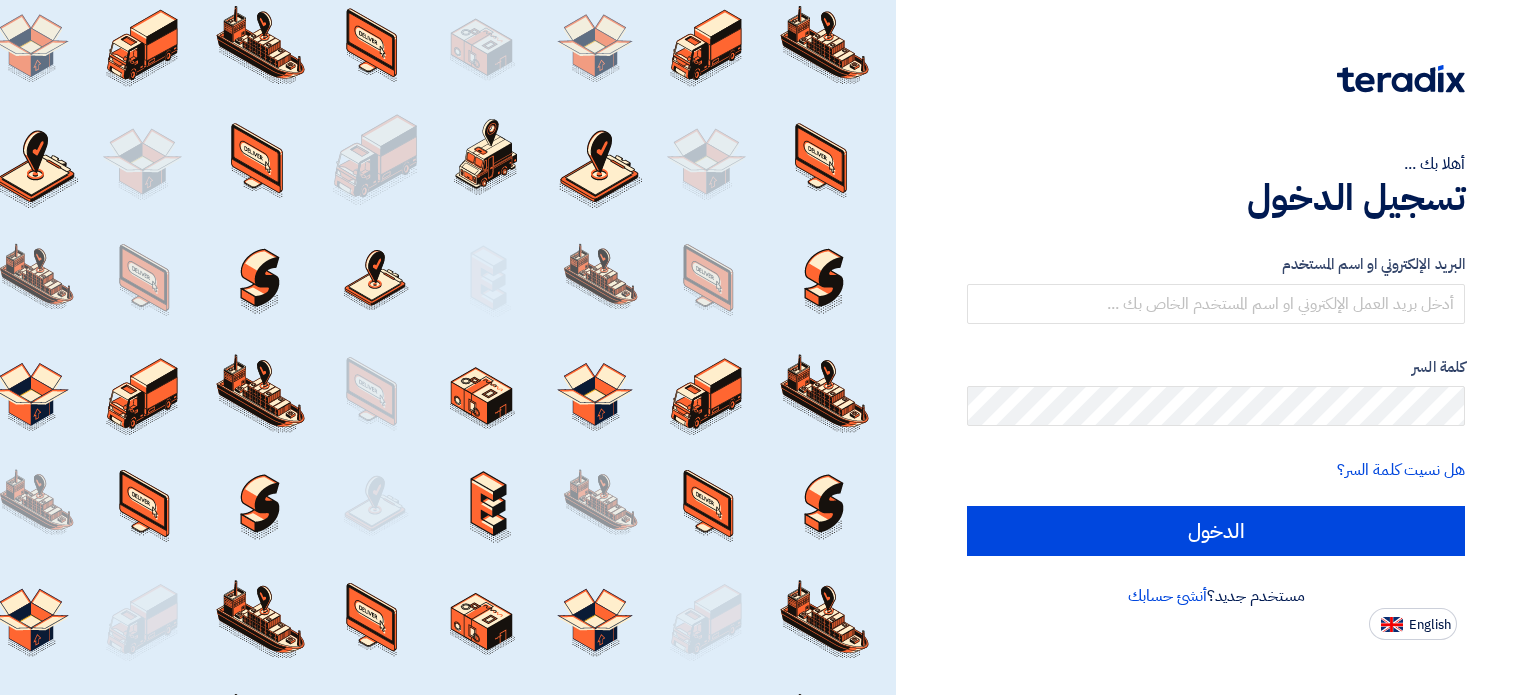 scroll, scrollTop: 0, scrollLeft: 0, axis: both 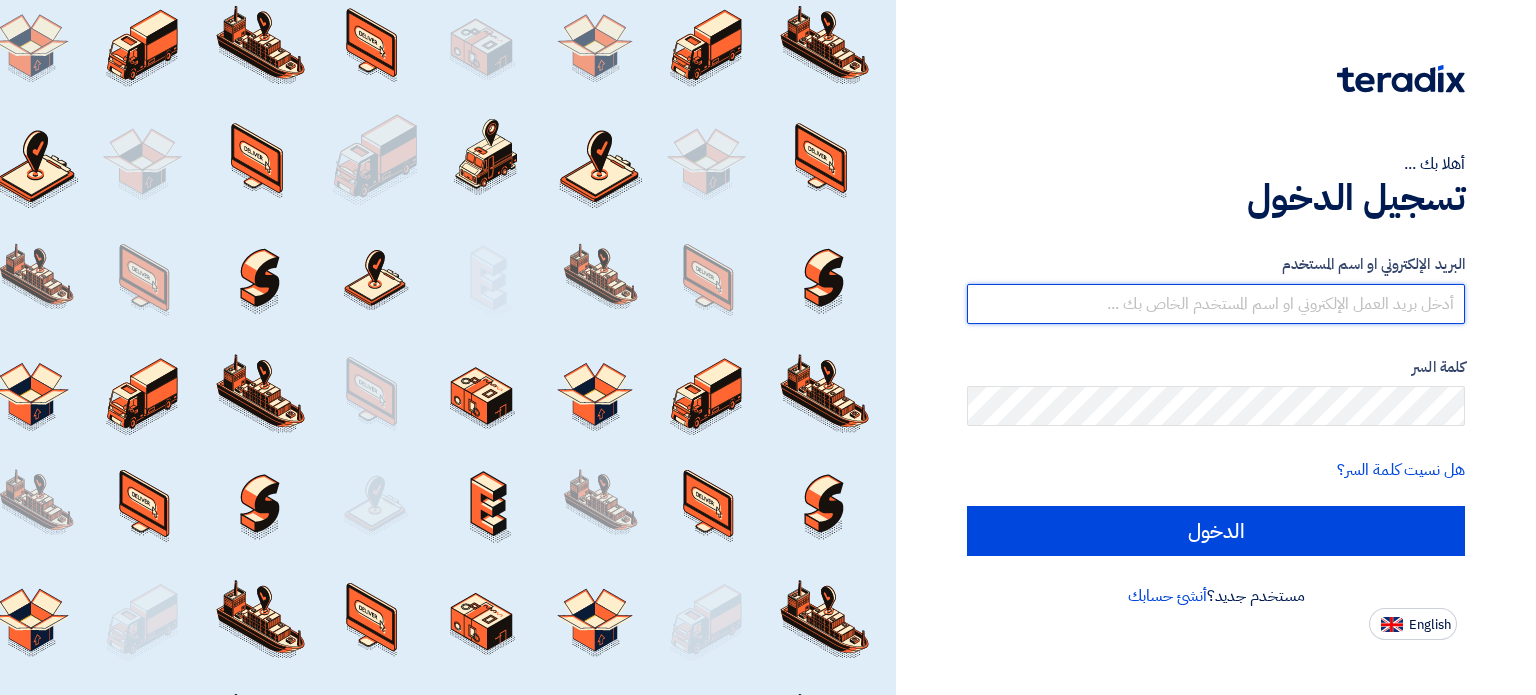 click at bounding box center [1216, 304] 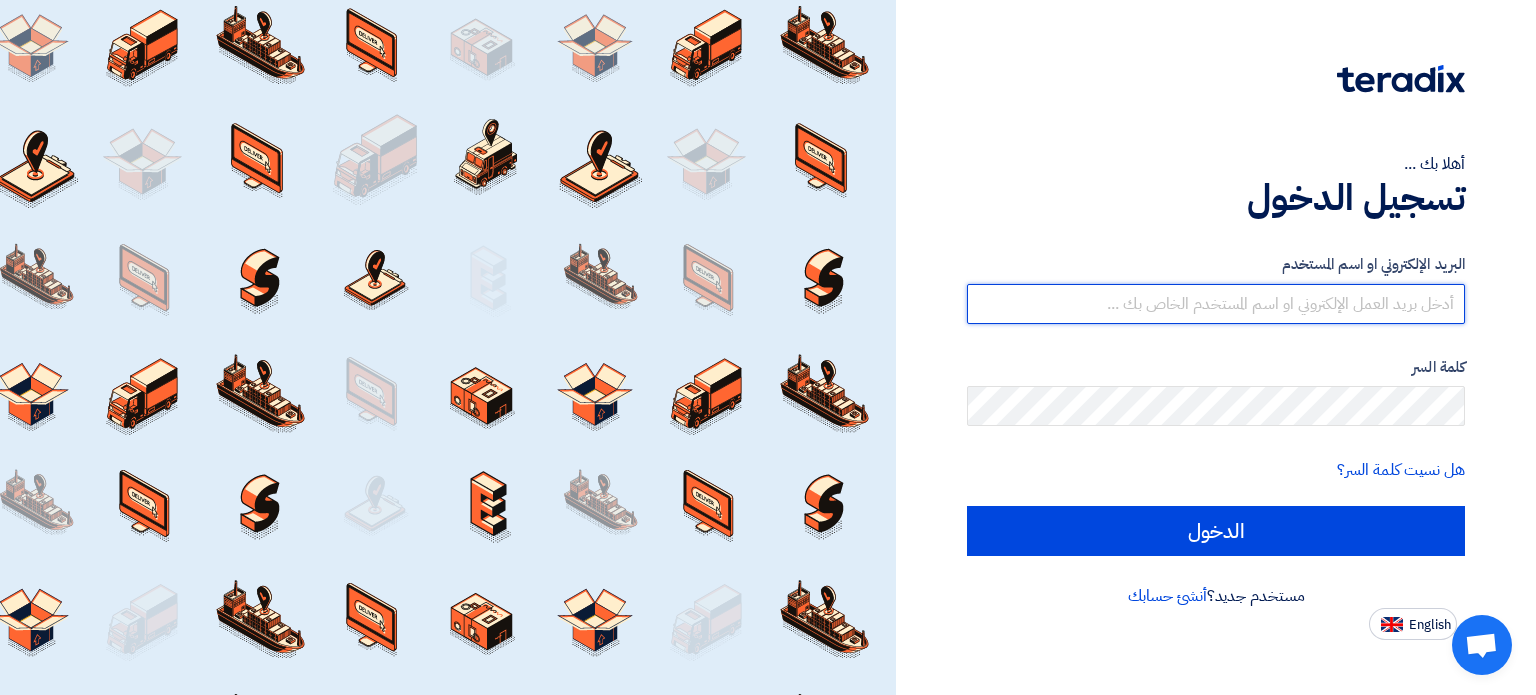 type on "[USERNAME]@[DOMAIN].com" 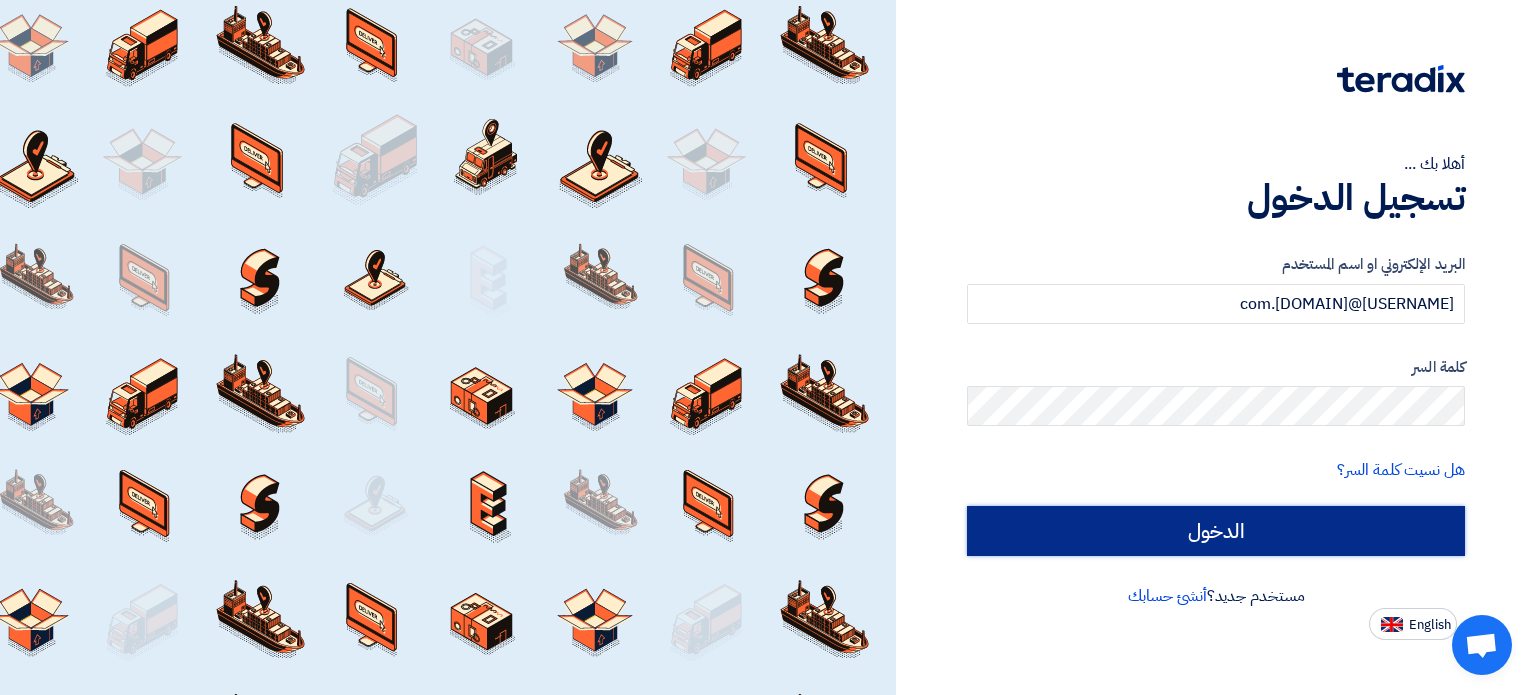 click on "الدخول" 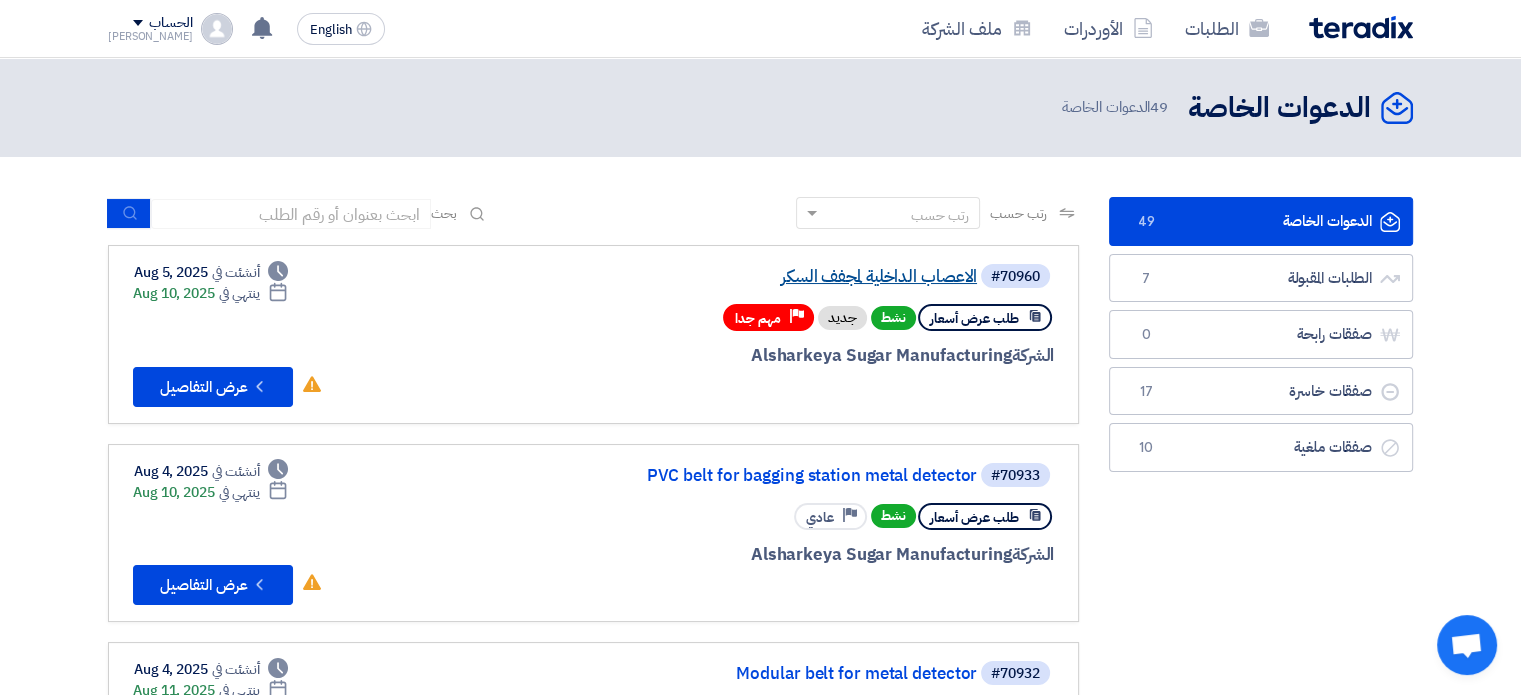 click on "الاعصاب الداخلية لمجفف السكر" 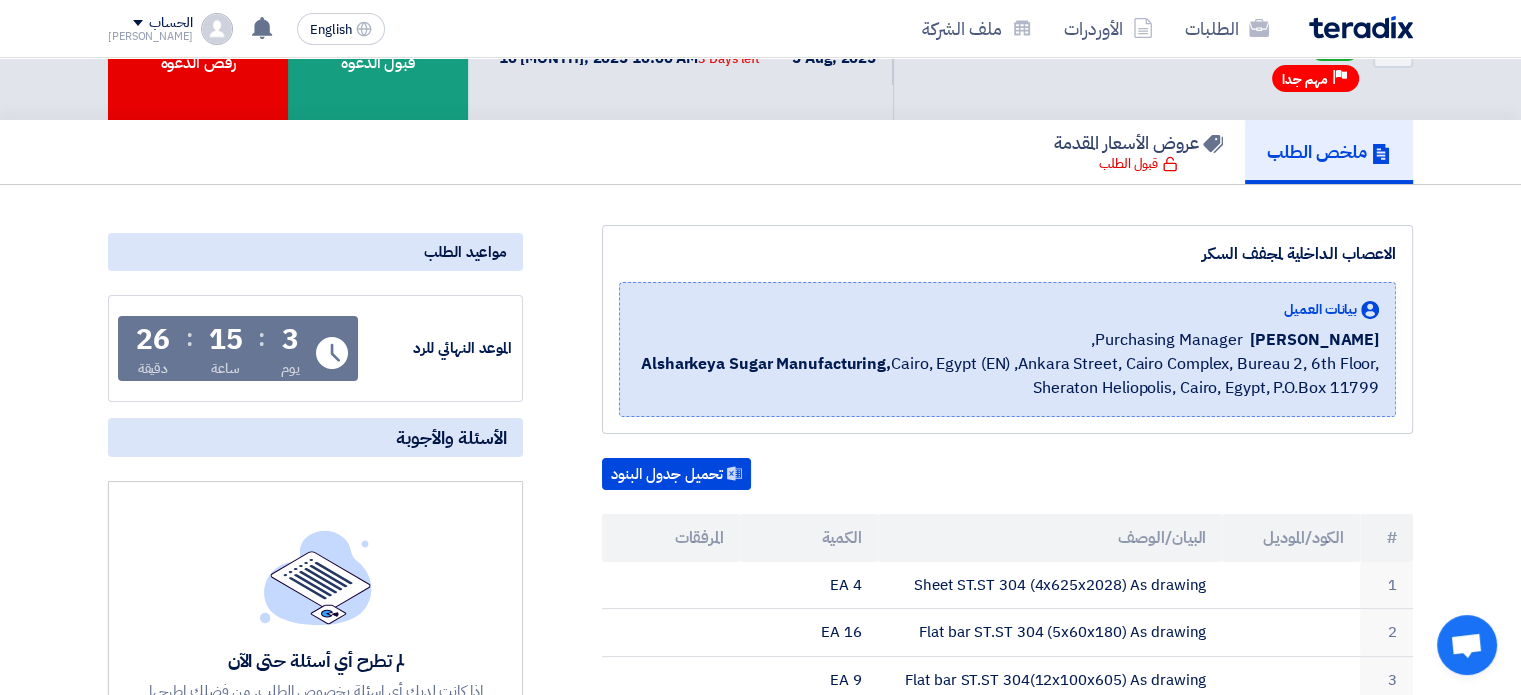 scroll, scrollTop: 0, scrollLeft: 0, axis: both 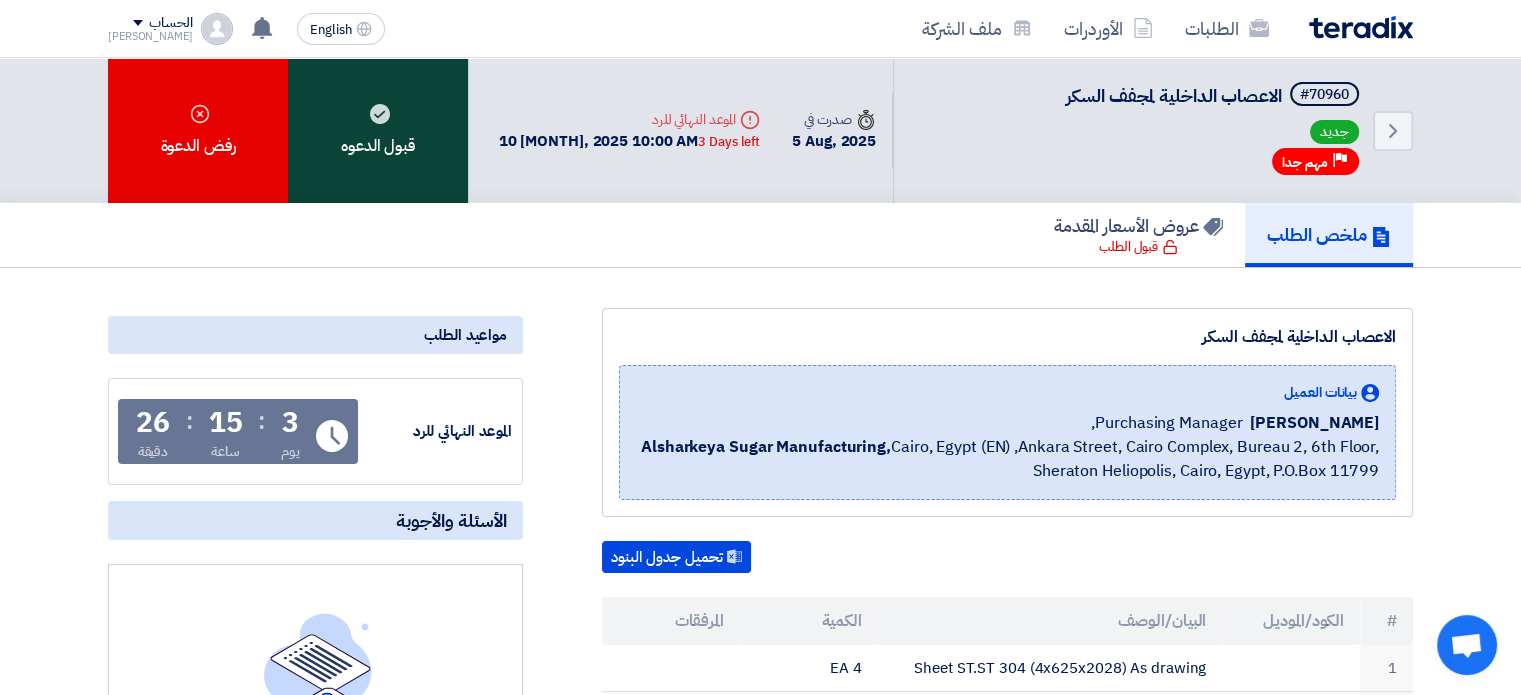 click on "قبول الدعوه" 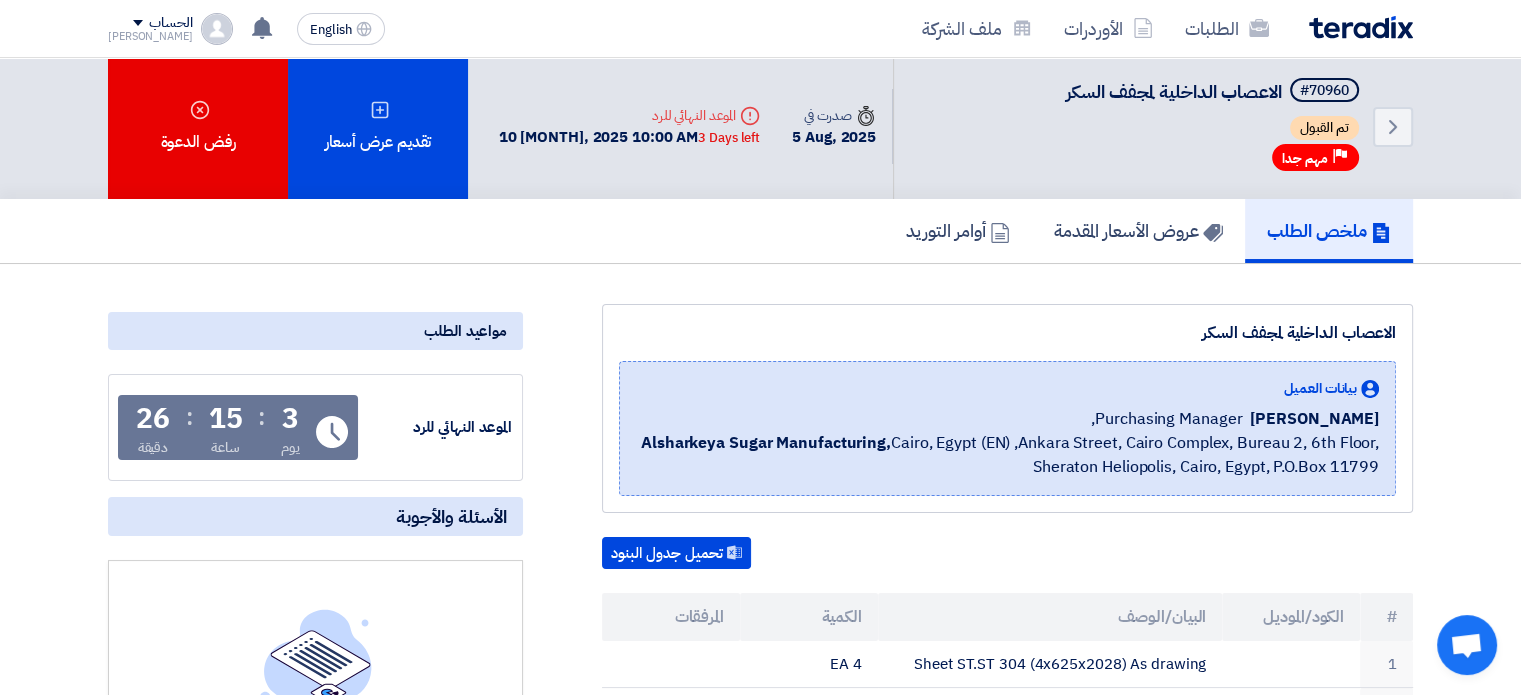 scroll, scrollTop: 0, scrollLeft: 0, axis: both 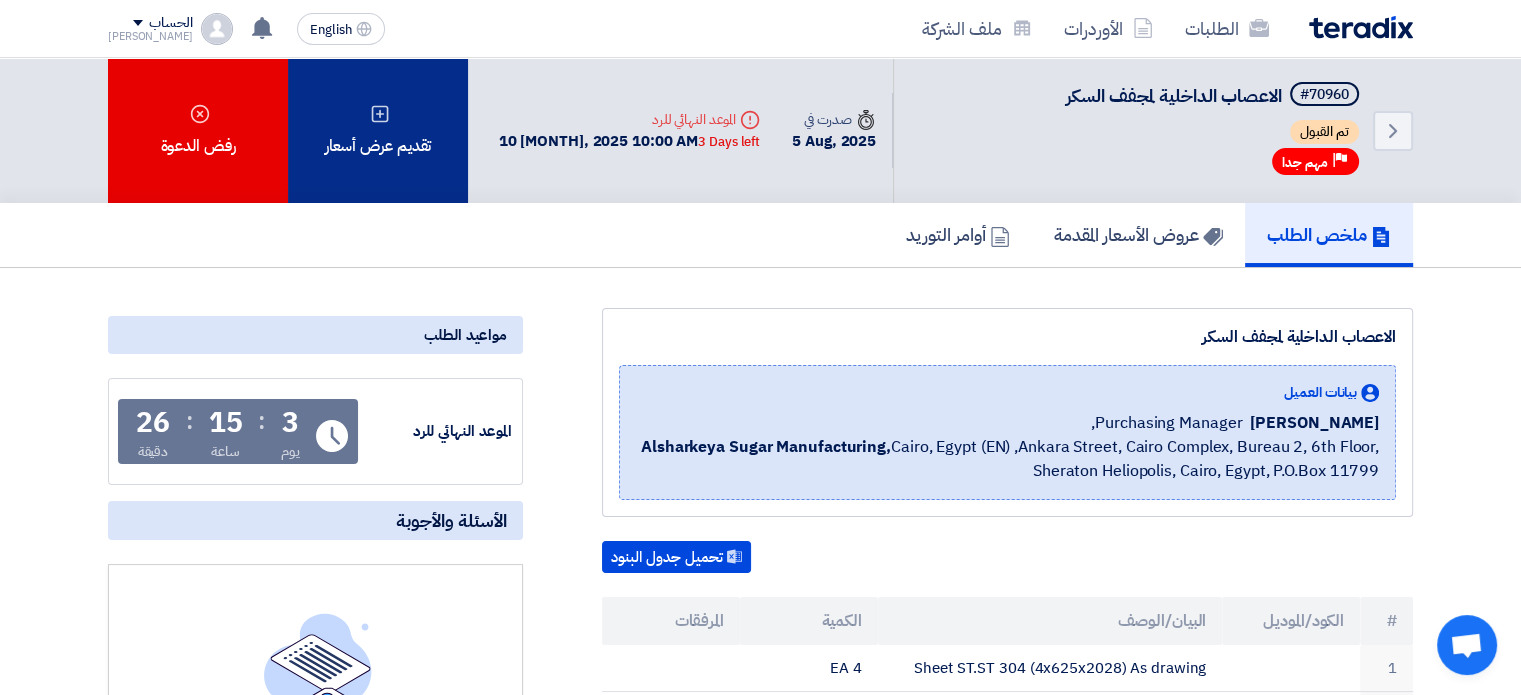 click on "تقديم عرض أسعار" 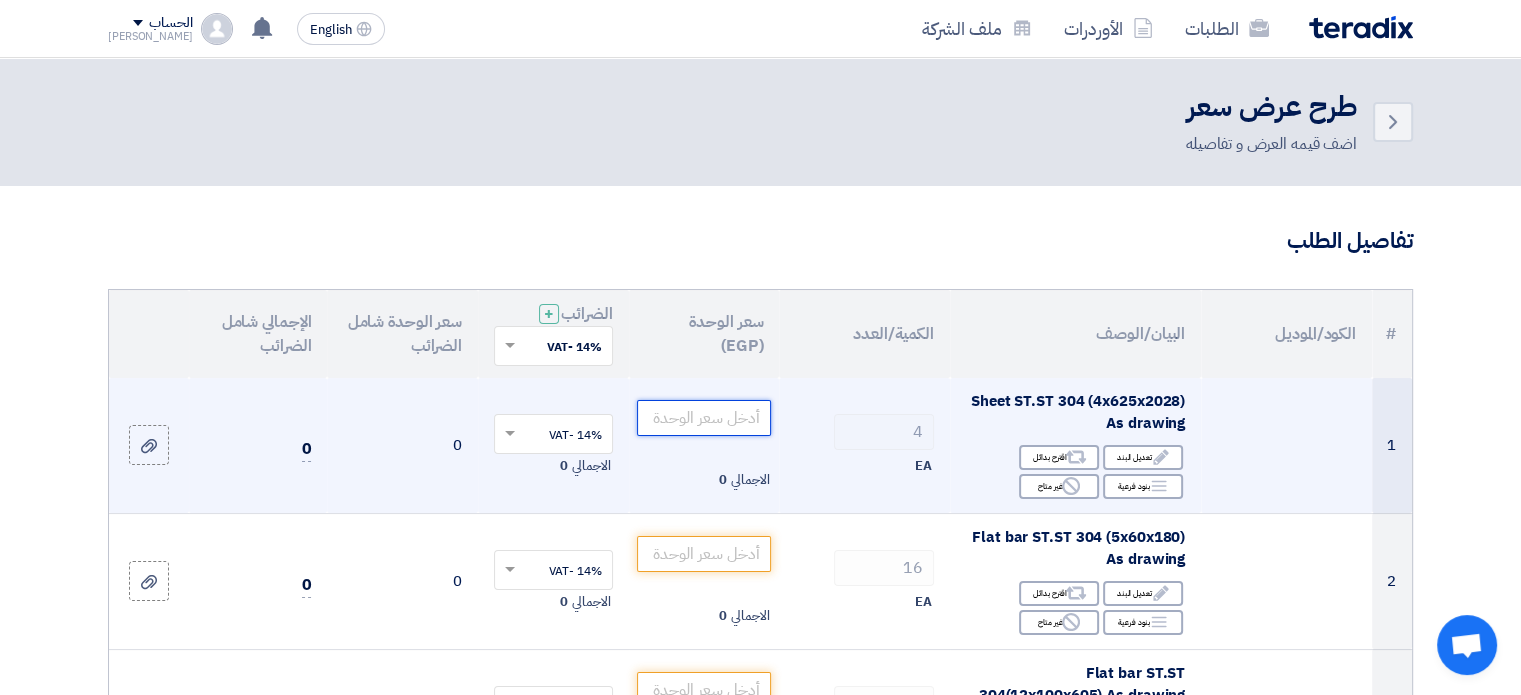 click 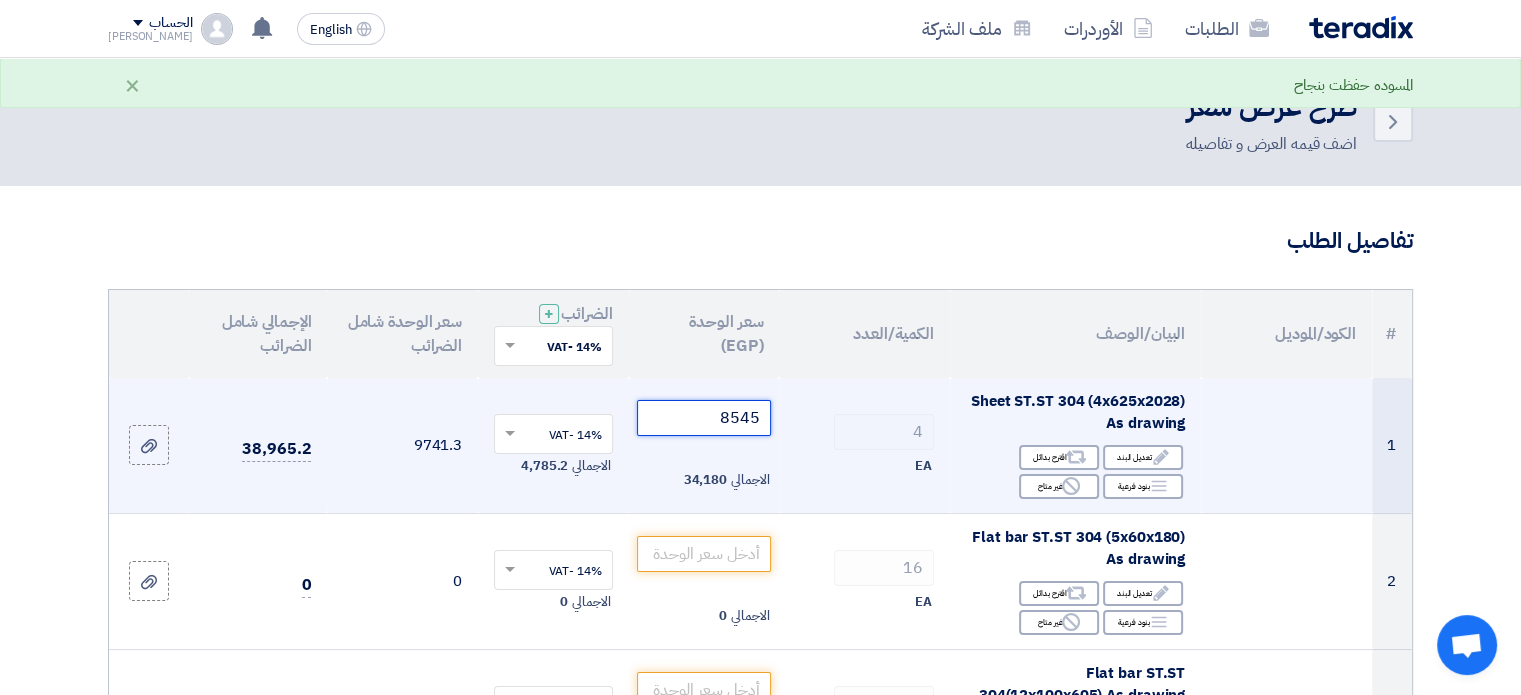 type on "8545" 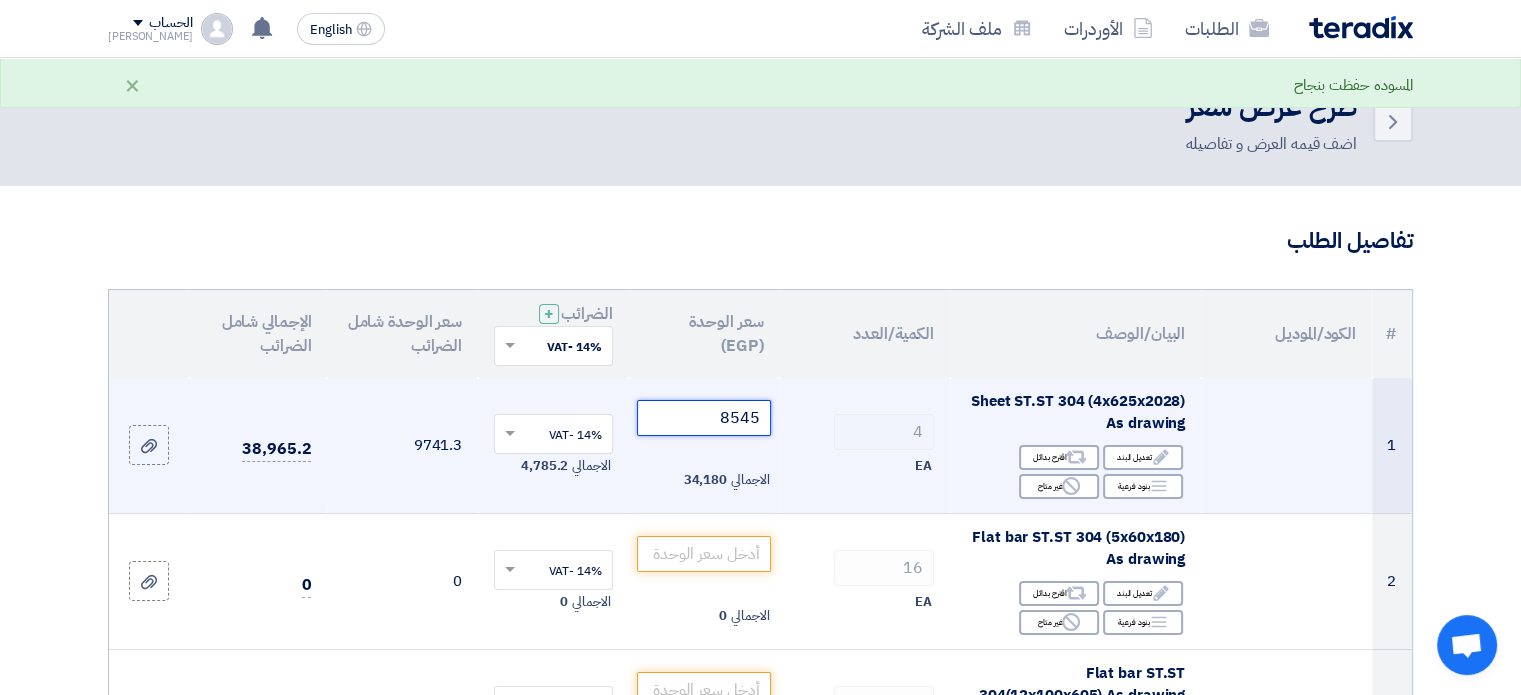 click on "Draft
تعديل المسوده" 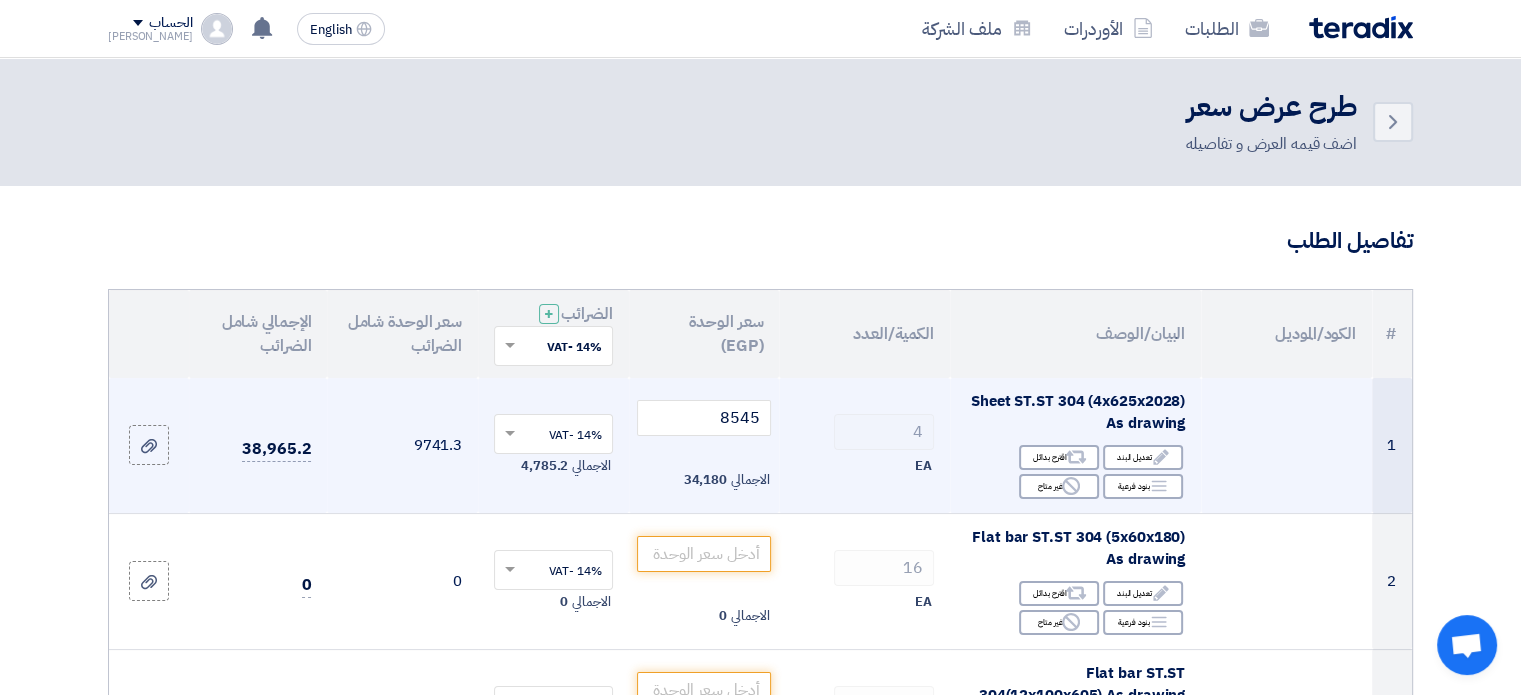 click on "4
EA" 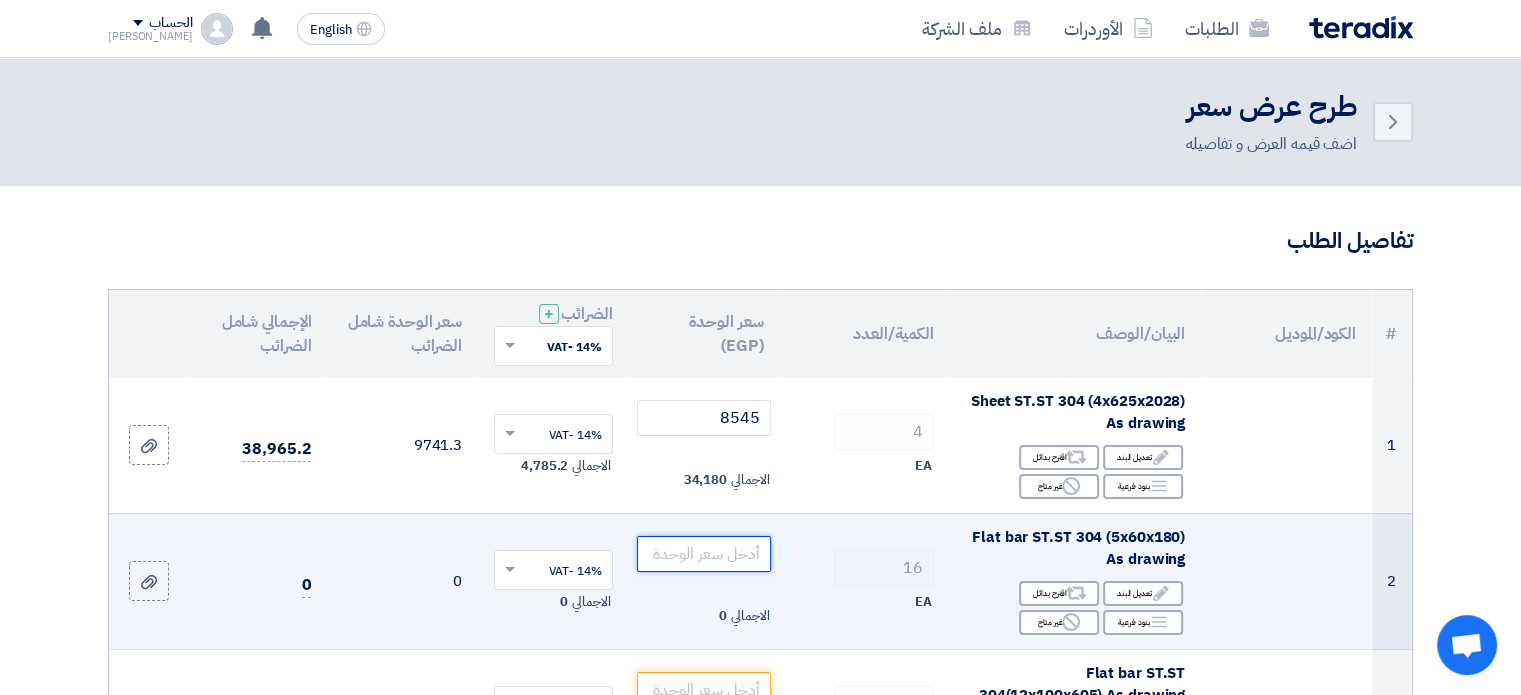 click 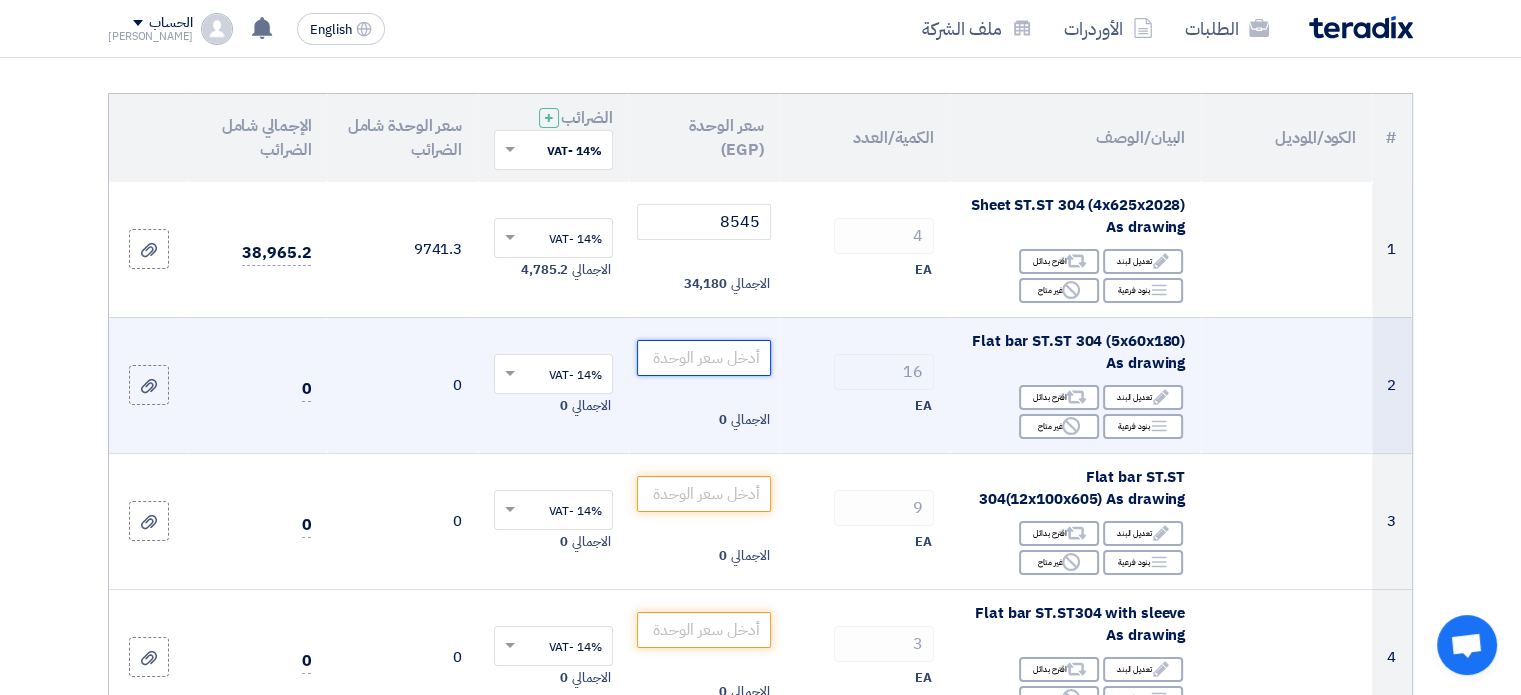 scroll, scrollTop: 200, scrollLeft: 0, axis: vertical 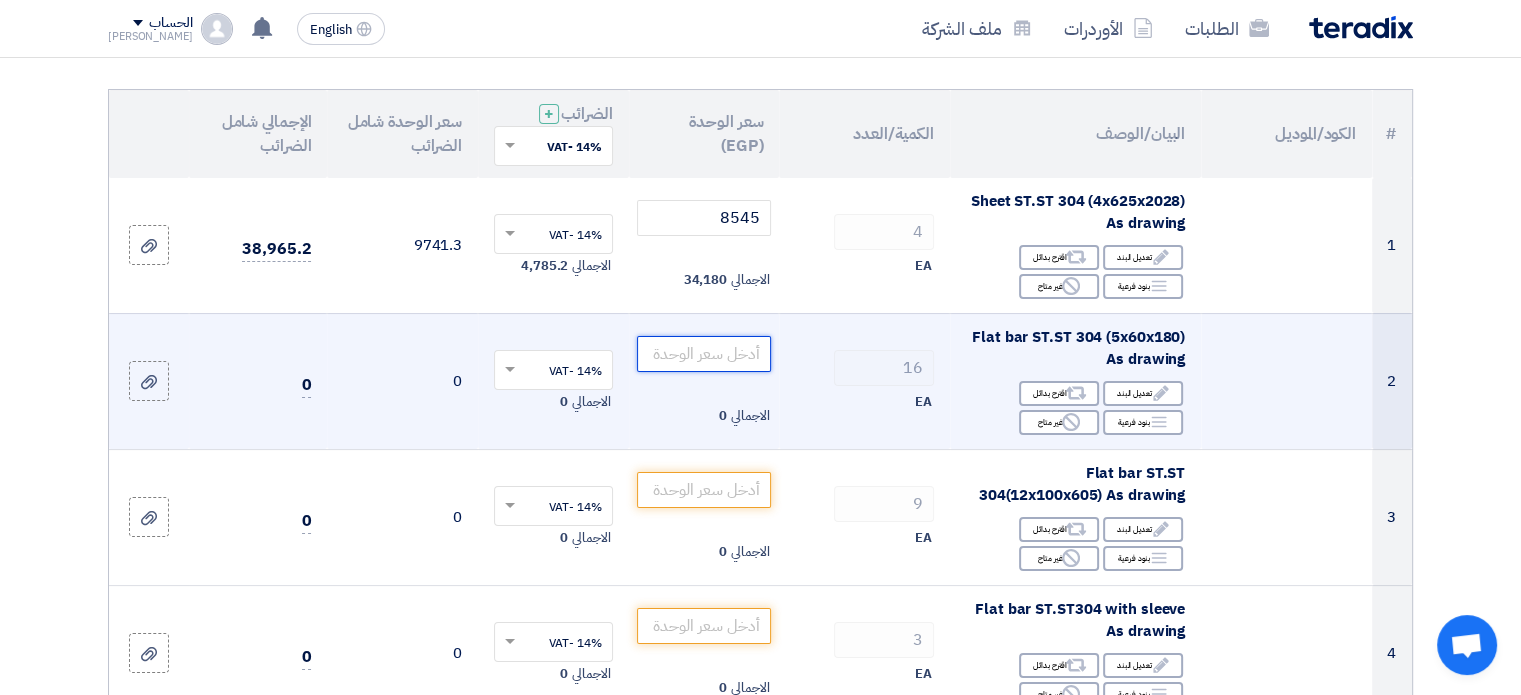 click 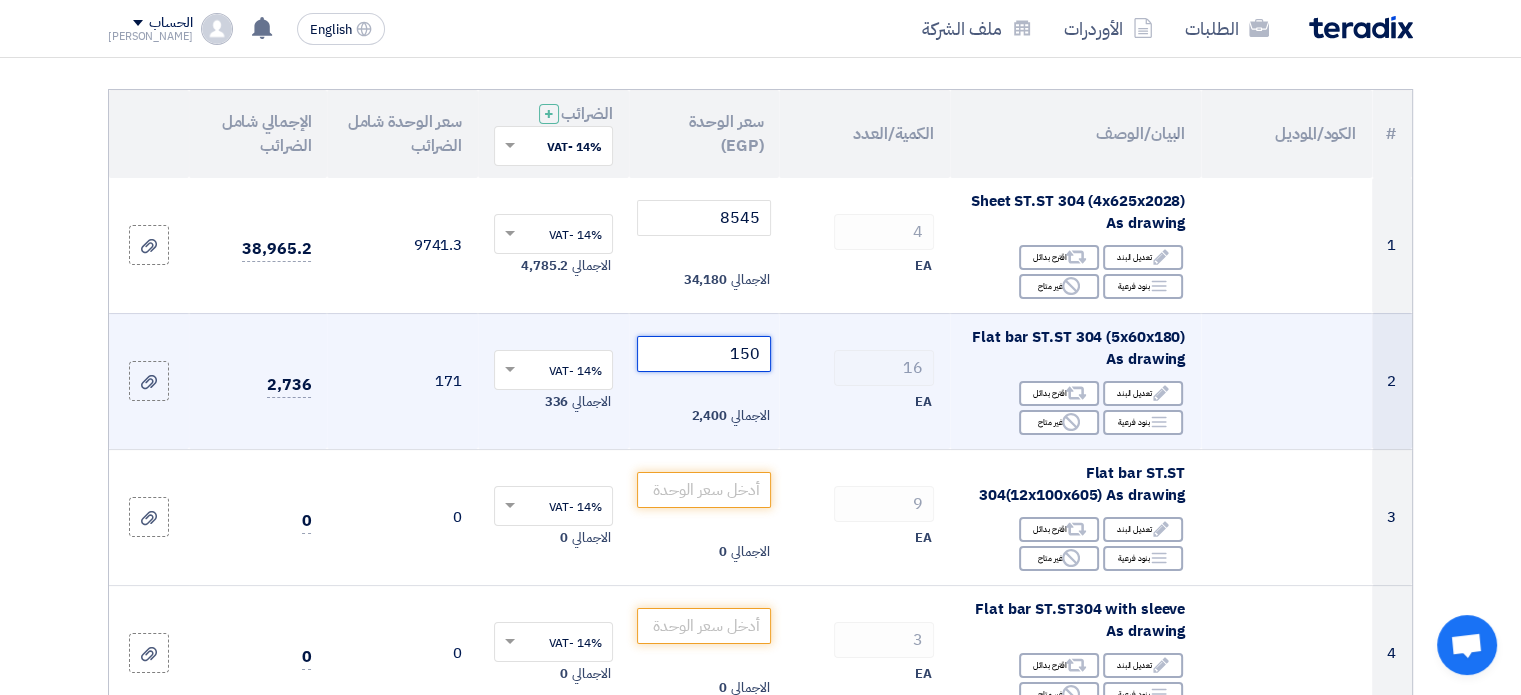 type on "150" 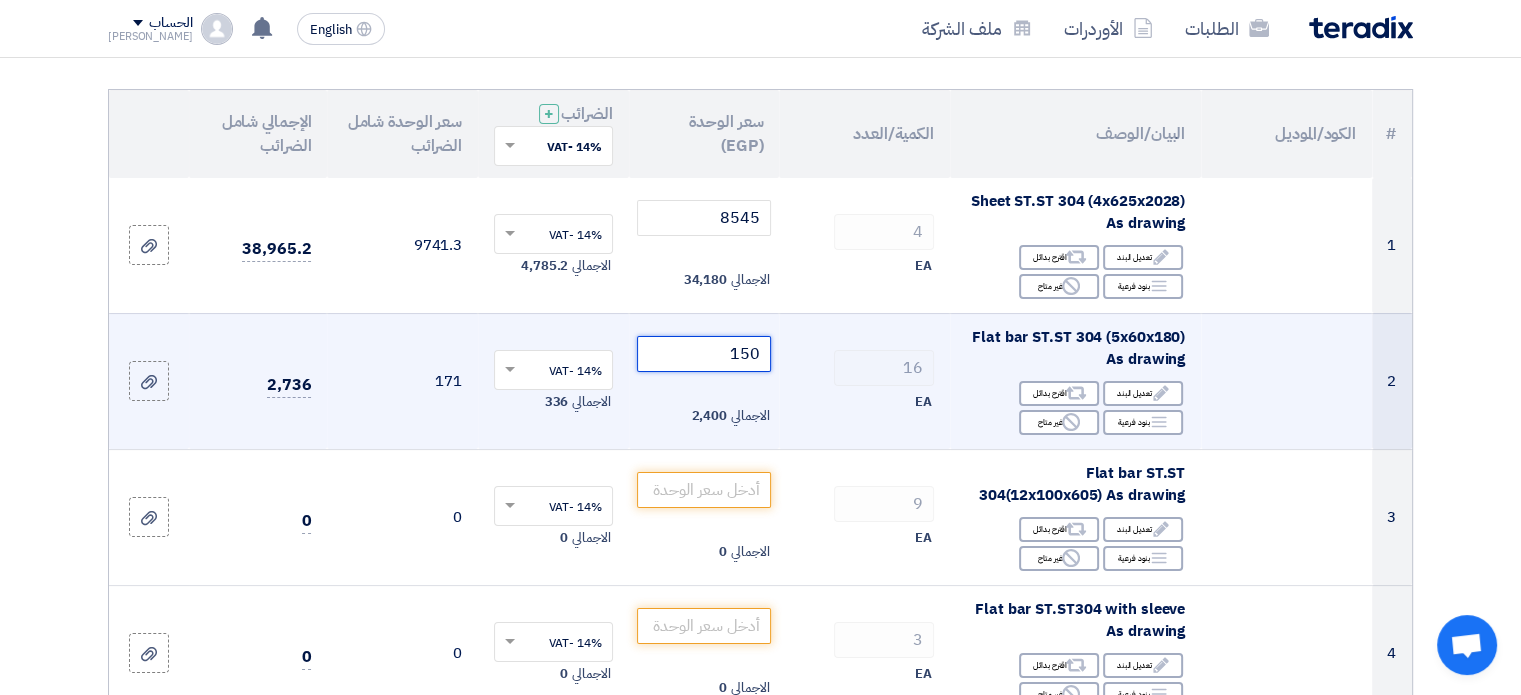 click on "Draft
تعديل المسوده" 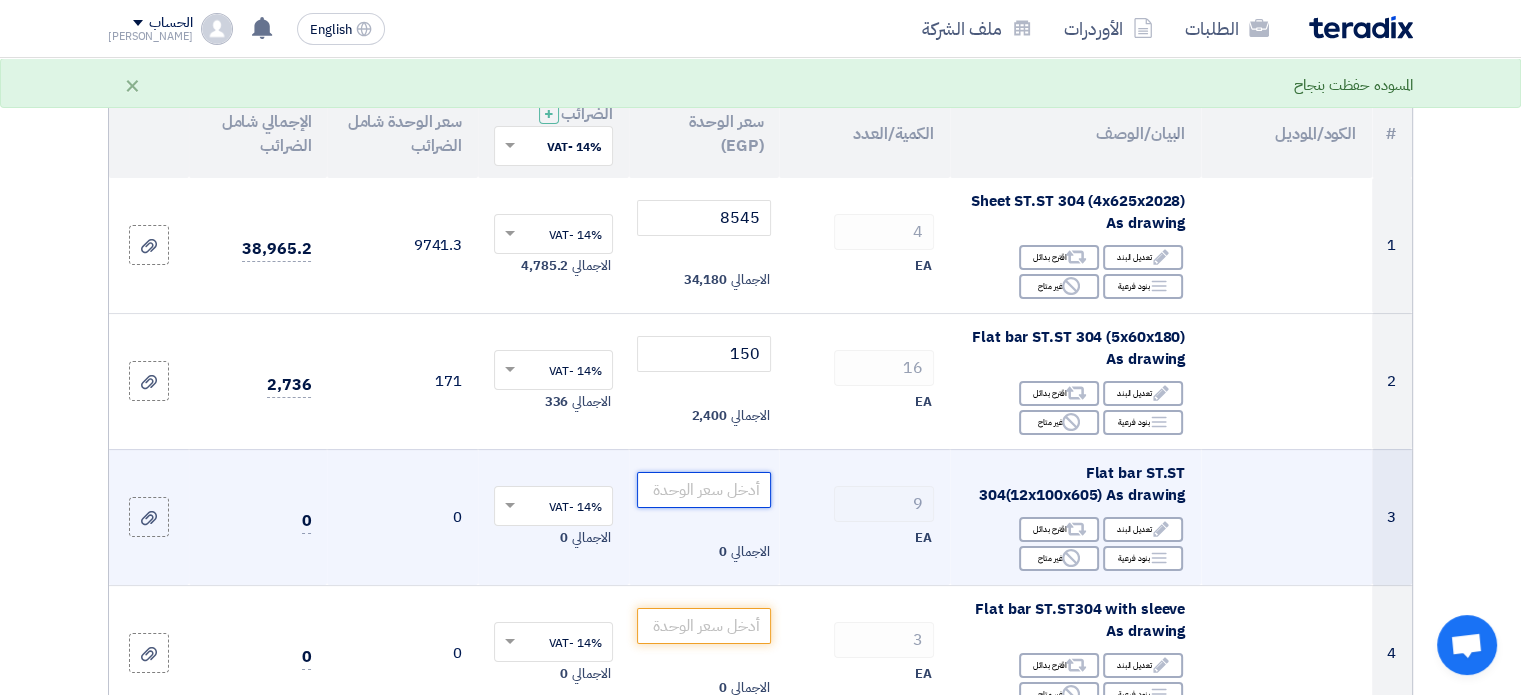 click 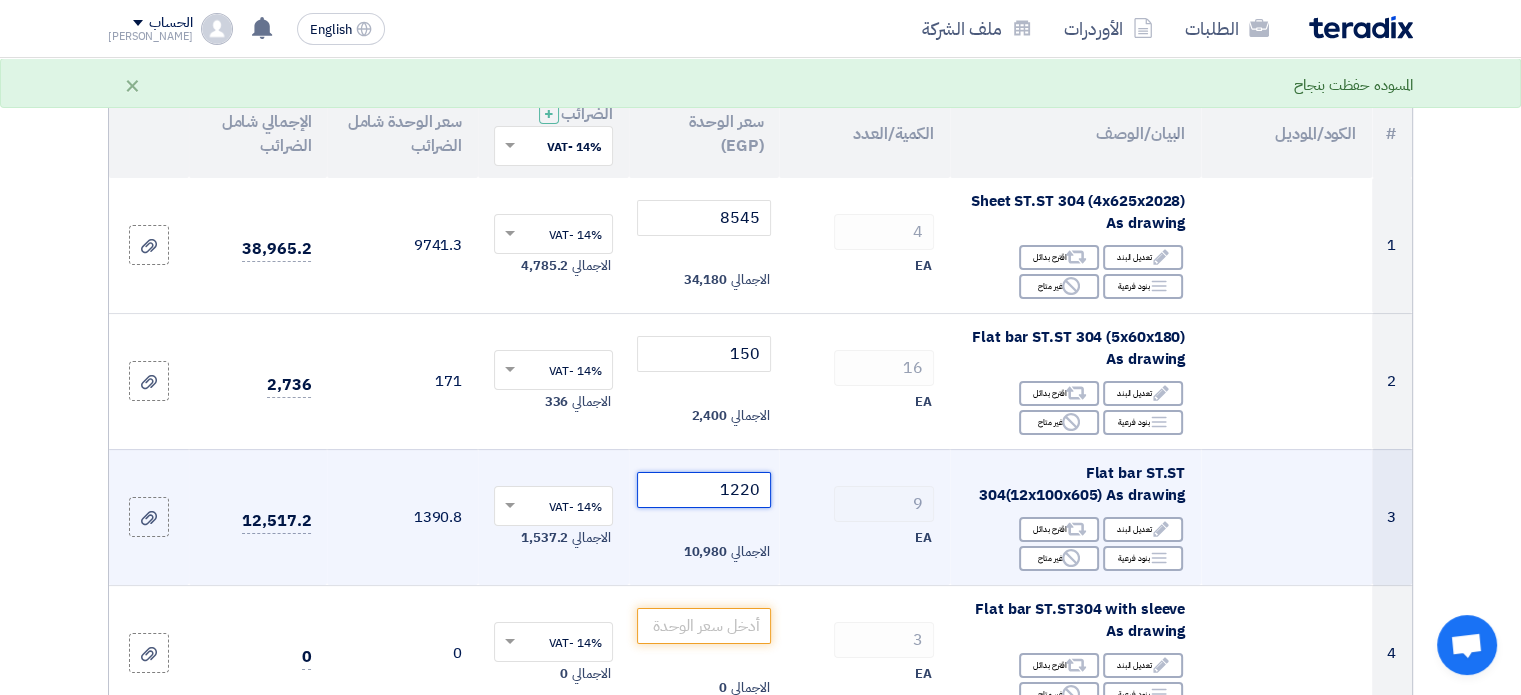 click on "Draft
تعديل المسوده" 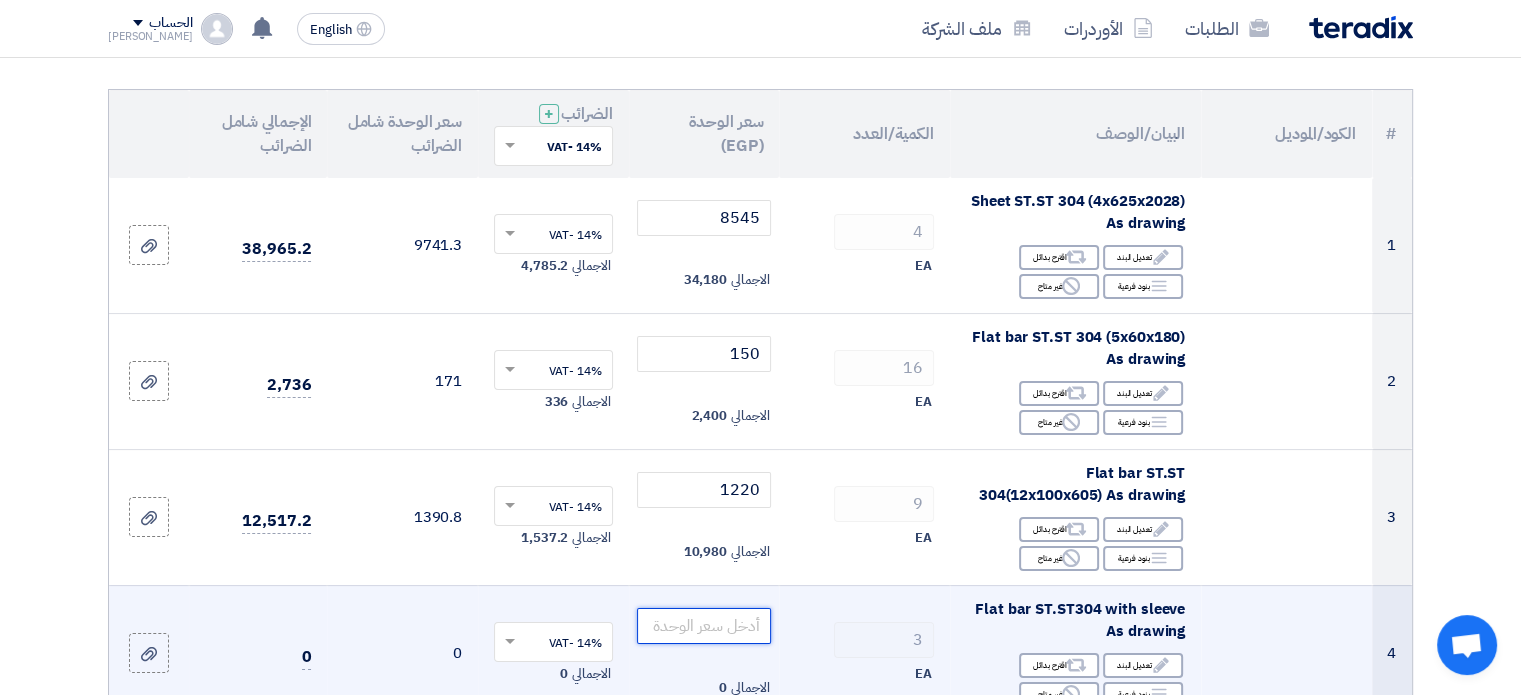 click 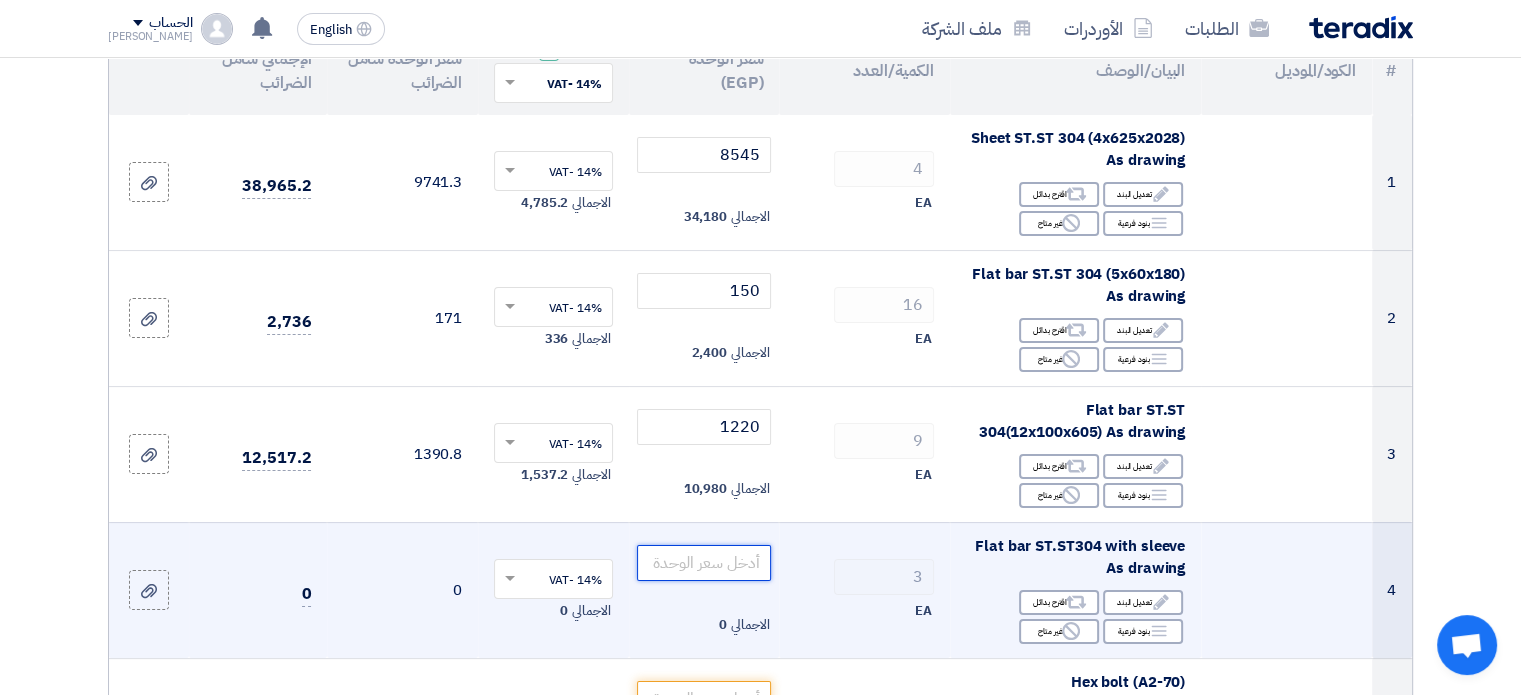 scroll, scrollTop: 400, scrollLeft: 0, axis: vertical 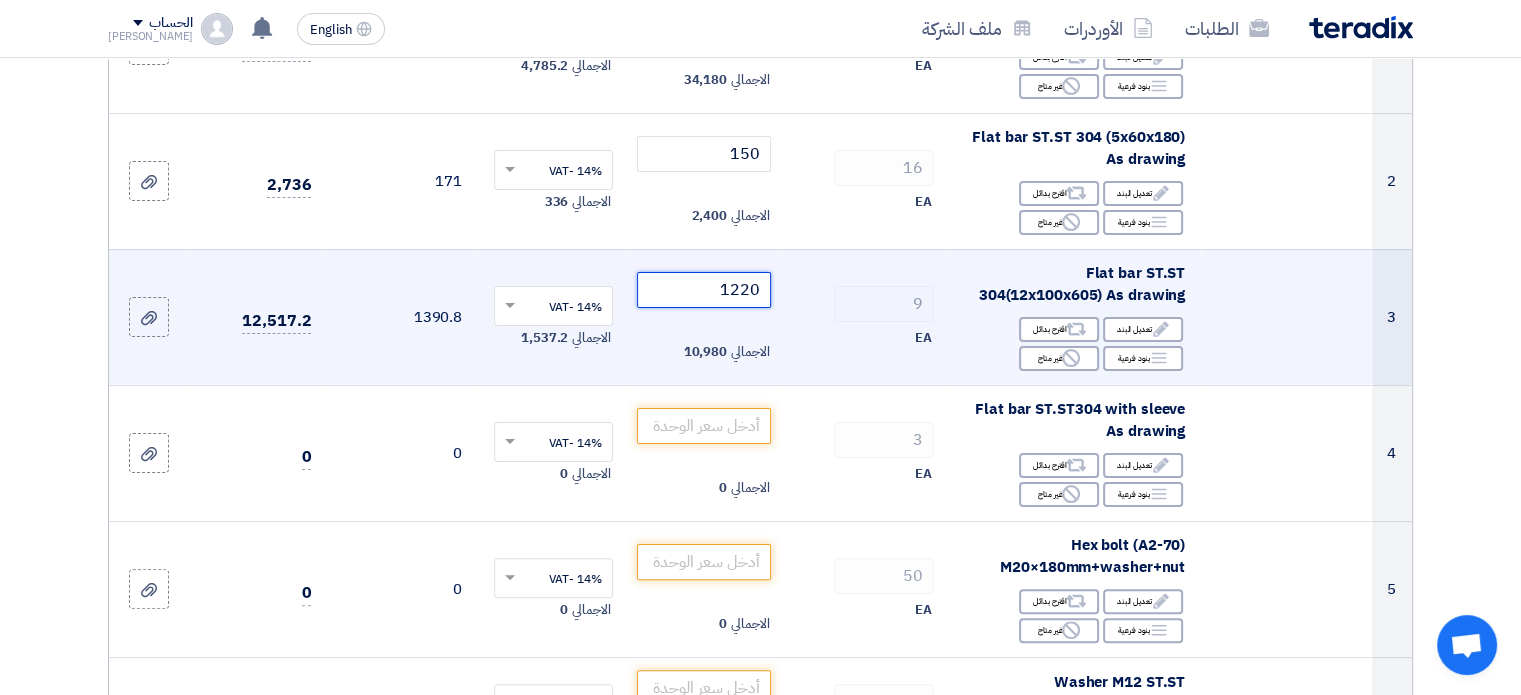 click on "1220" 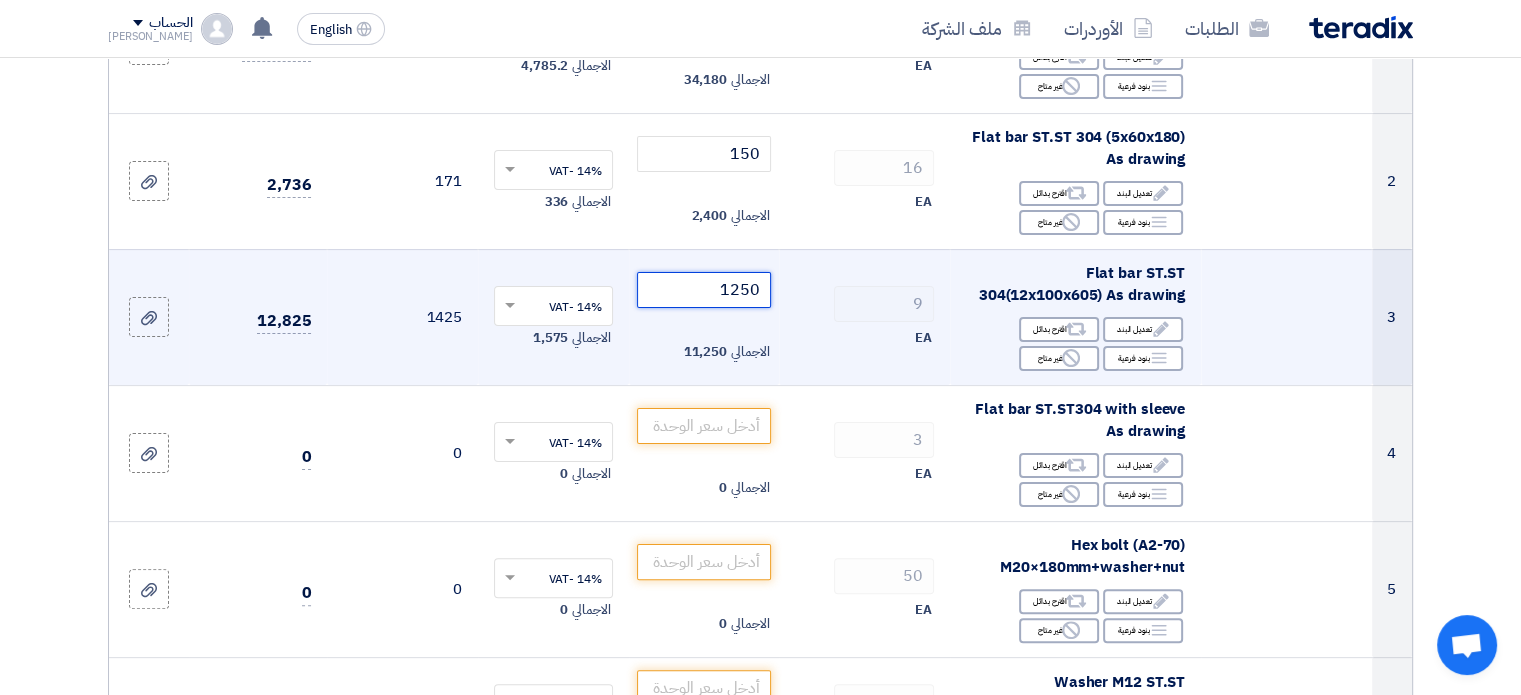 type on "1250" 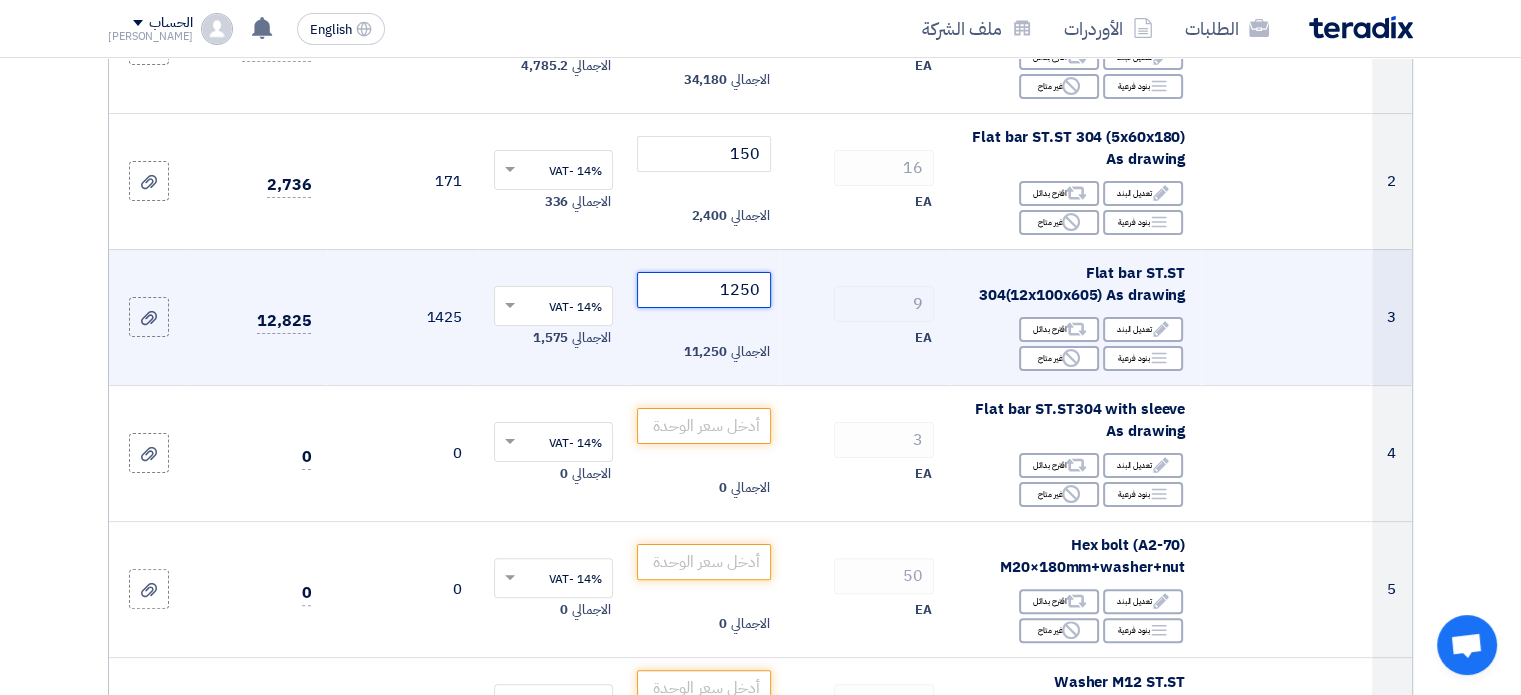 click on "Draft
تعديل المسوده" 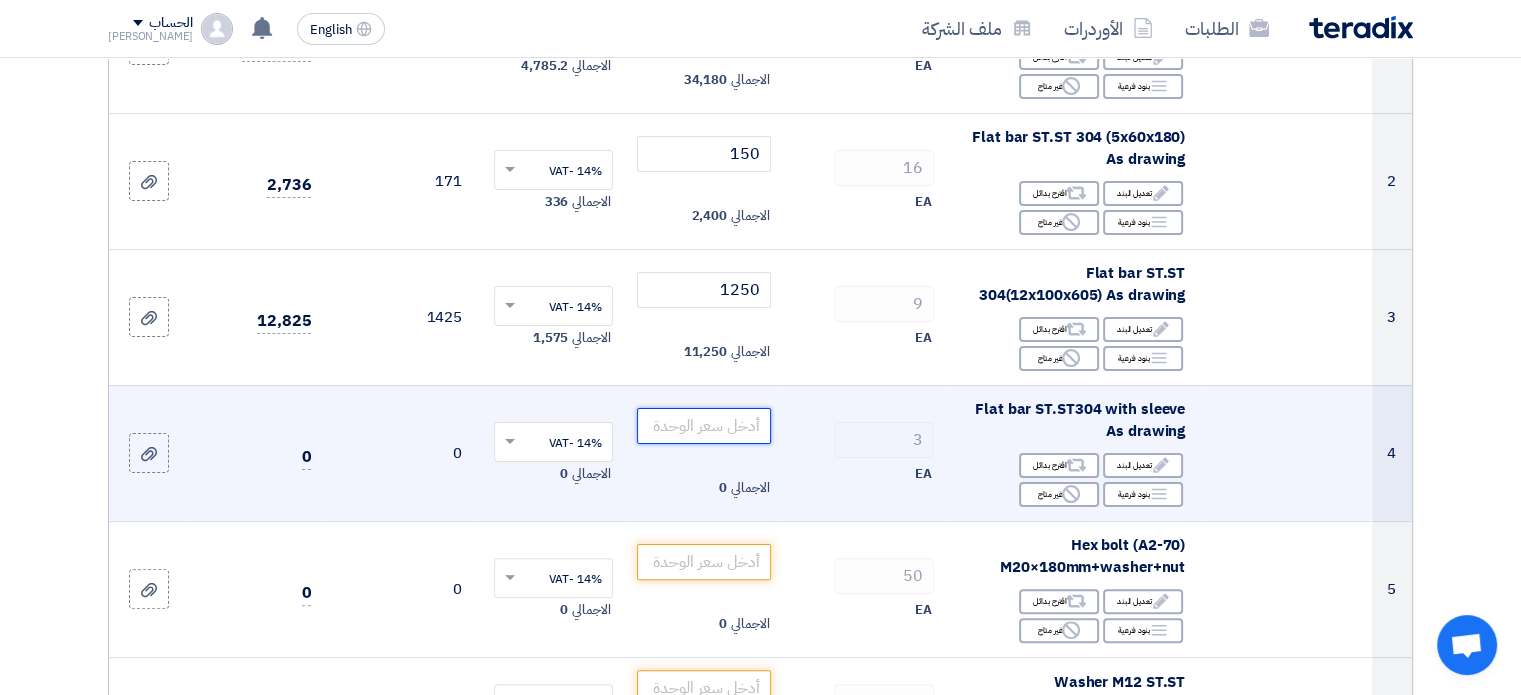 click 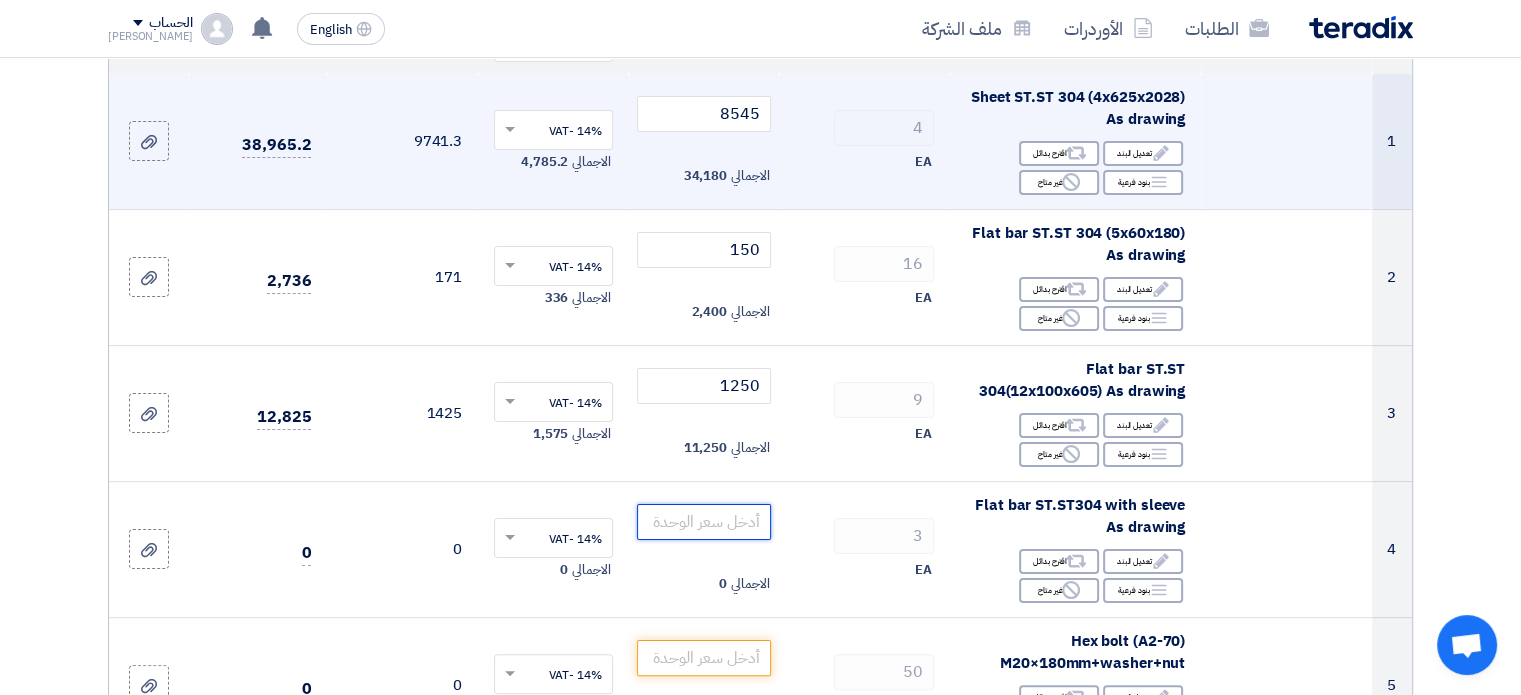 scroll, scrollTop: 300, scrollLeft: 0, axis: vertical 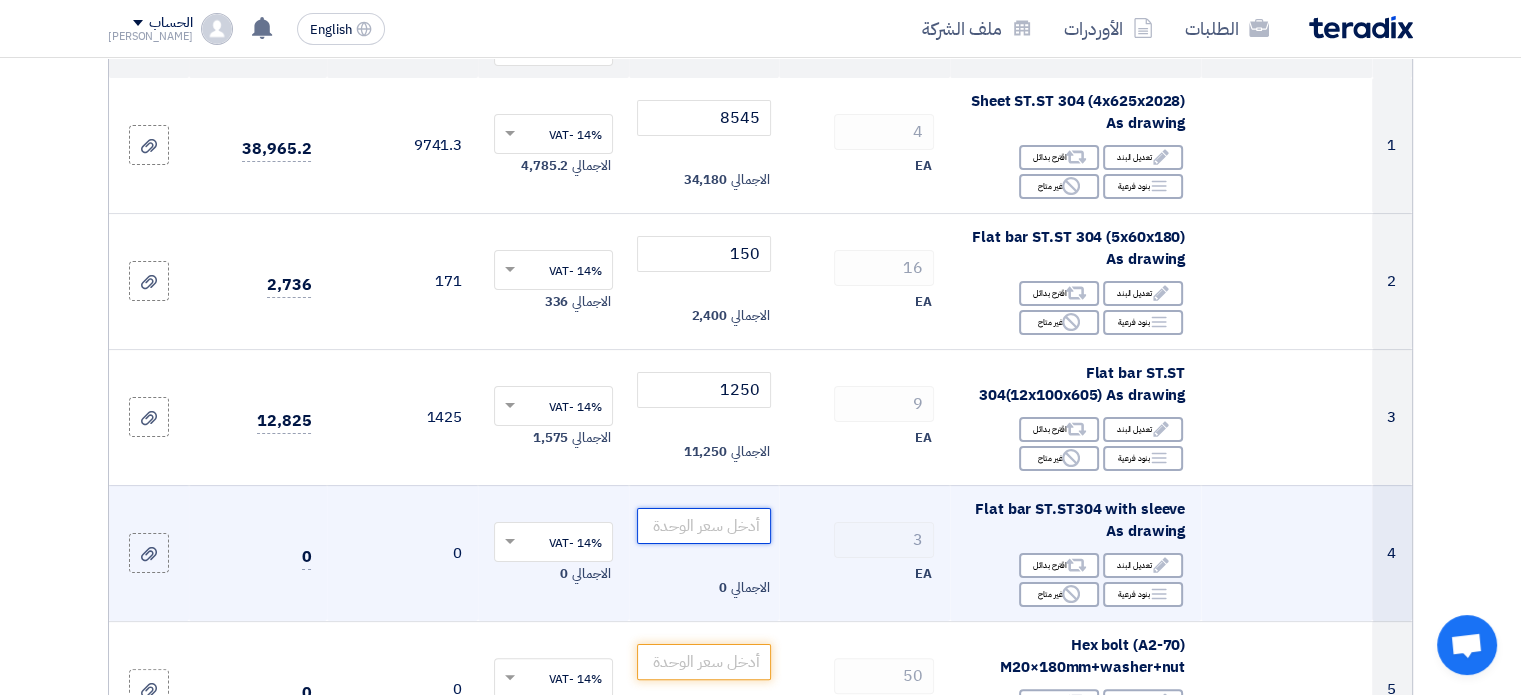 click 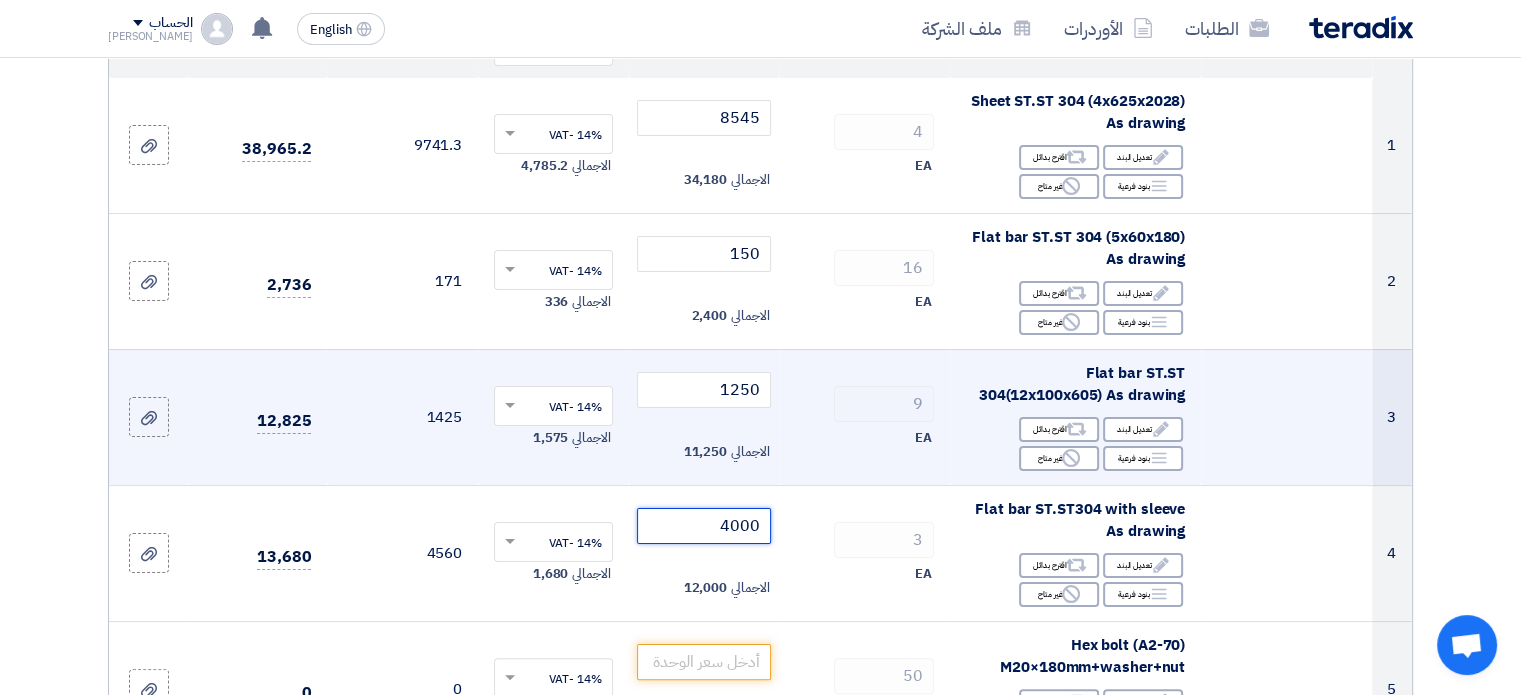 type on "4000" 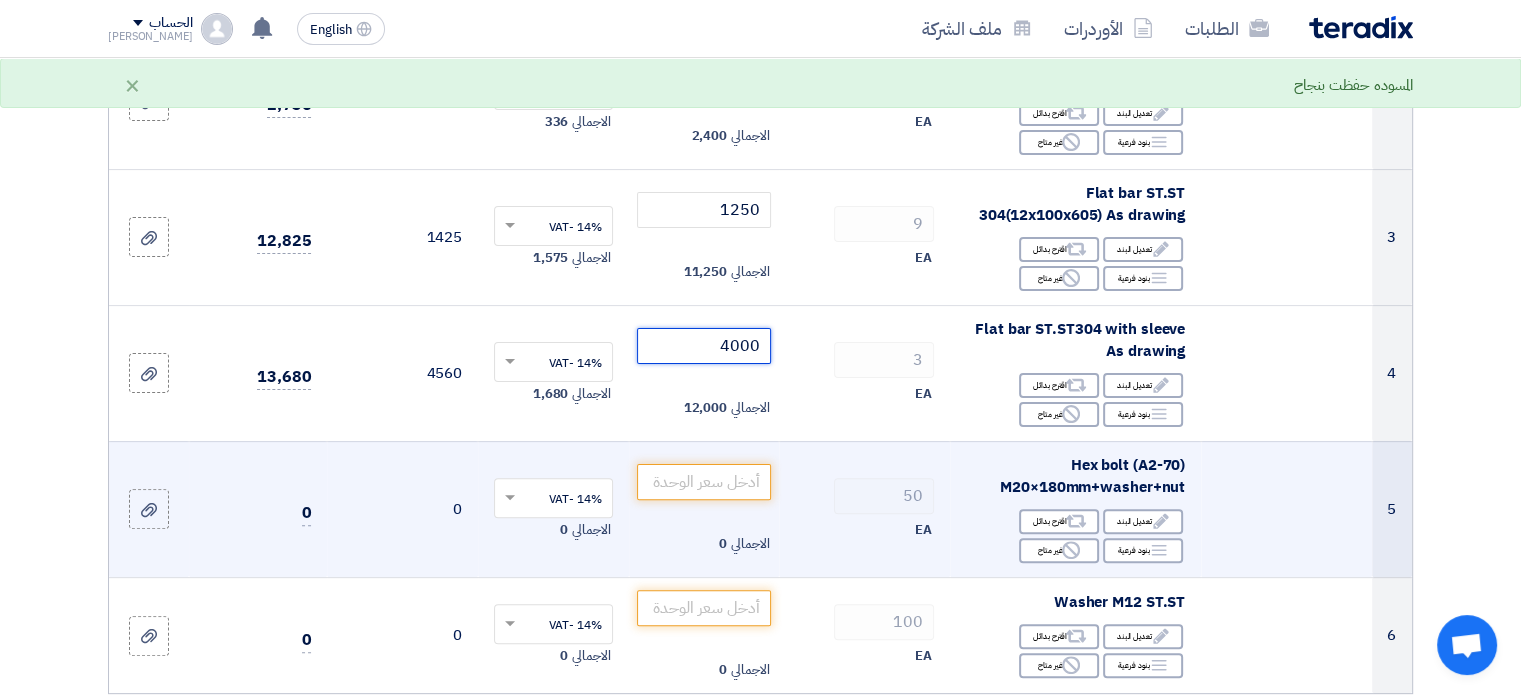 scroll, scrollTop: 500, scrollLeft: 0, axis: vertical 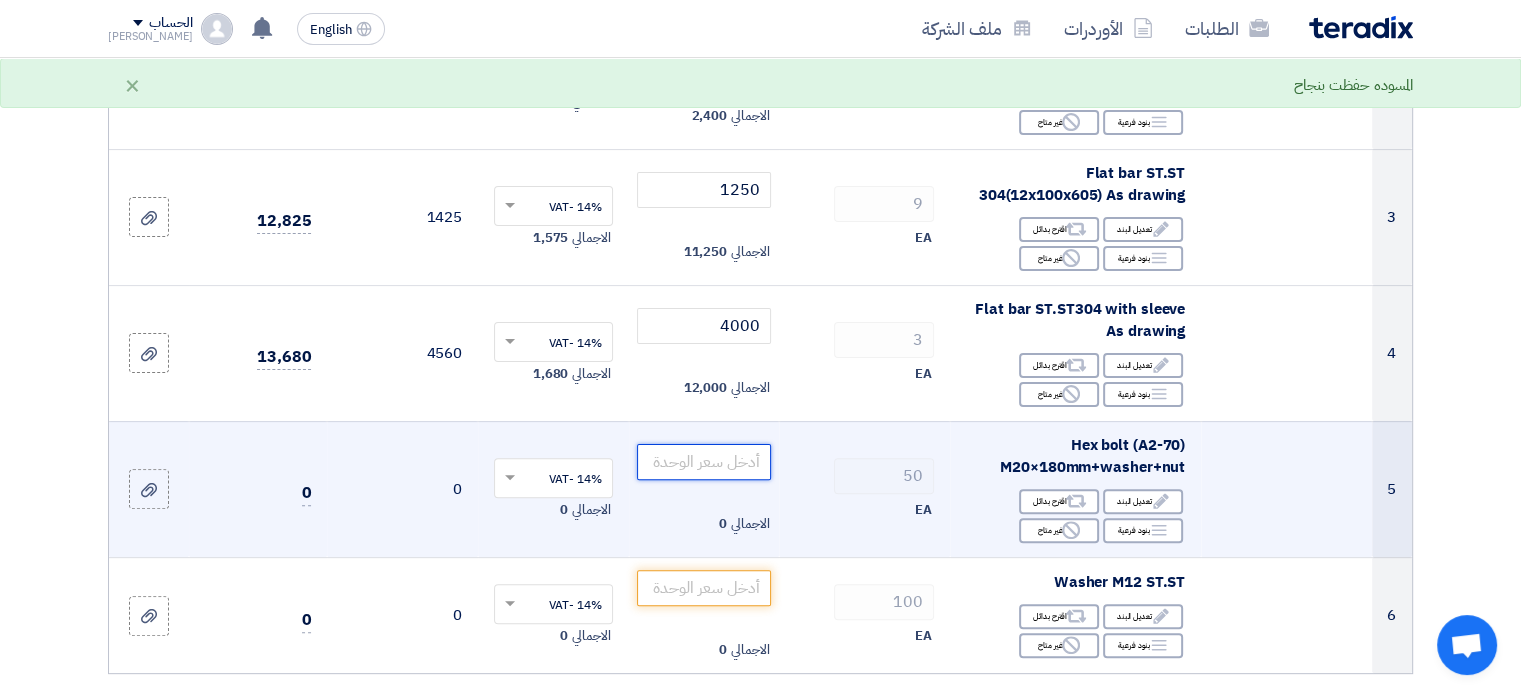 click 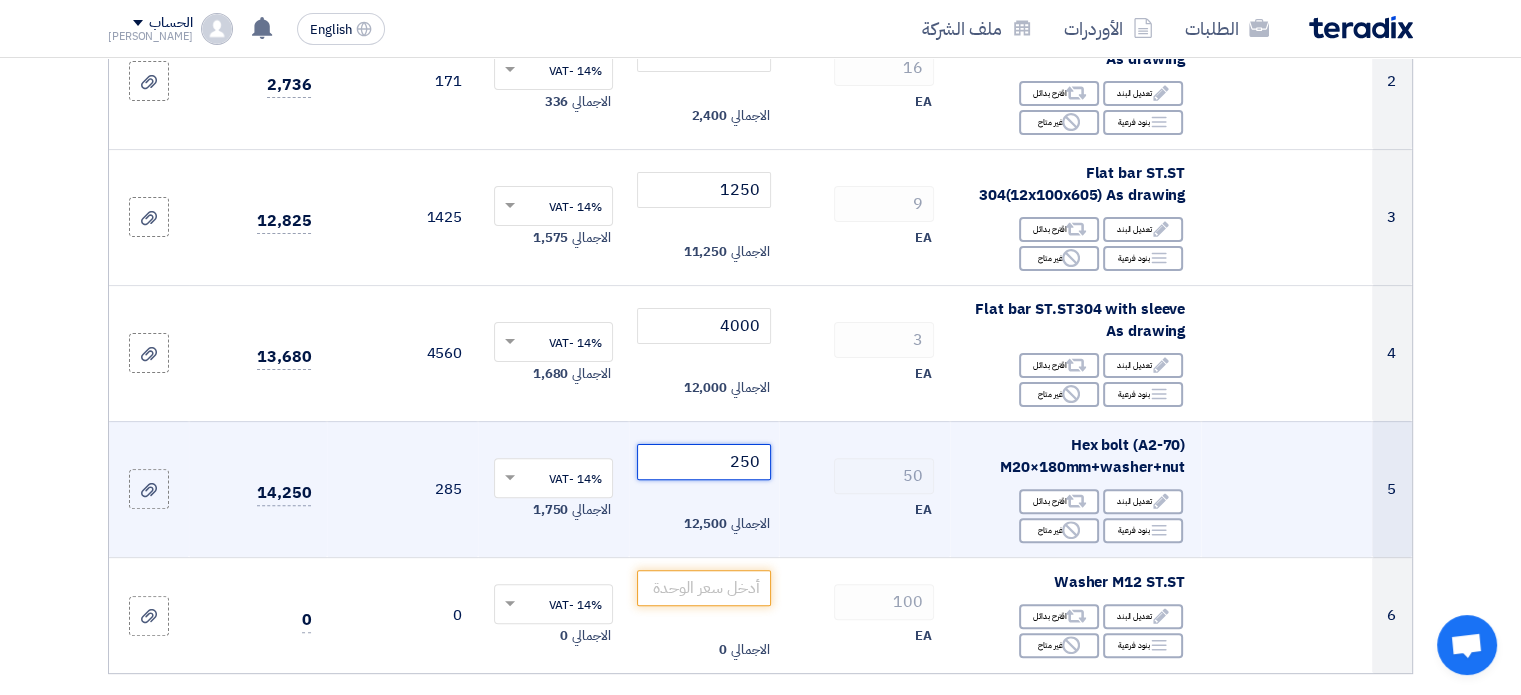 type on "250" 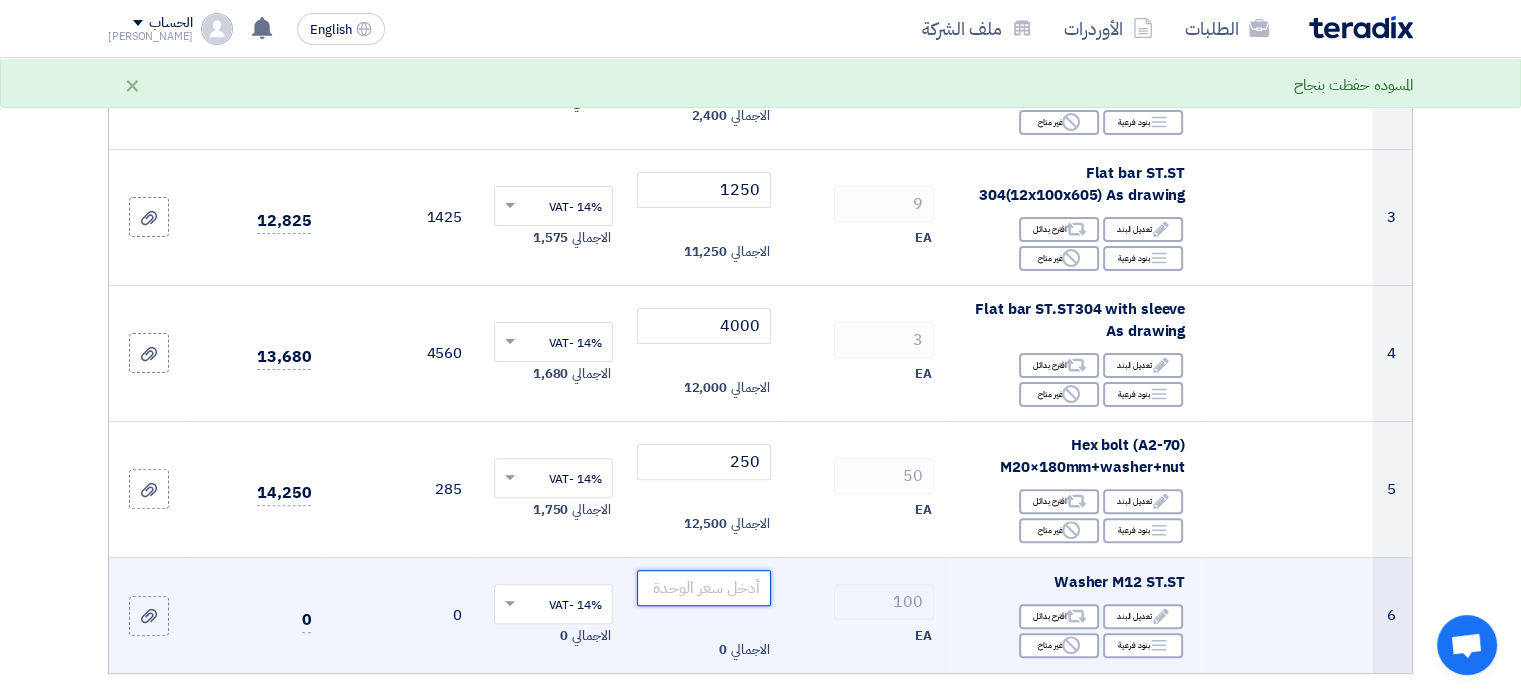click 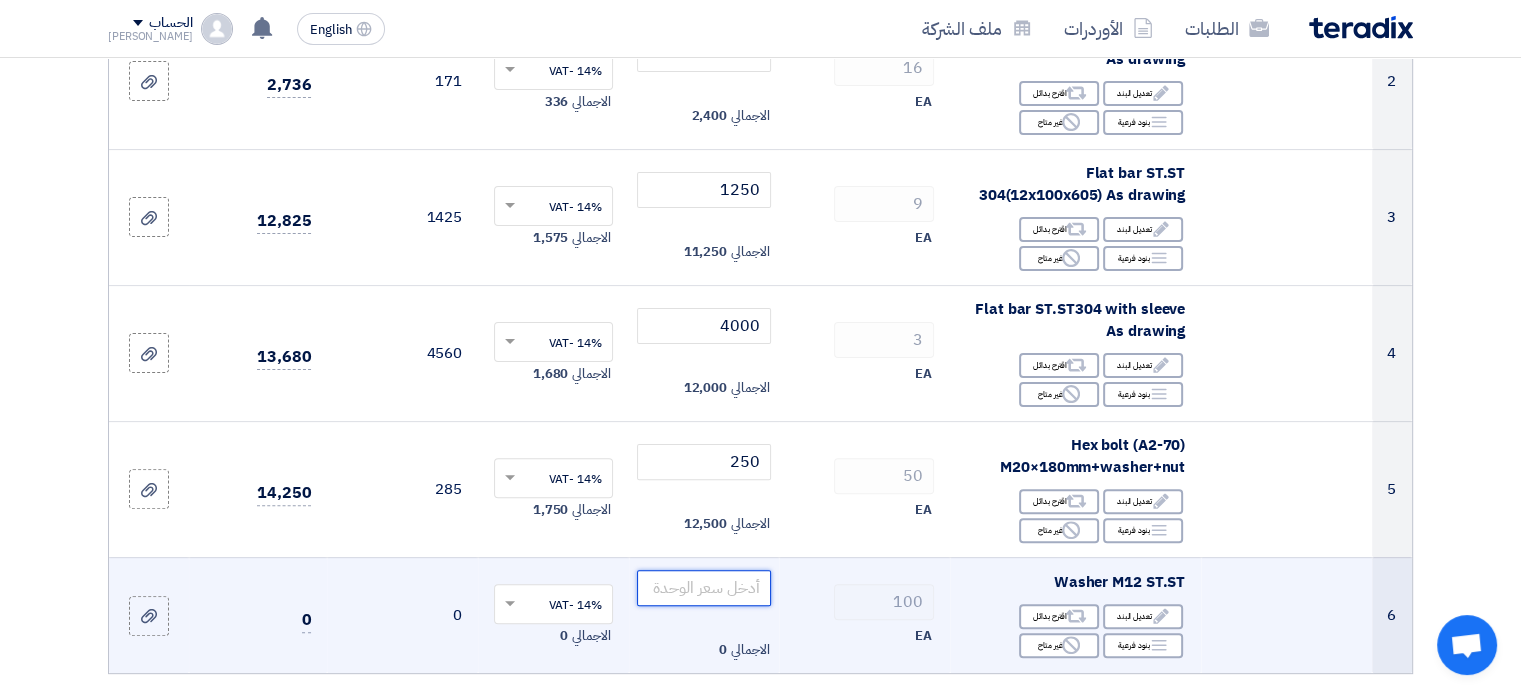 type on "8" 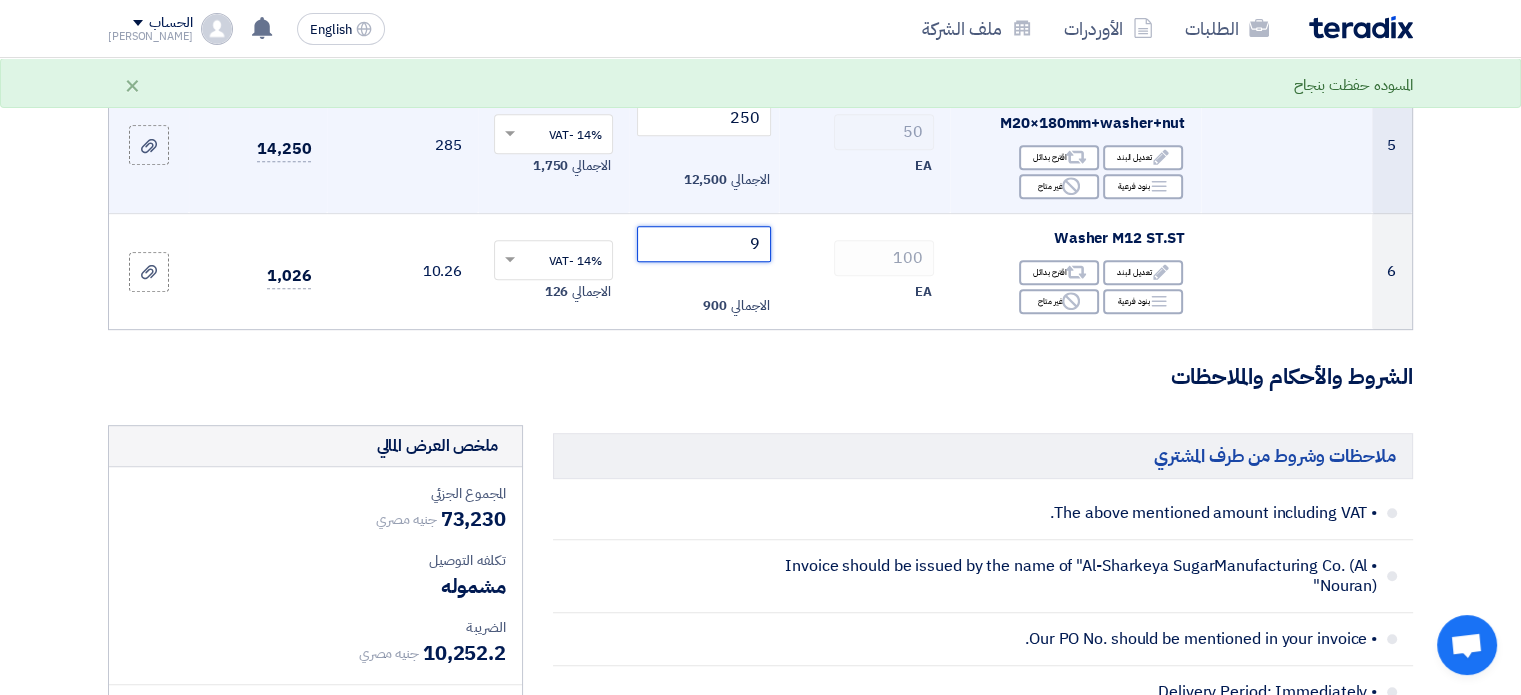 scroll, scrollTop: 800, scrollLeft: 0, axis: vertical 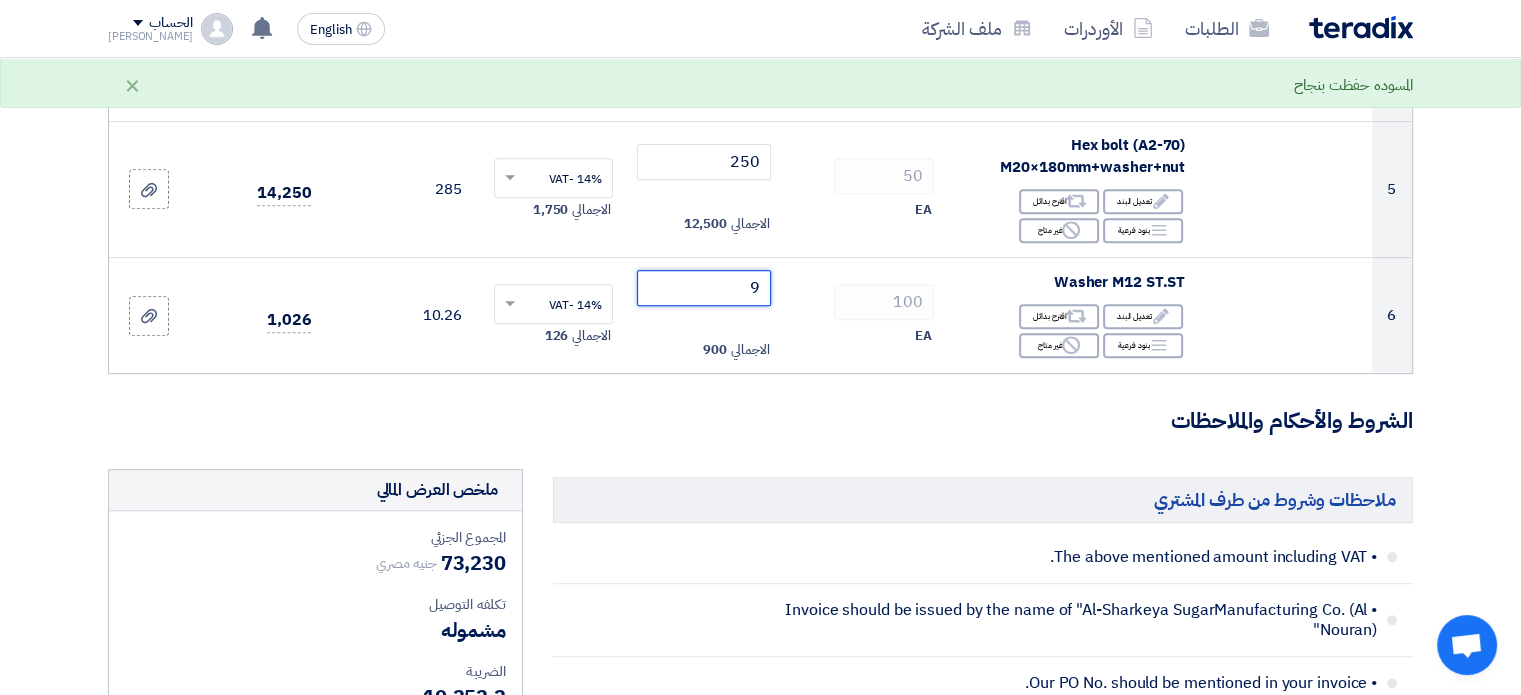 type on "9" 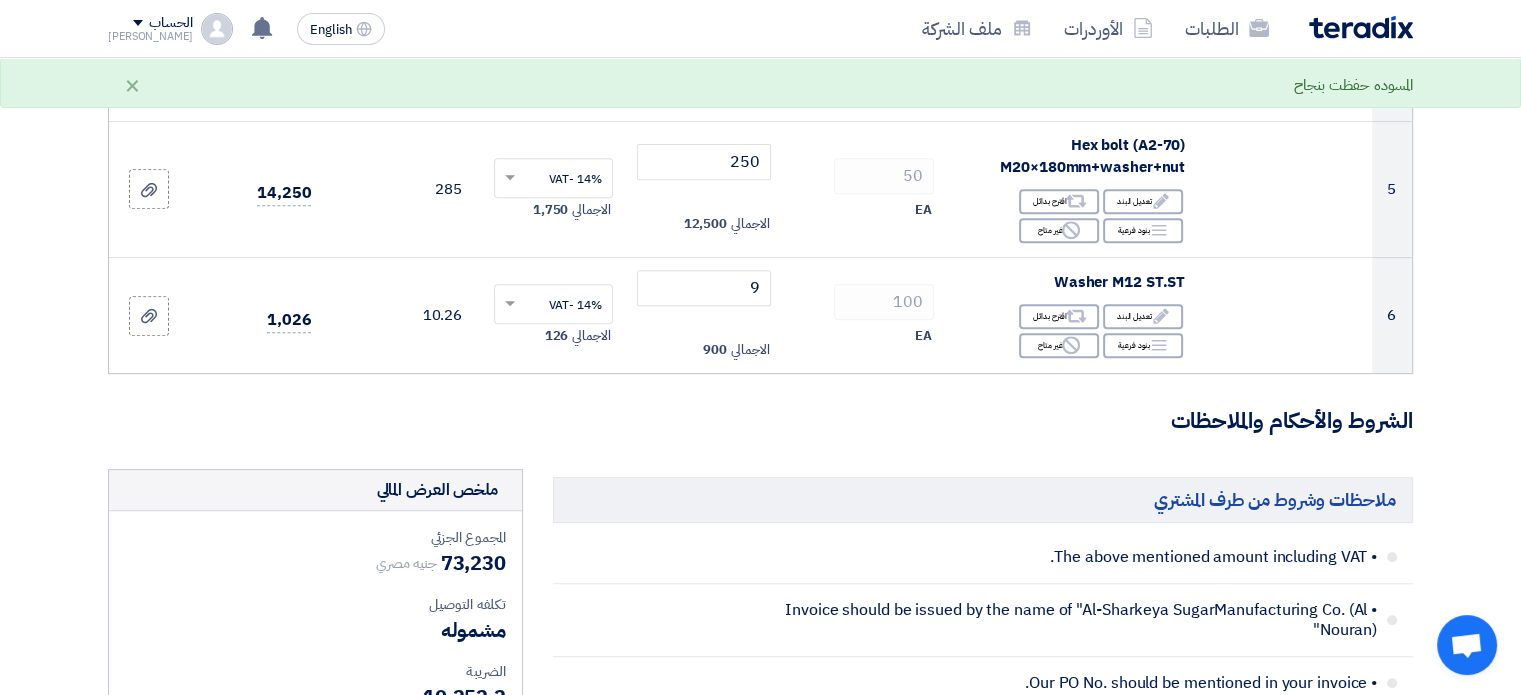 click on "الشروط والأحكام والملاحظات" 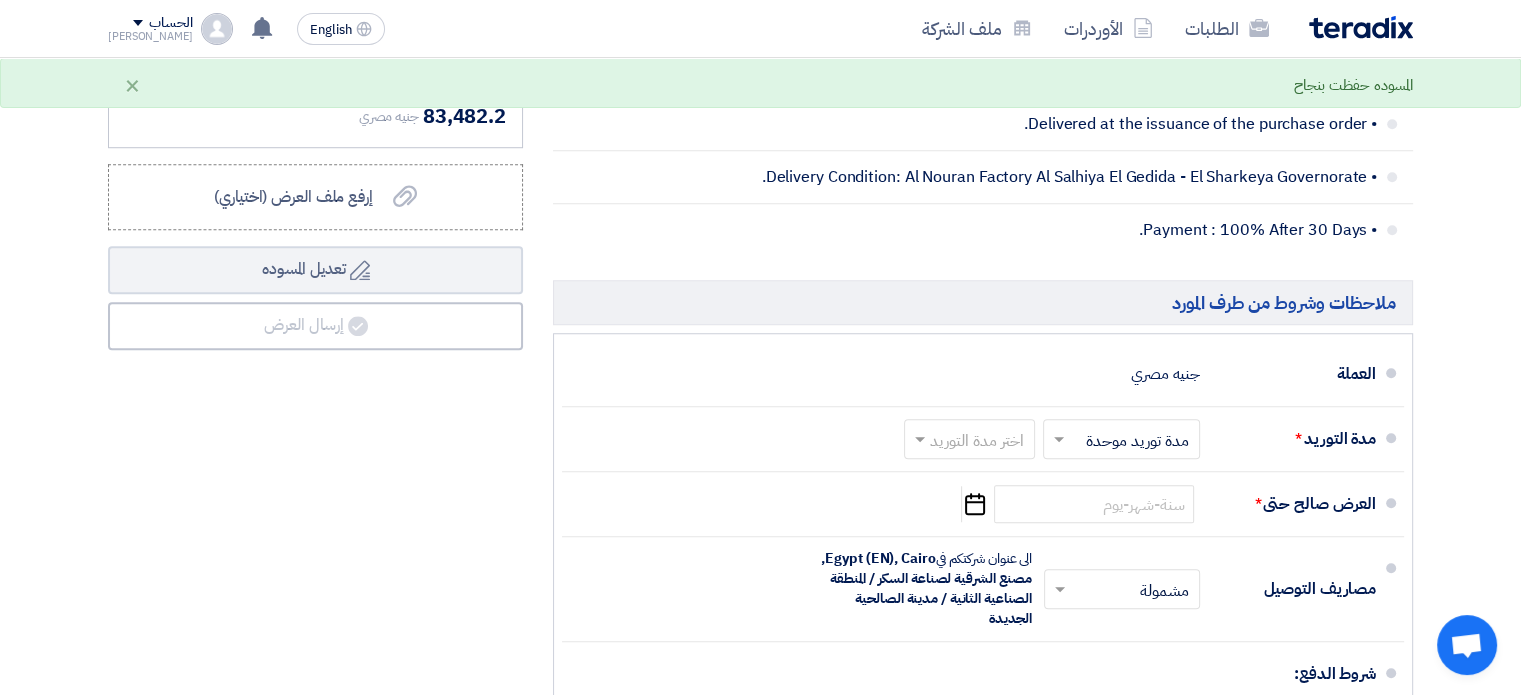 scroll, scrollTop: 1500, scrollLeft: 0, axis: vertical 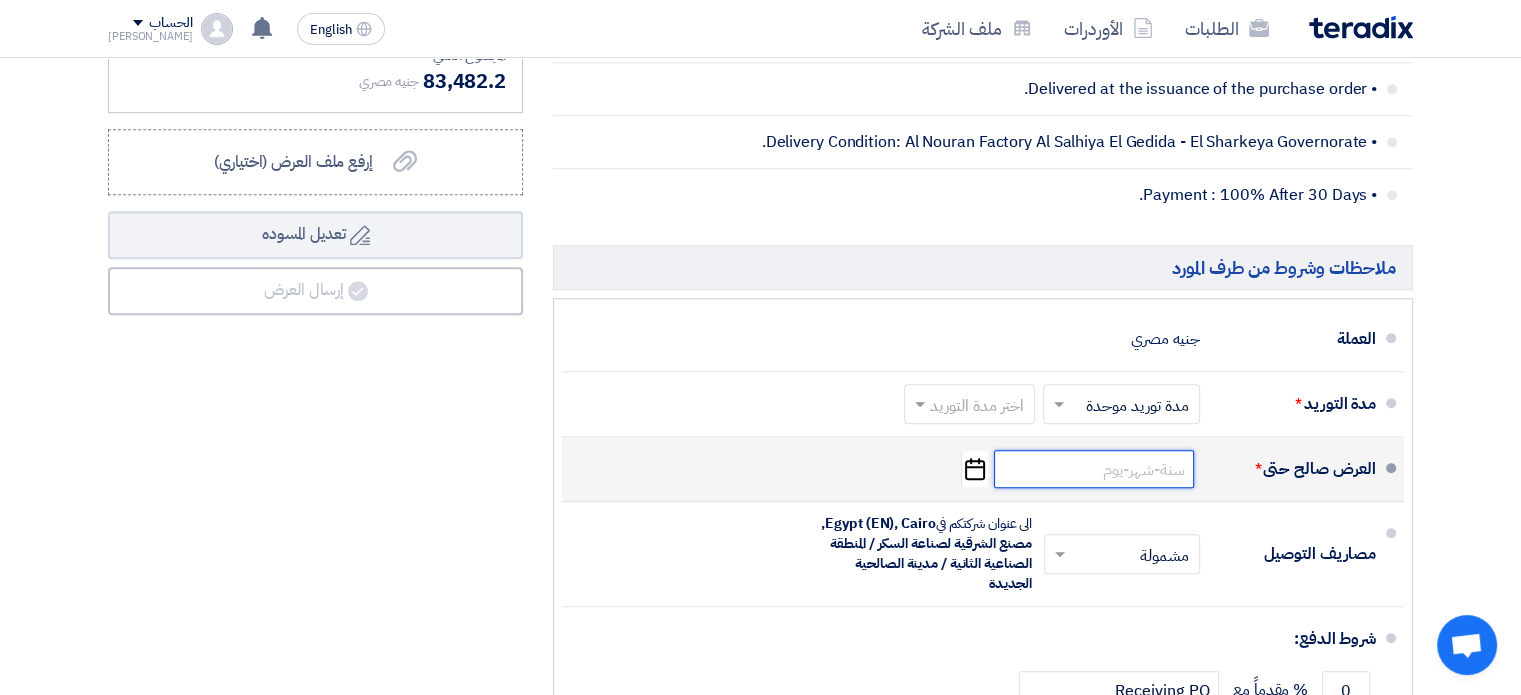 click 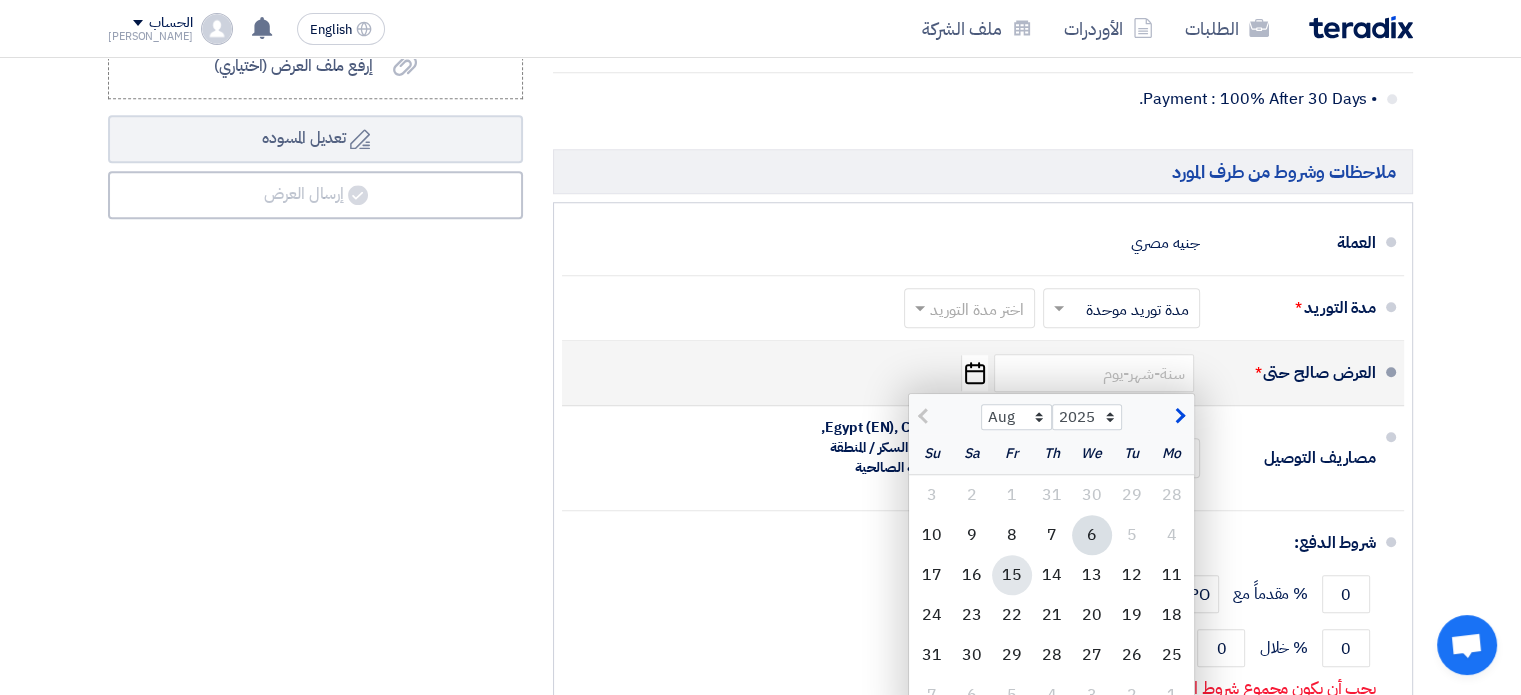 scroll, scrollTop: 1600, scrollLeft: 0, axis: vertical 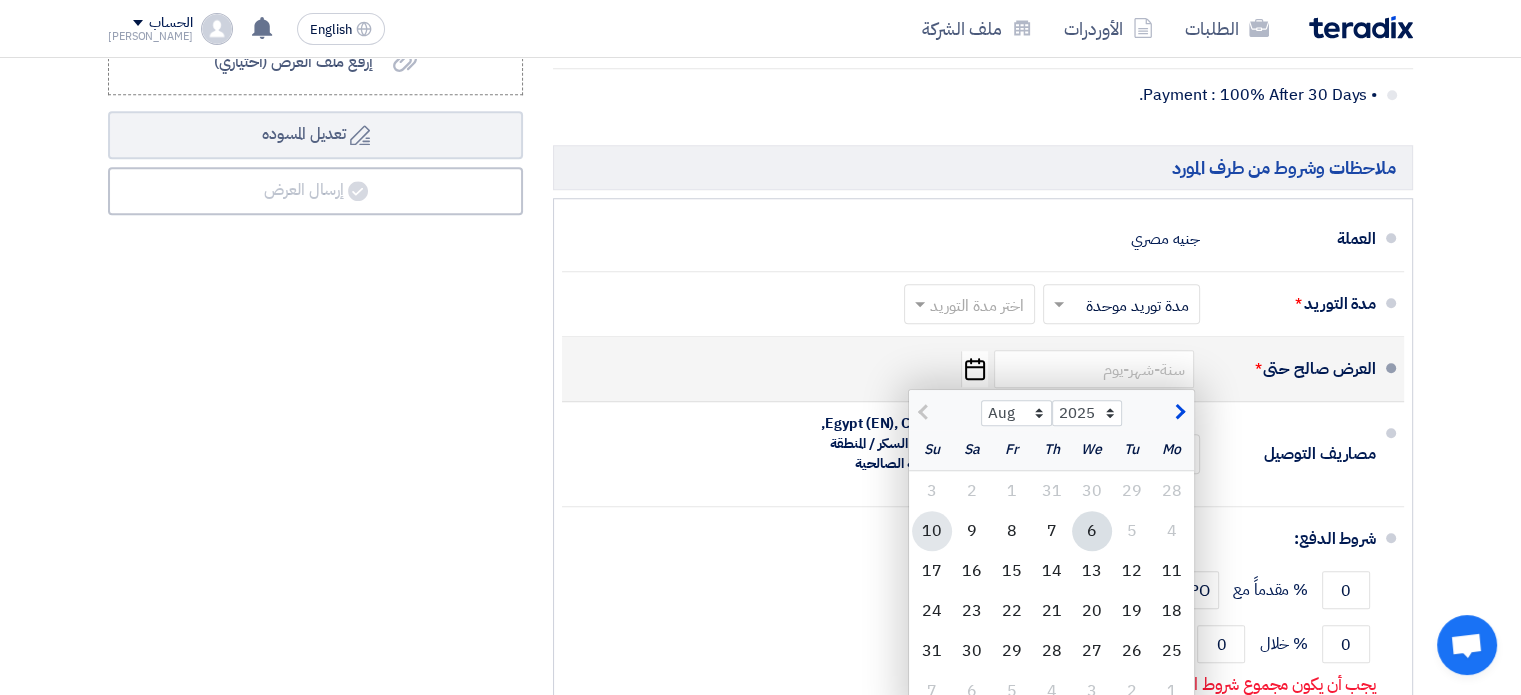 click on "10" 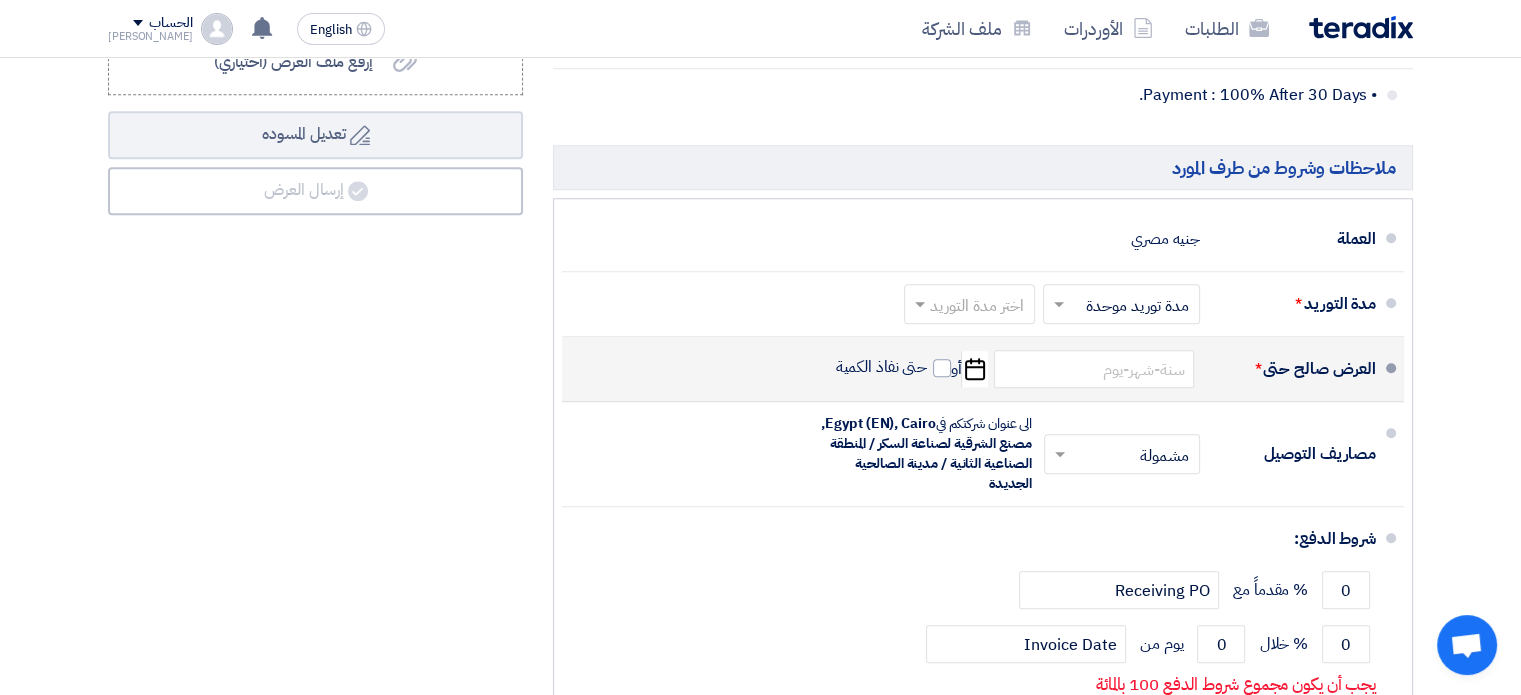 type on "8/10/2025" 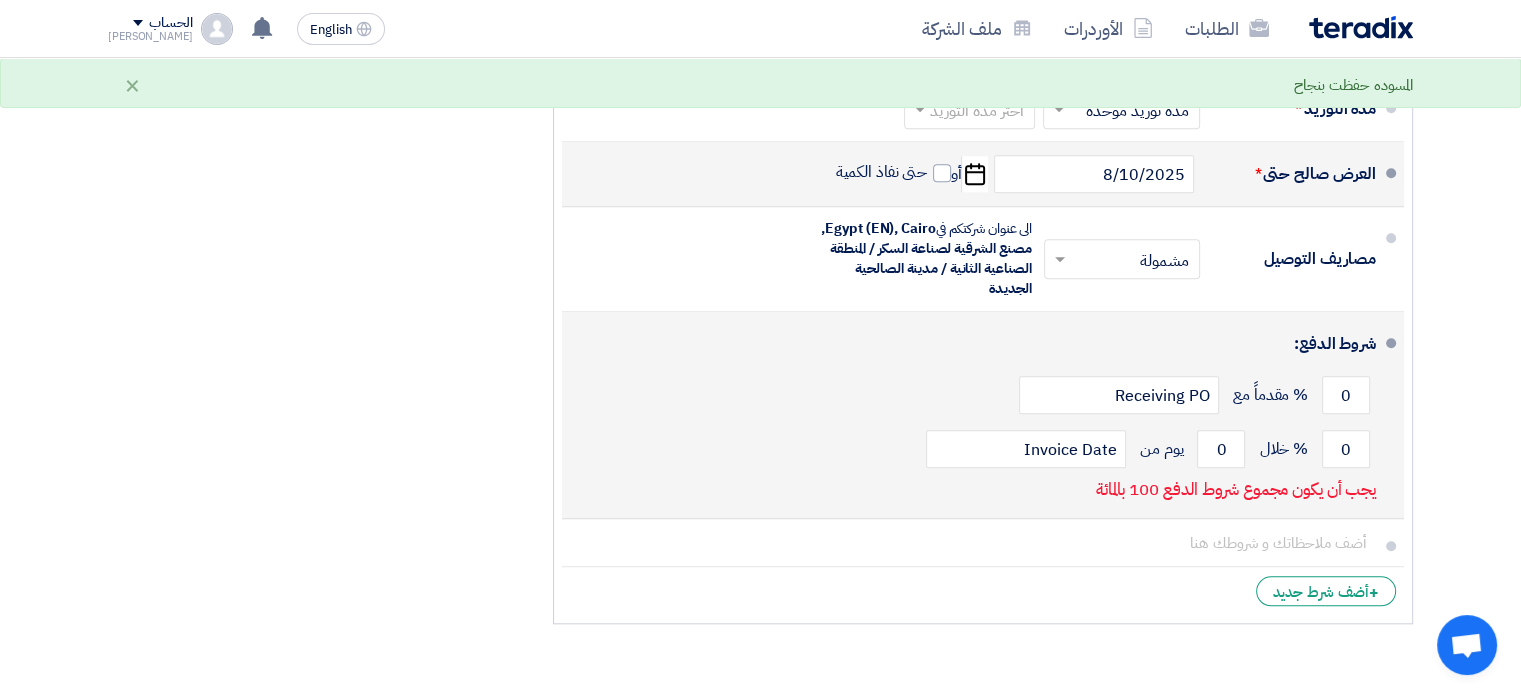 scroll, scrollTop: 1800, scrollLeft: 0, axis: vertical 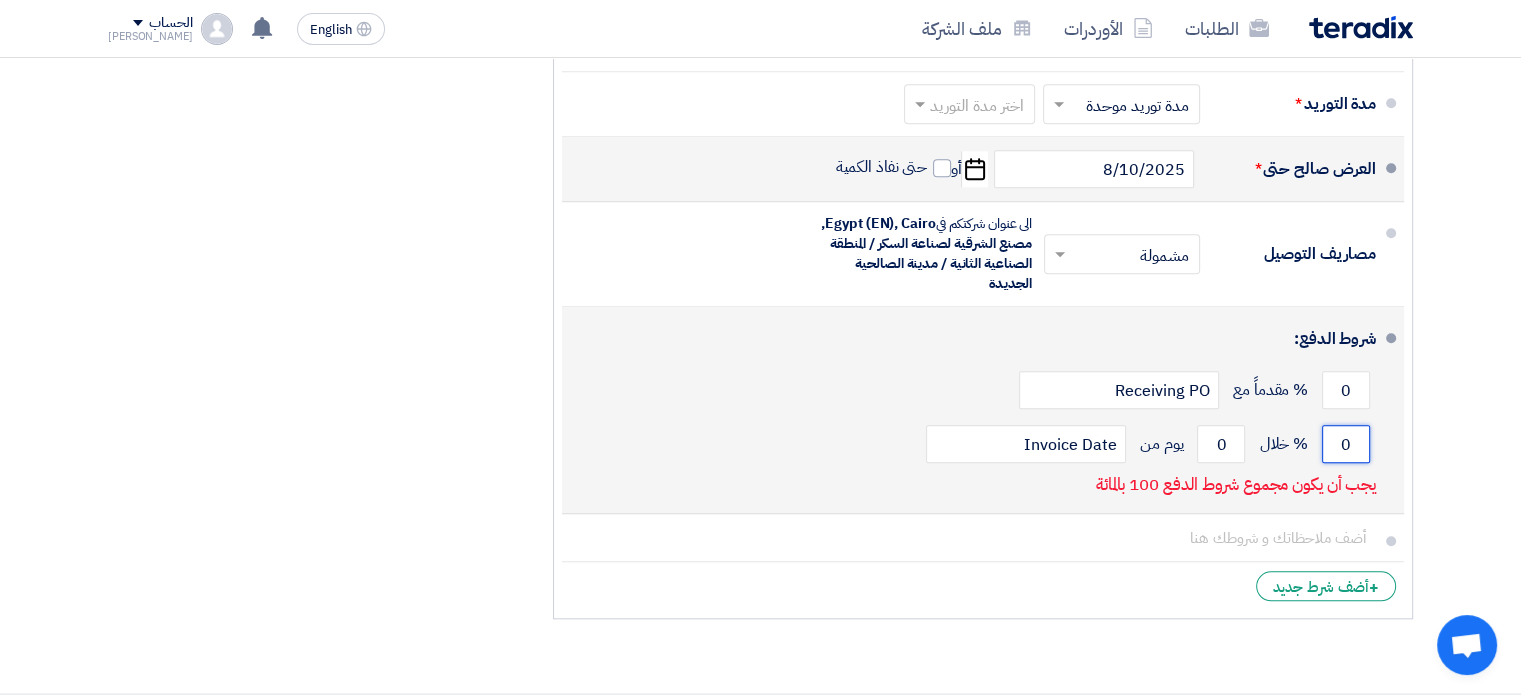 click on "0" 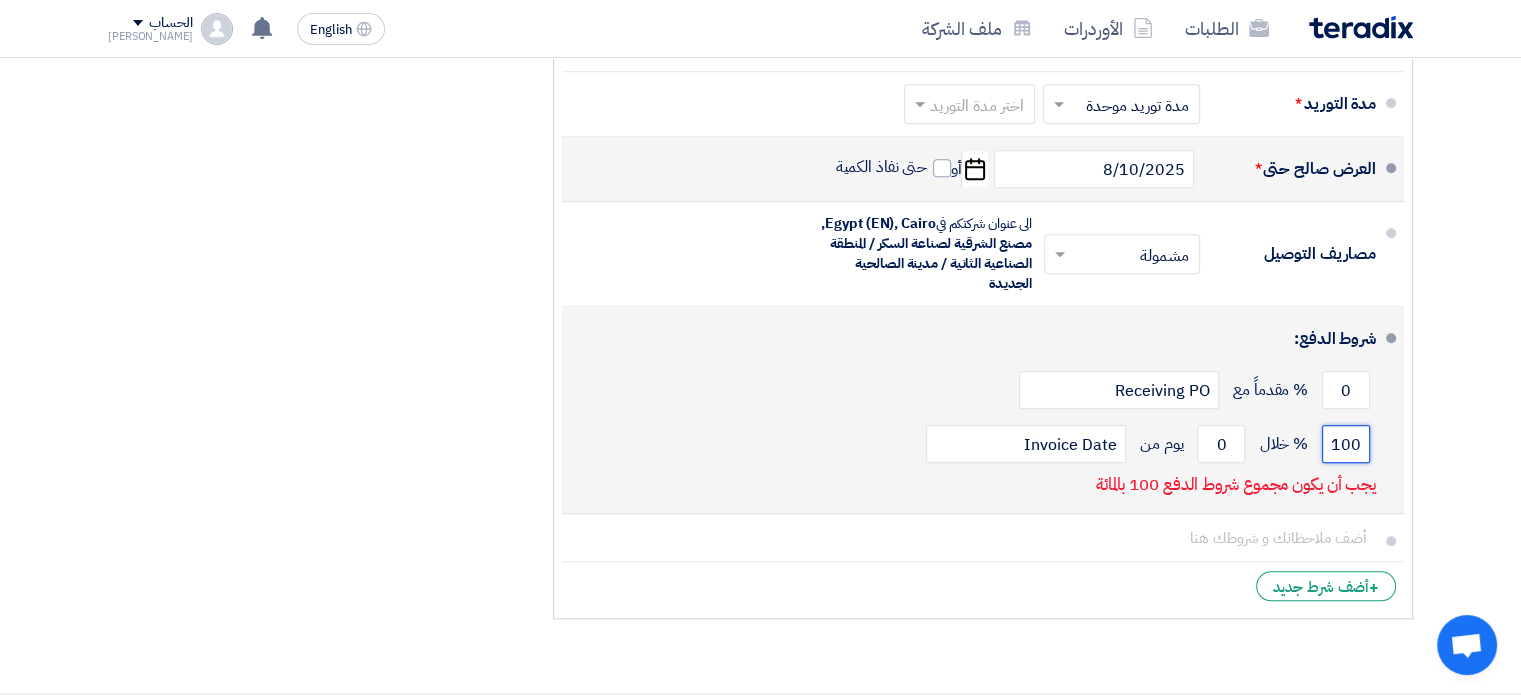 scroll, scrollTop: 0, scrollLeft: -8, axis: horizontal 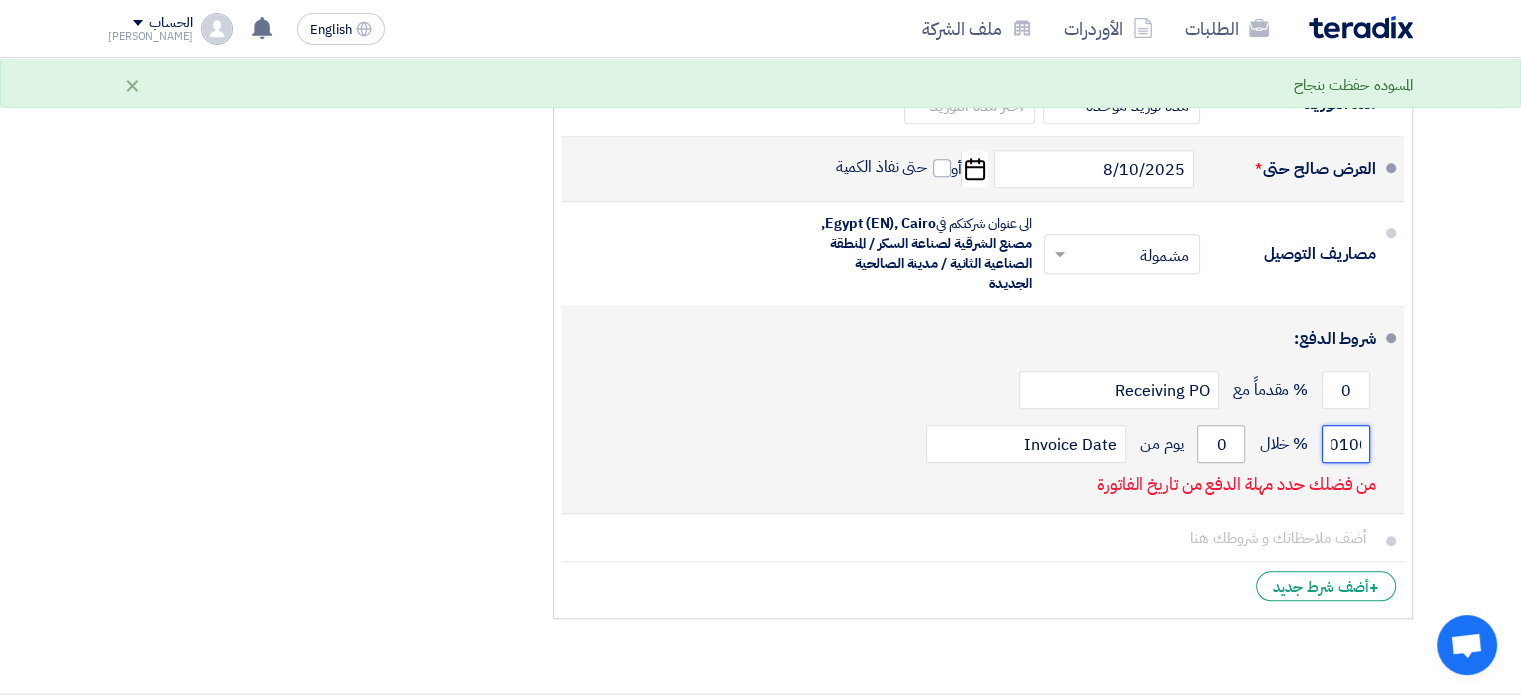 type on "0100" 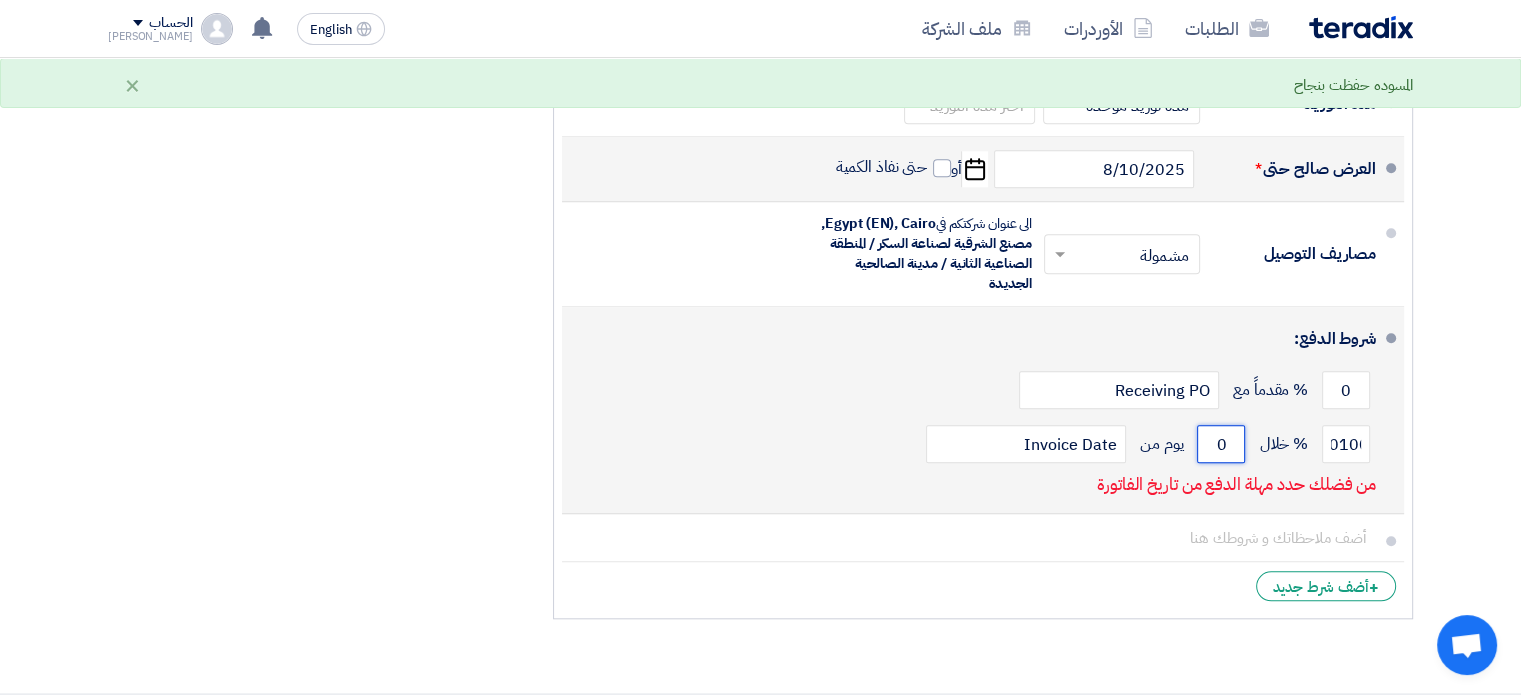 scroll, scrollTop: 0, scrollLeft: 0, axis: both 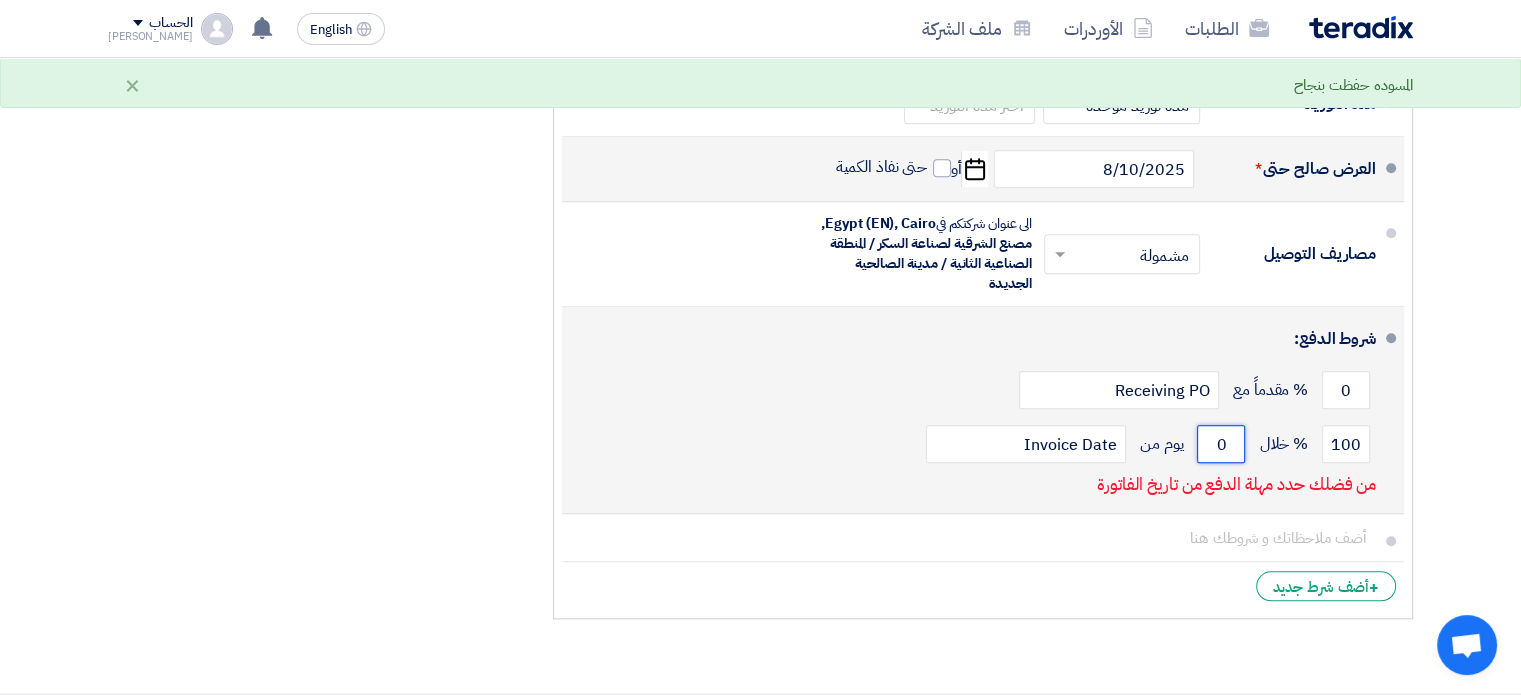click on "0" 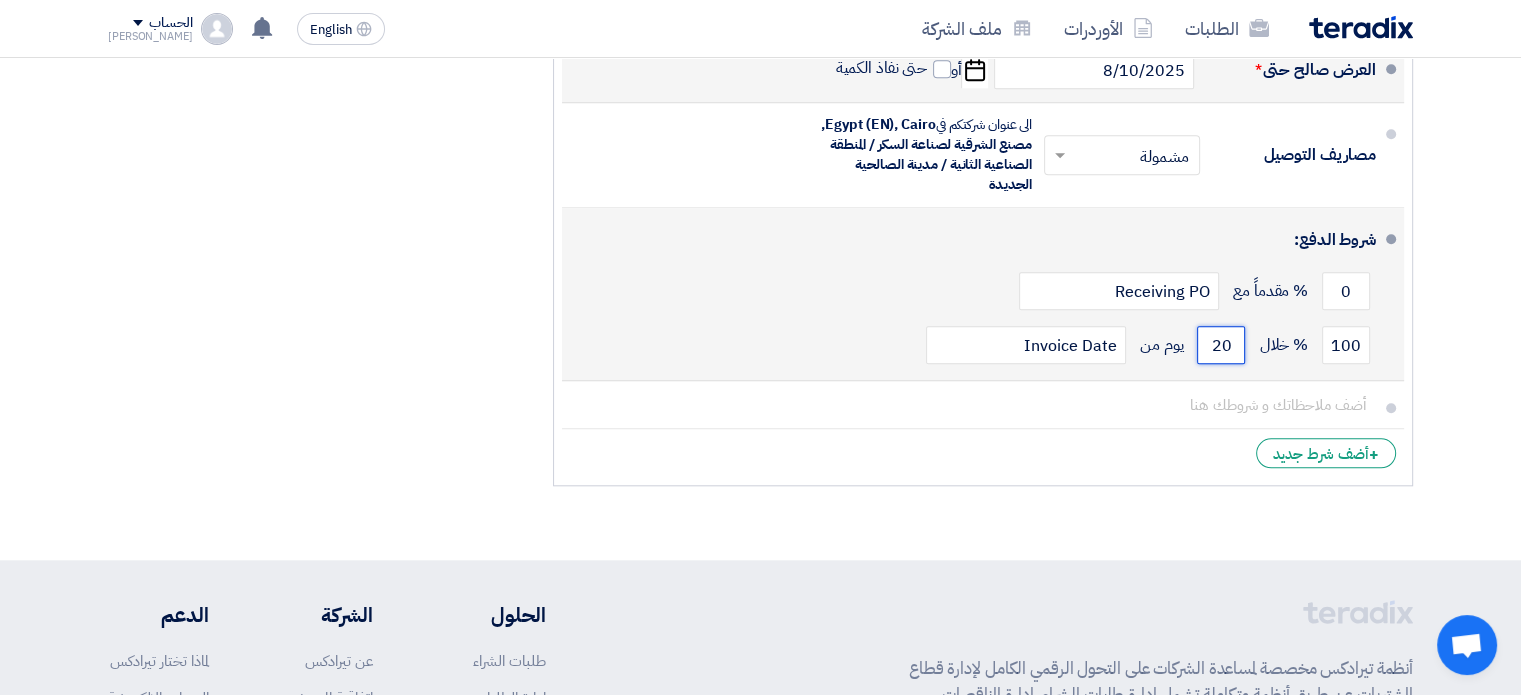 scroll, scrollTop: 1900, scrollLeft: 0, axis: vertical 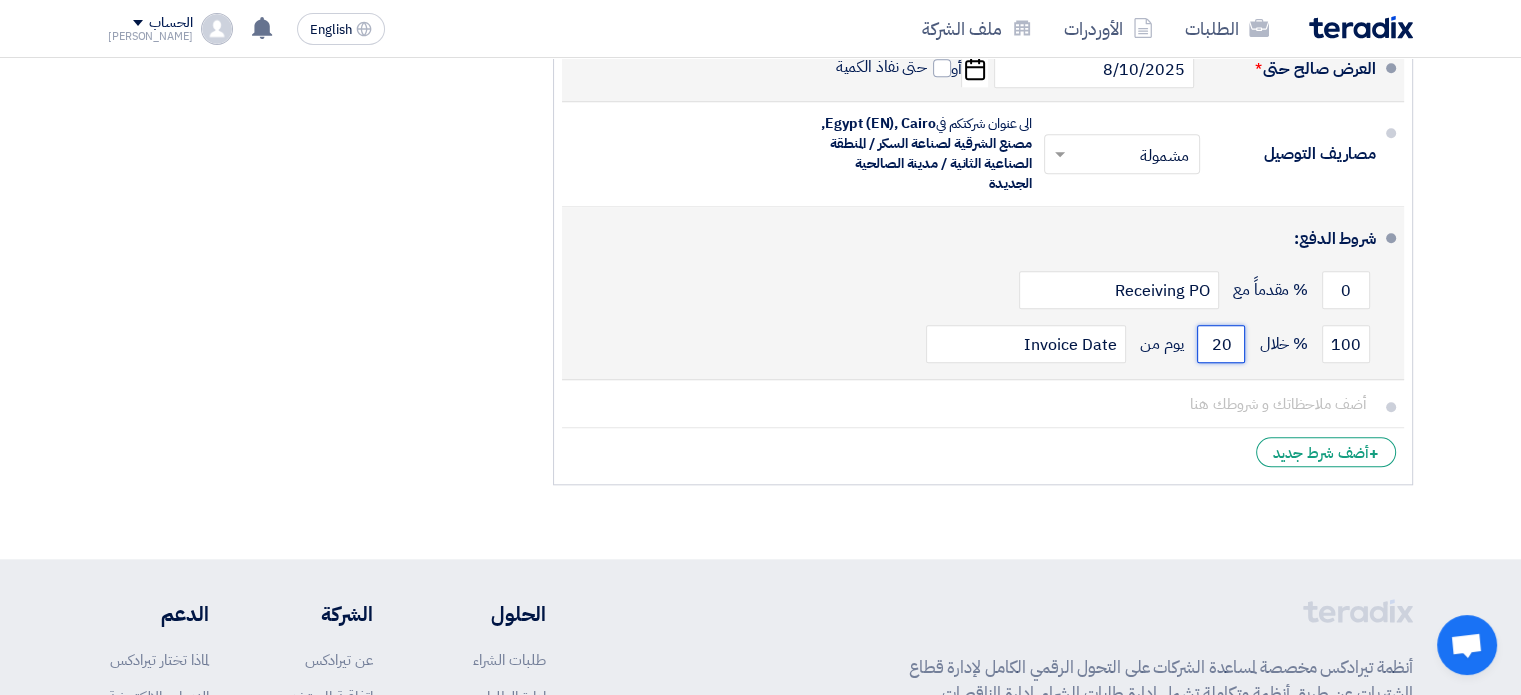 type on "20" 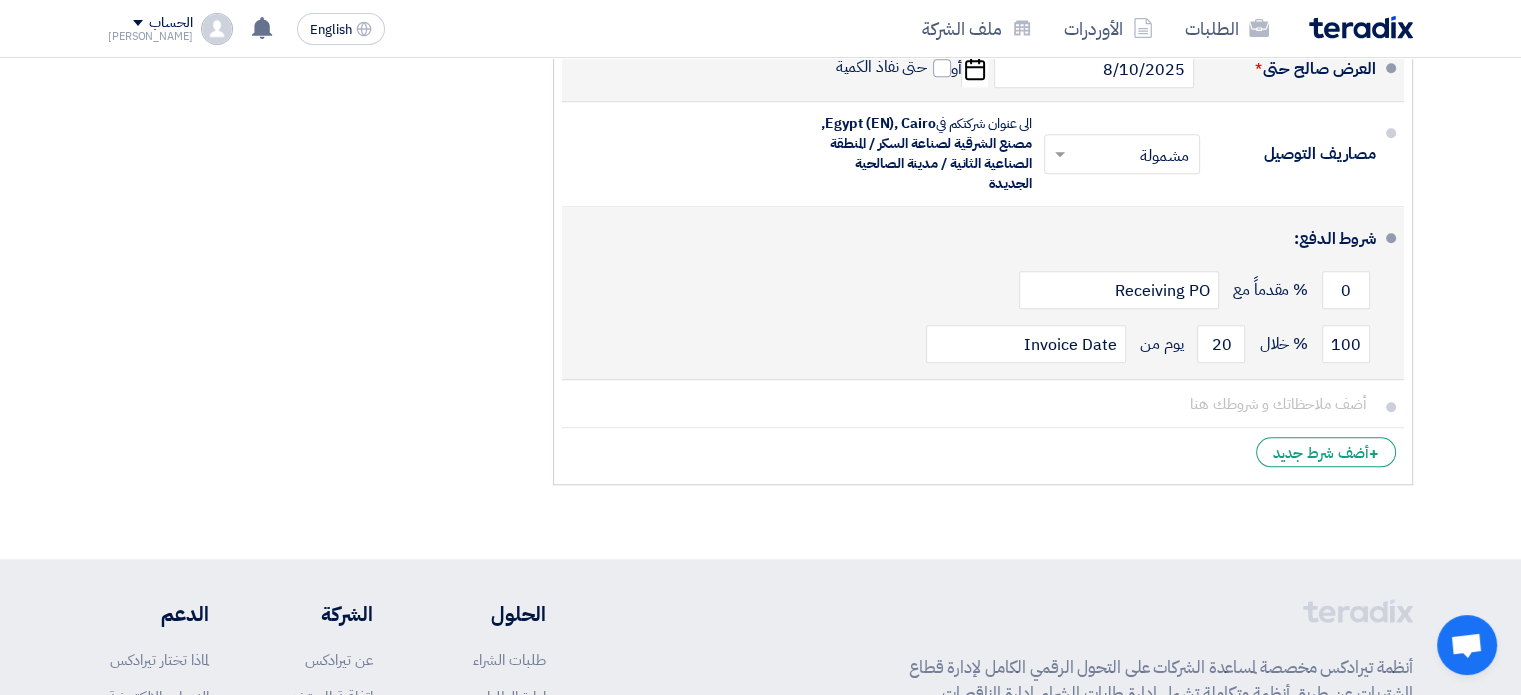 click on "[PERCENTAGE]% [ARABIC_WORD] [NUMBER] [ARABIC_WORD] [NUMBER] [ARABIC_WORD] [ARABIC_WORD] [ARABIC_WORD]" 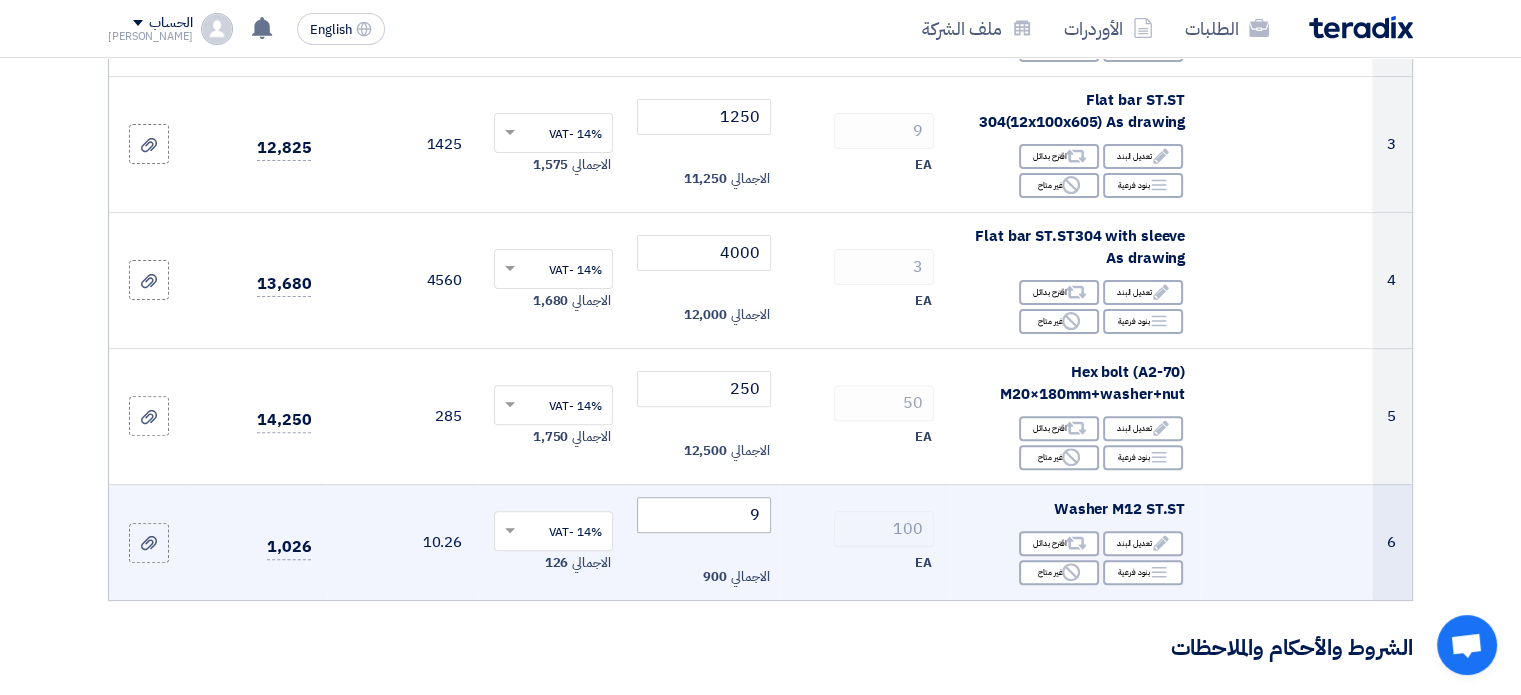 scroll, scrollTop: 600, scrollLeft: 0, axis: vertical 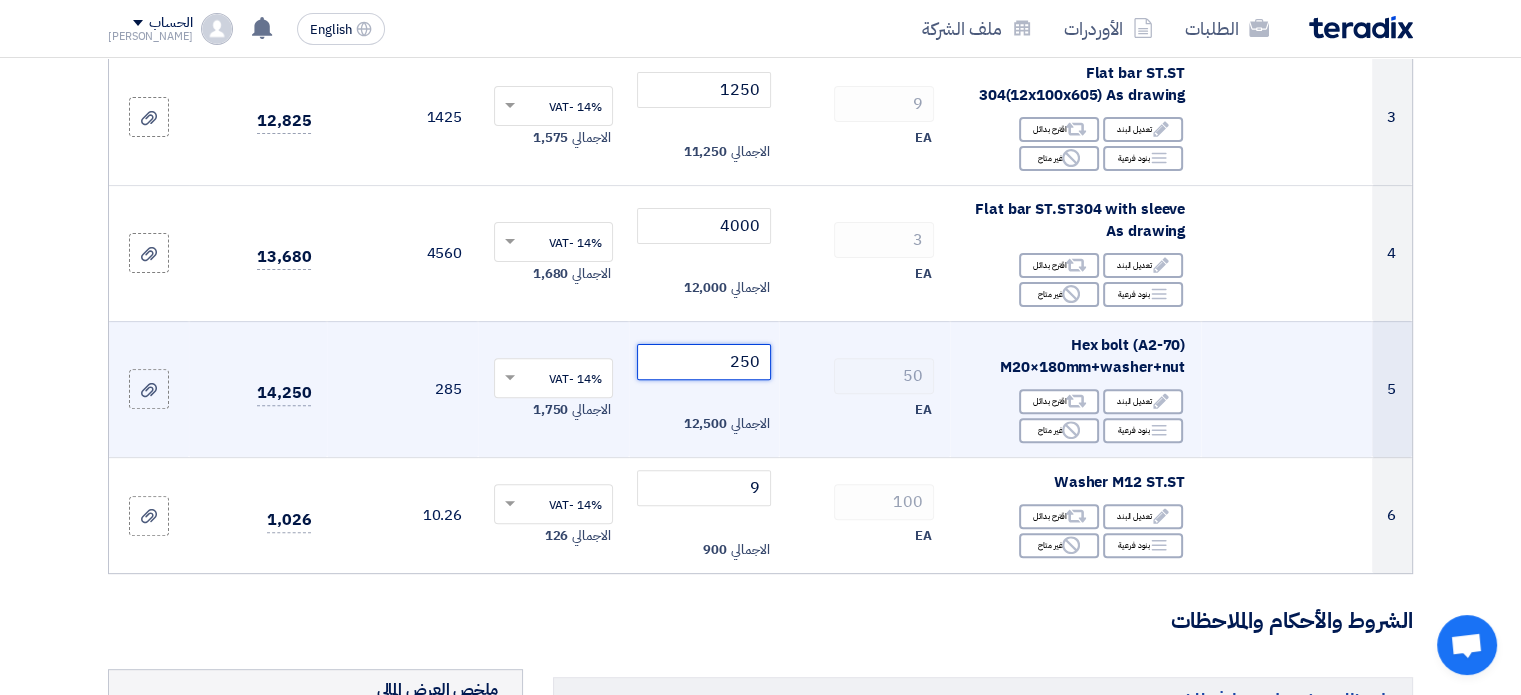 drag, startPoint x: 730, startPoint y: 365, endPoint x: 760, endPoint y: 357, distance: 31.04835 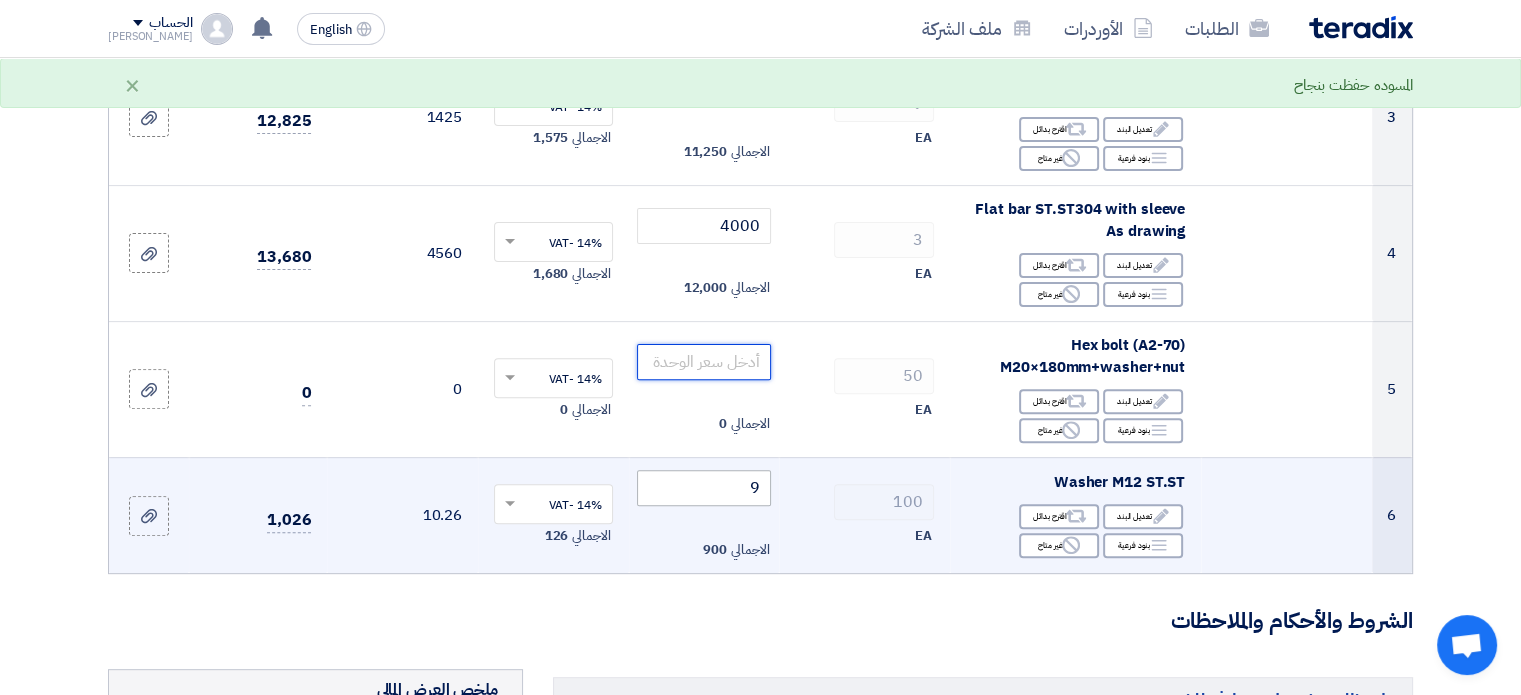 type 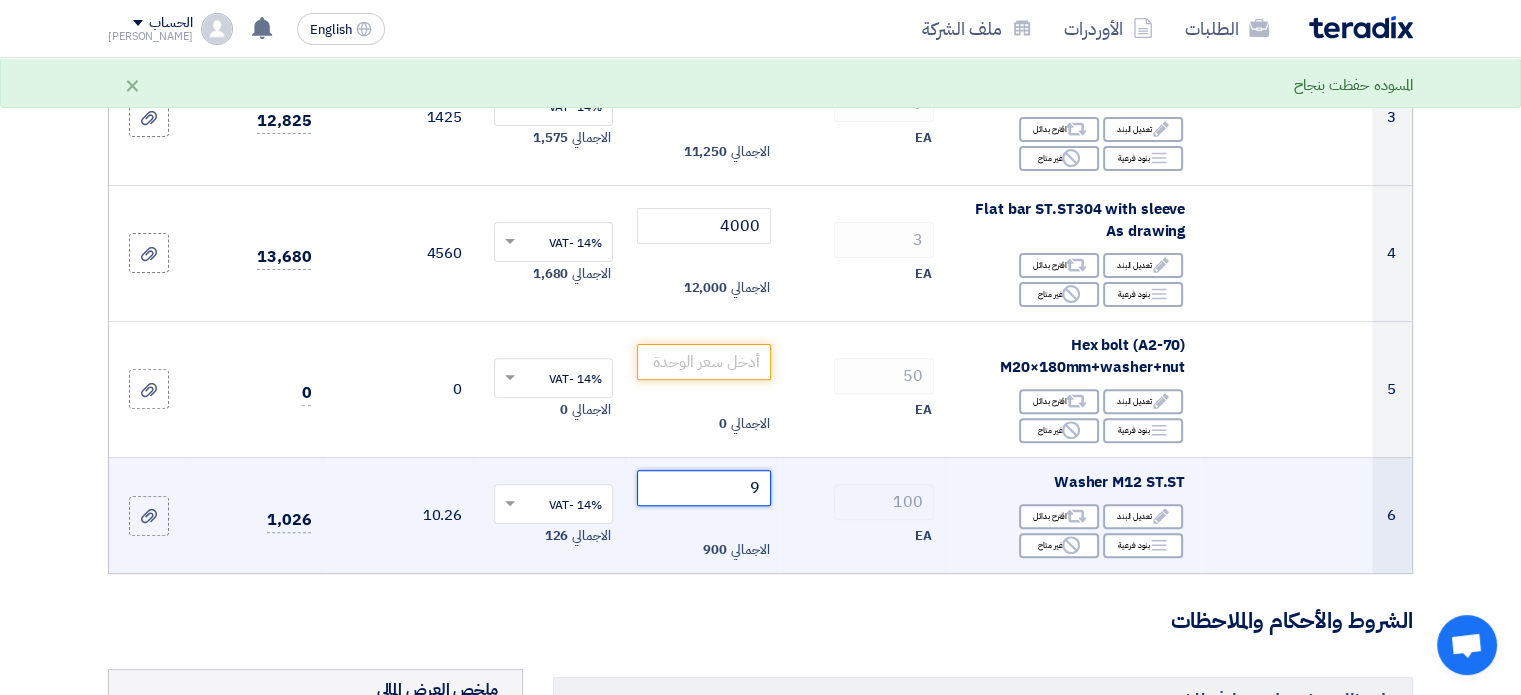 drag, startPoint x: 749, startPoint y: 484, endPoint x: 762, endPoint y: 480, distance: 13.601471 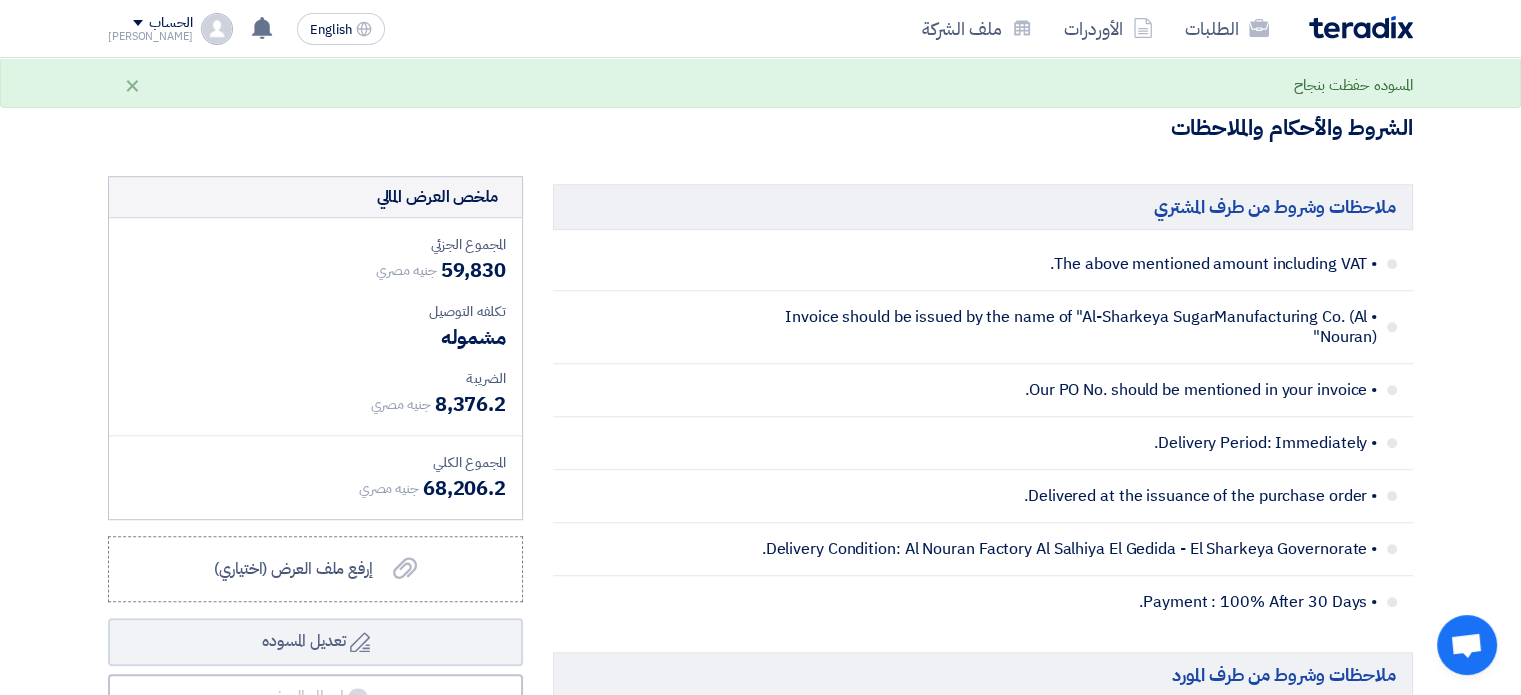 scroll, scrollTop: 1100, scrollLeft: 0, axis: vertical 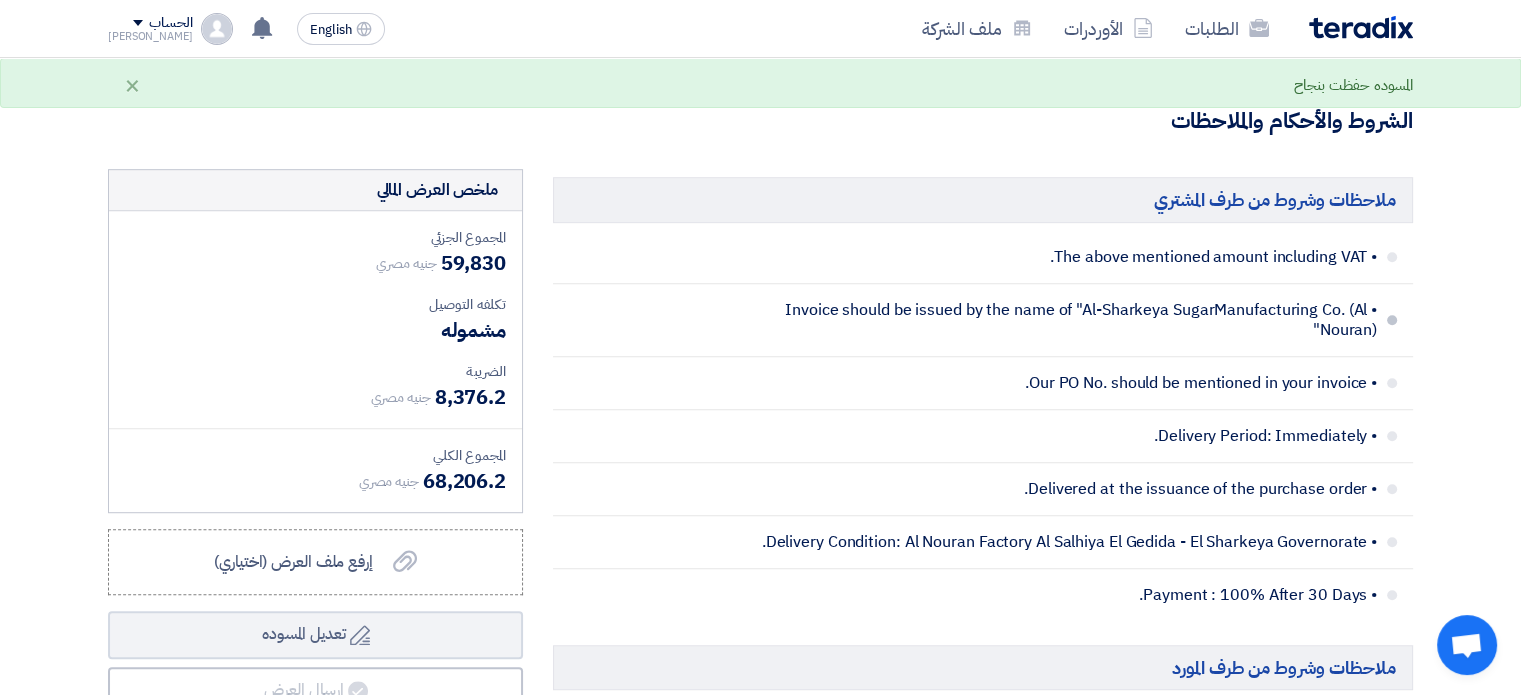 type 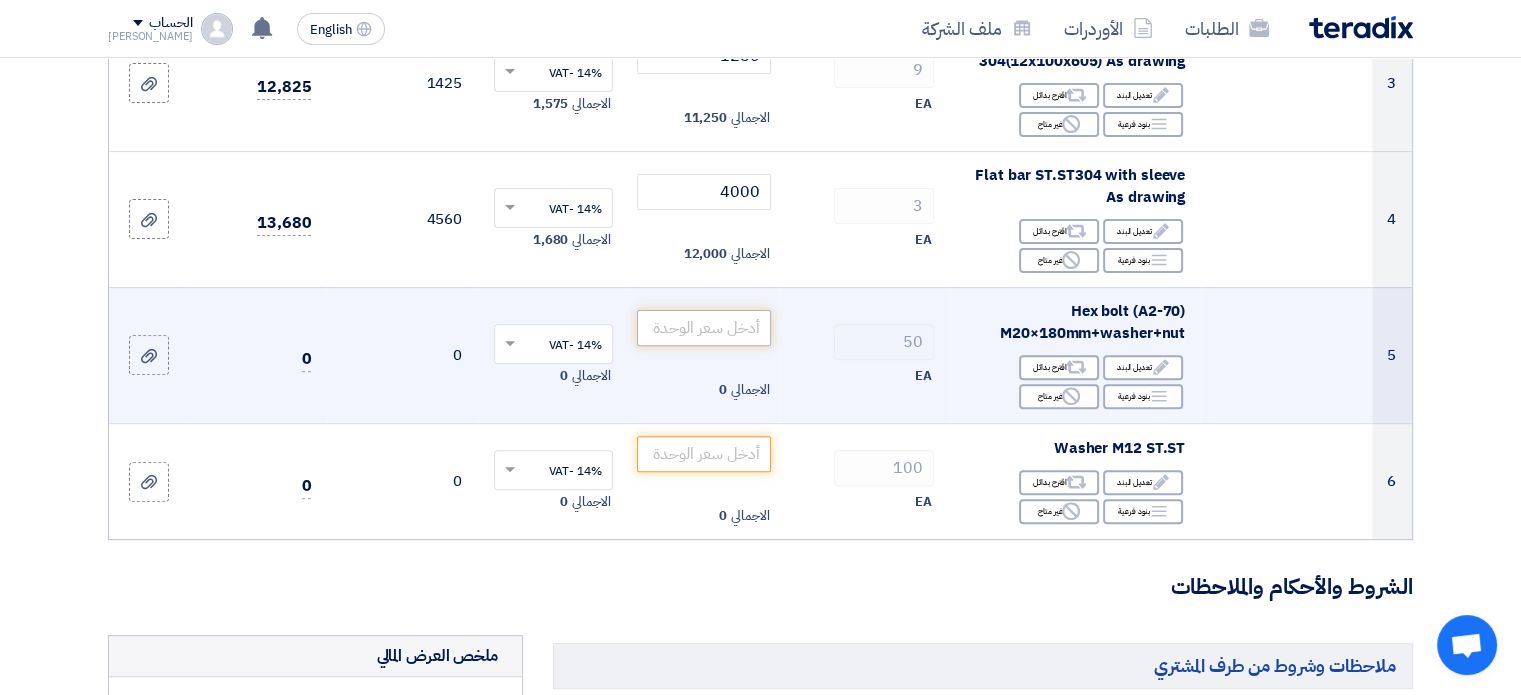 scroll, scrollTop: 600, scrollLeft: 0, axis: vertical 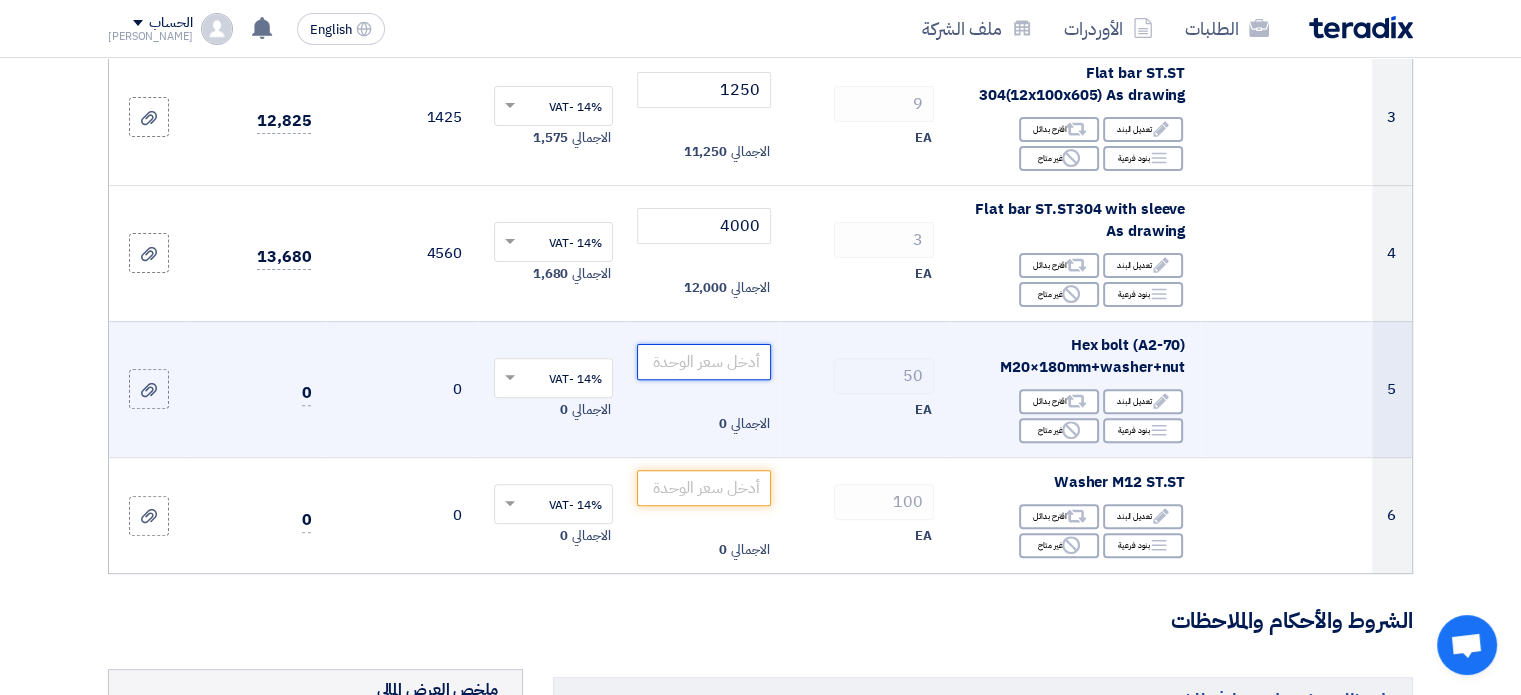 click 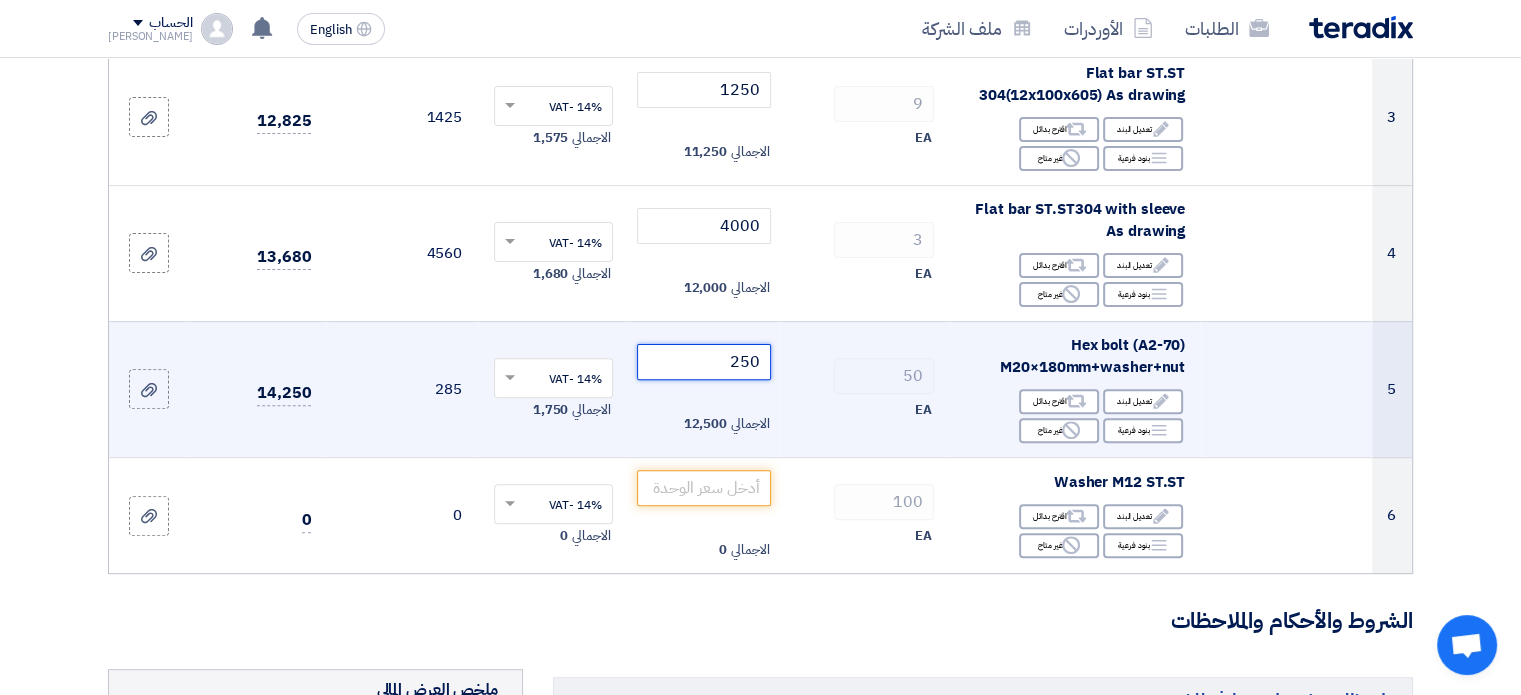 type on "250" 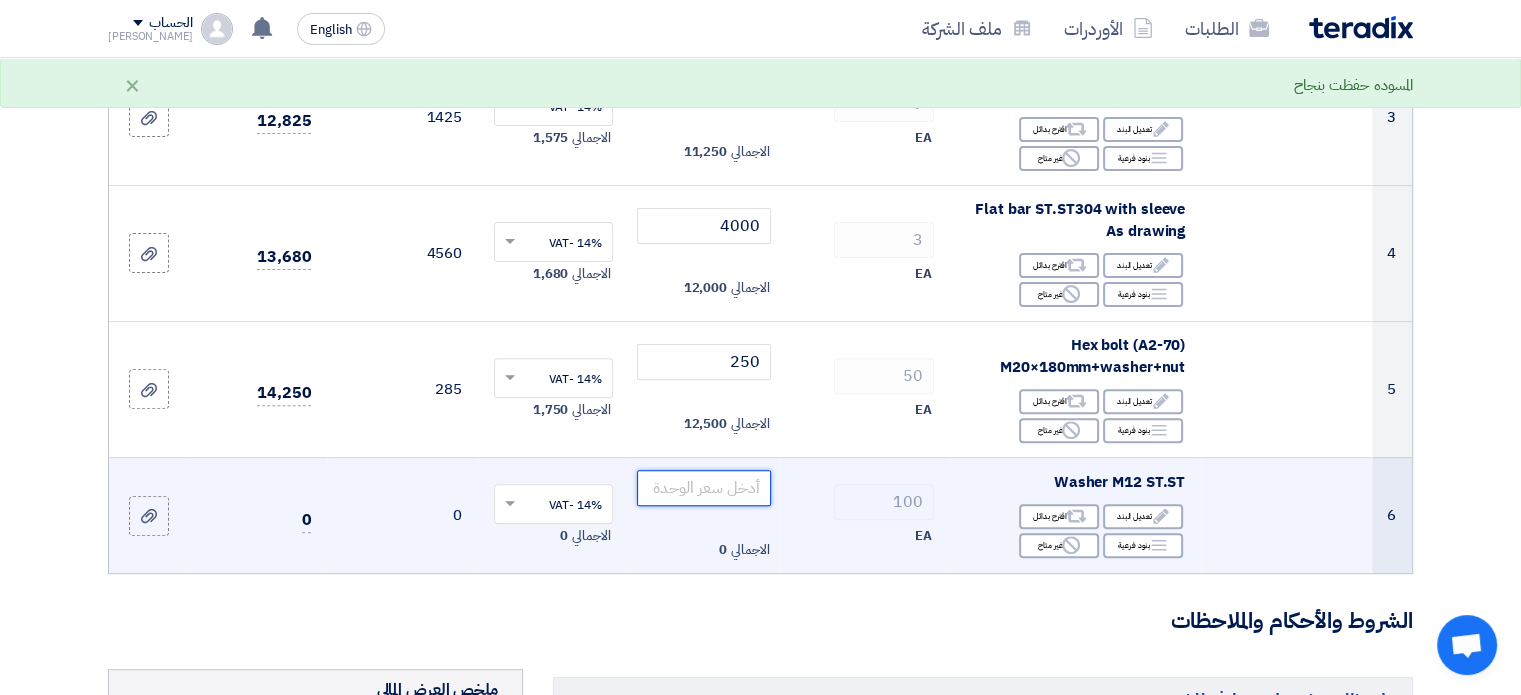 click 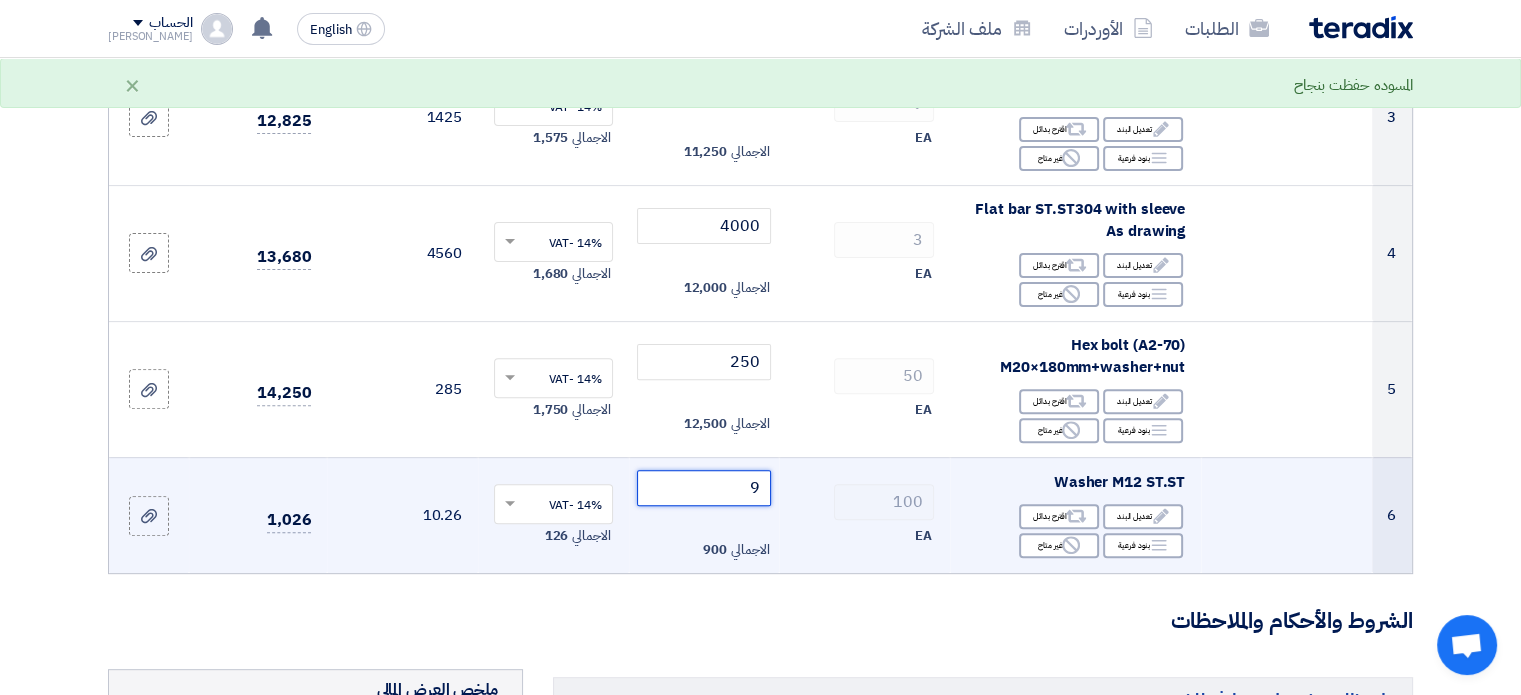 type on "9" 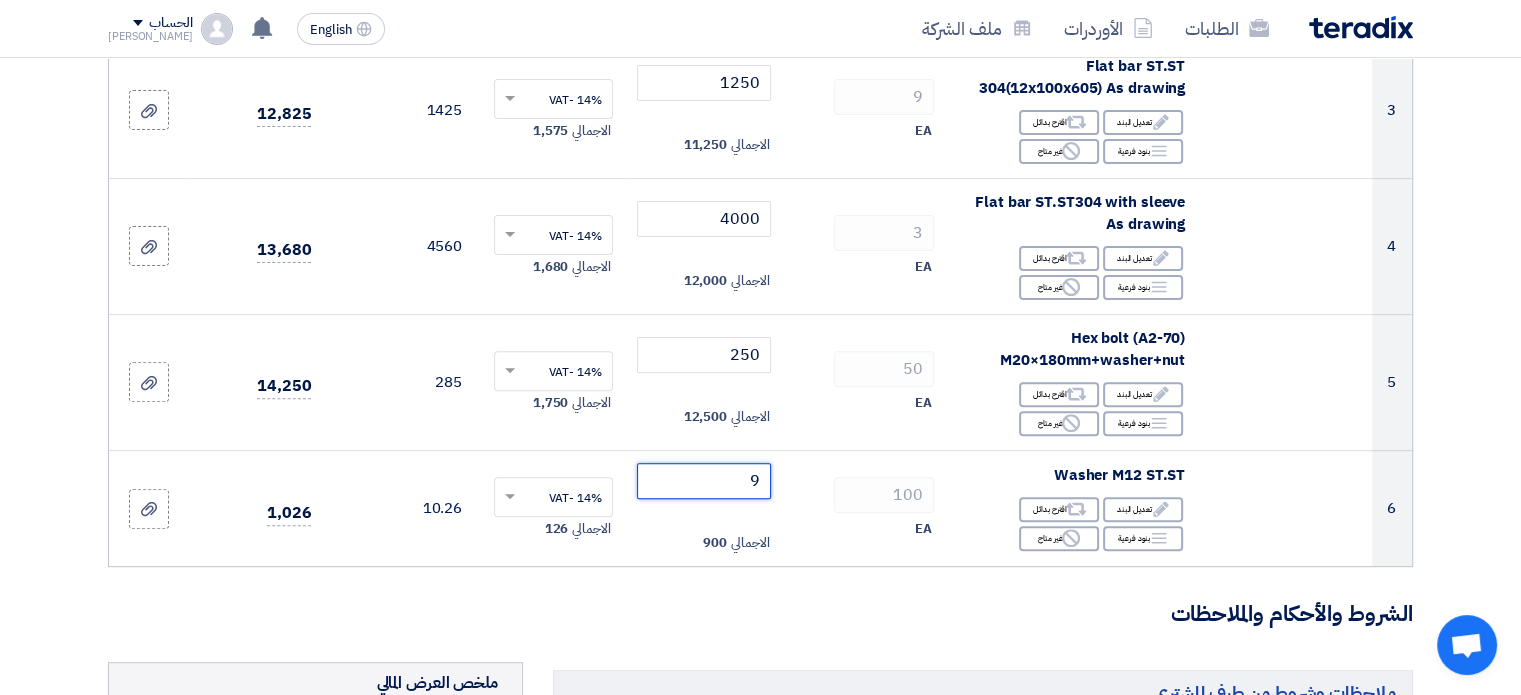 scroll, scrollTop: 600, scrollLeft: 0, axis: vertical 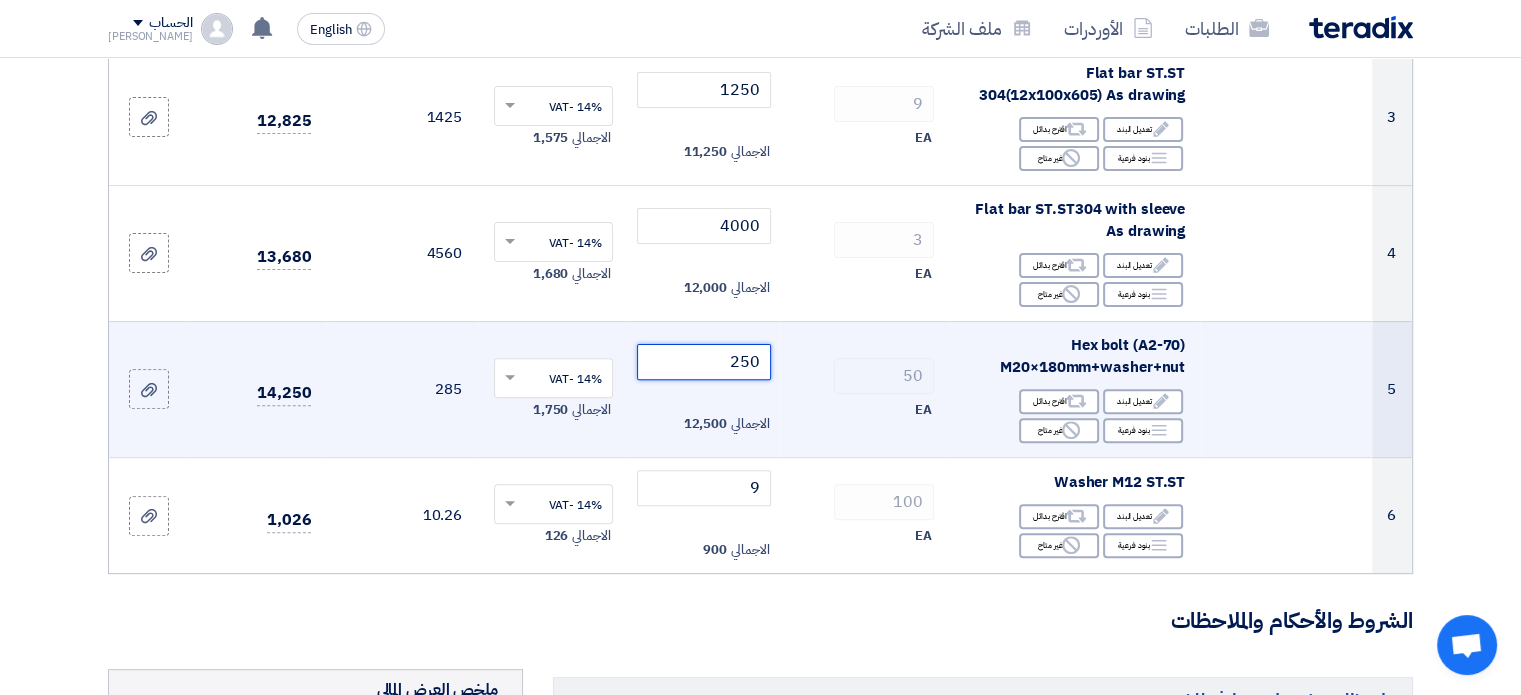 click on "250" 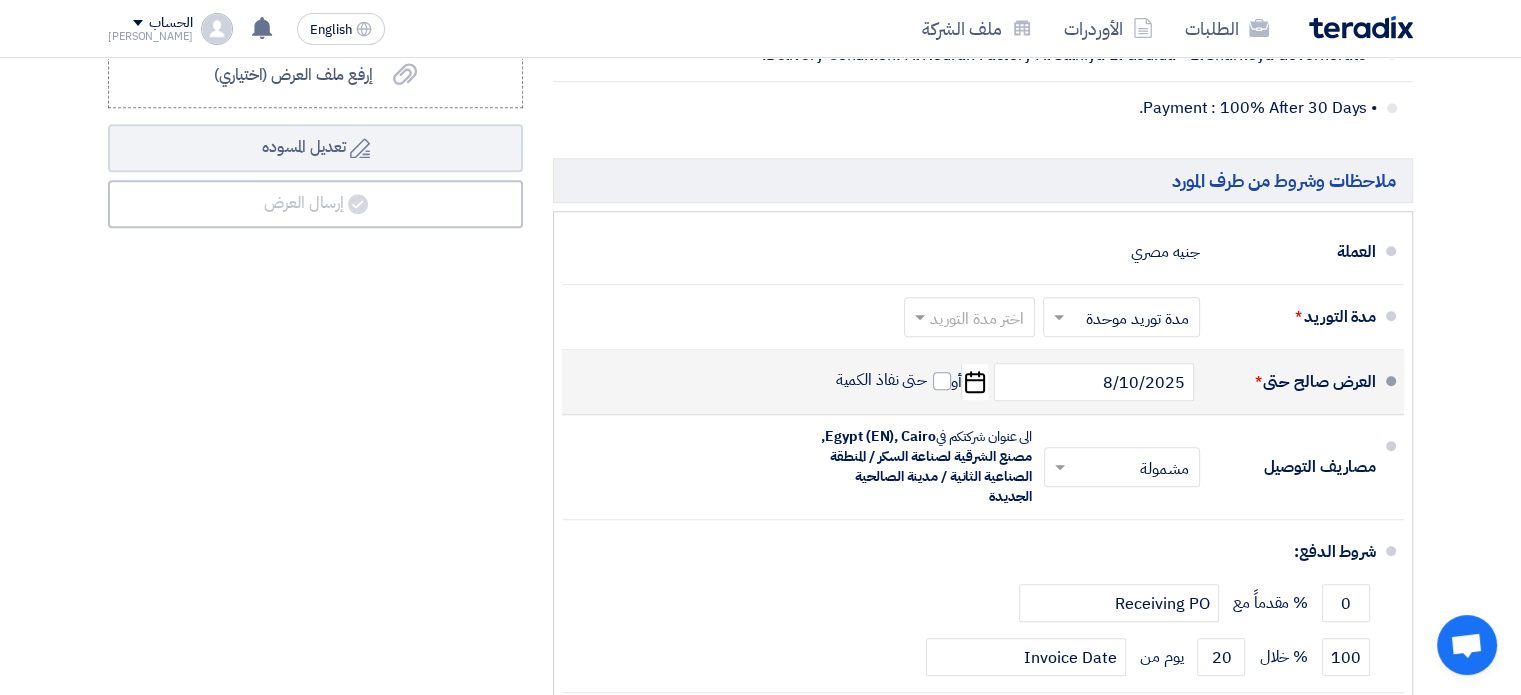 scroll, scrollTop: 1600, scrollLeft: 0, axis: vertical 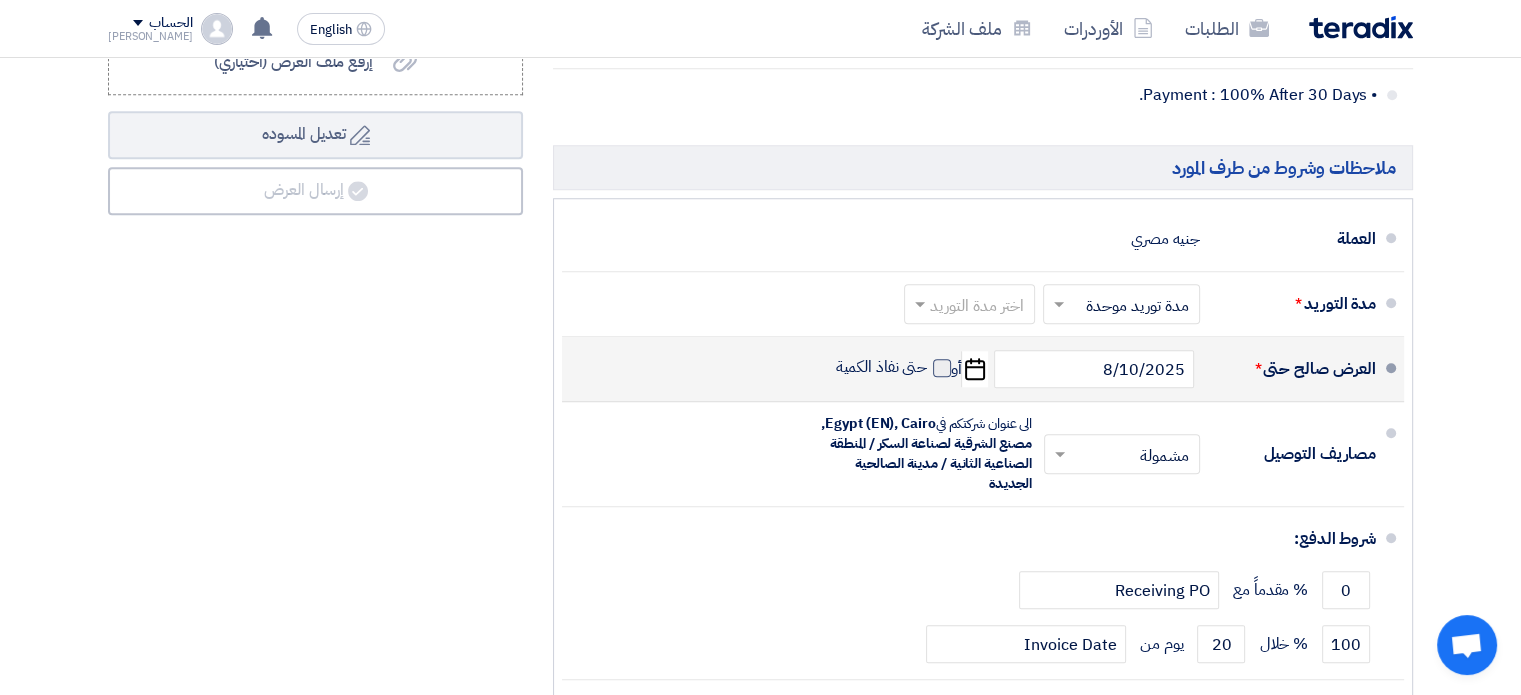 click 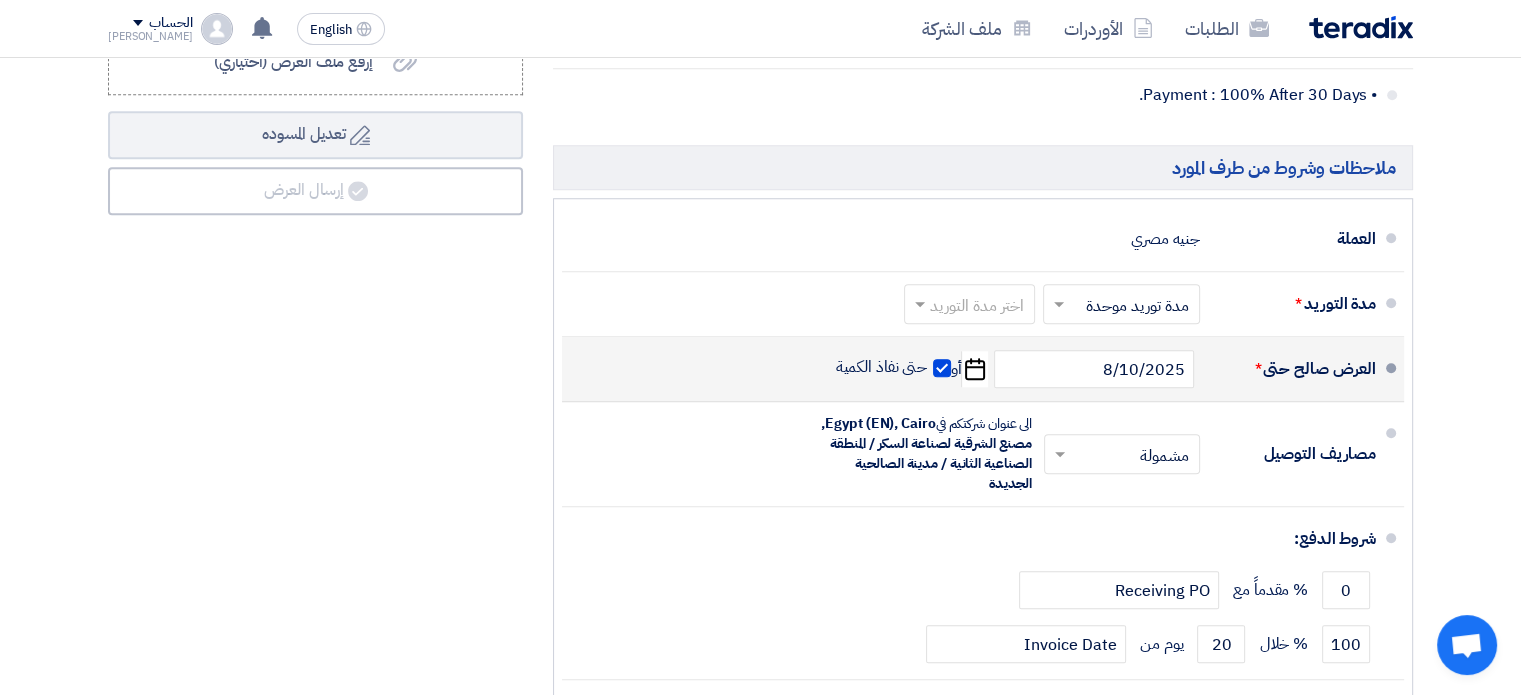click 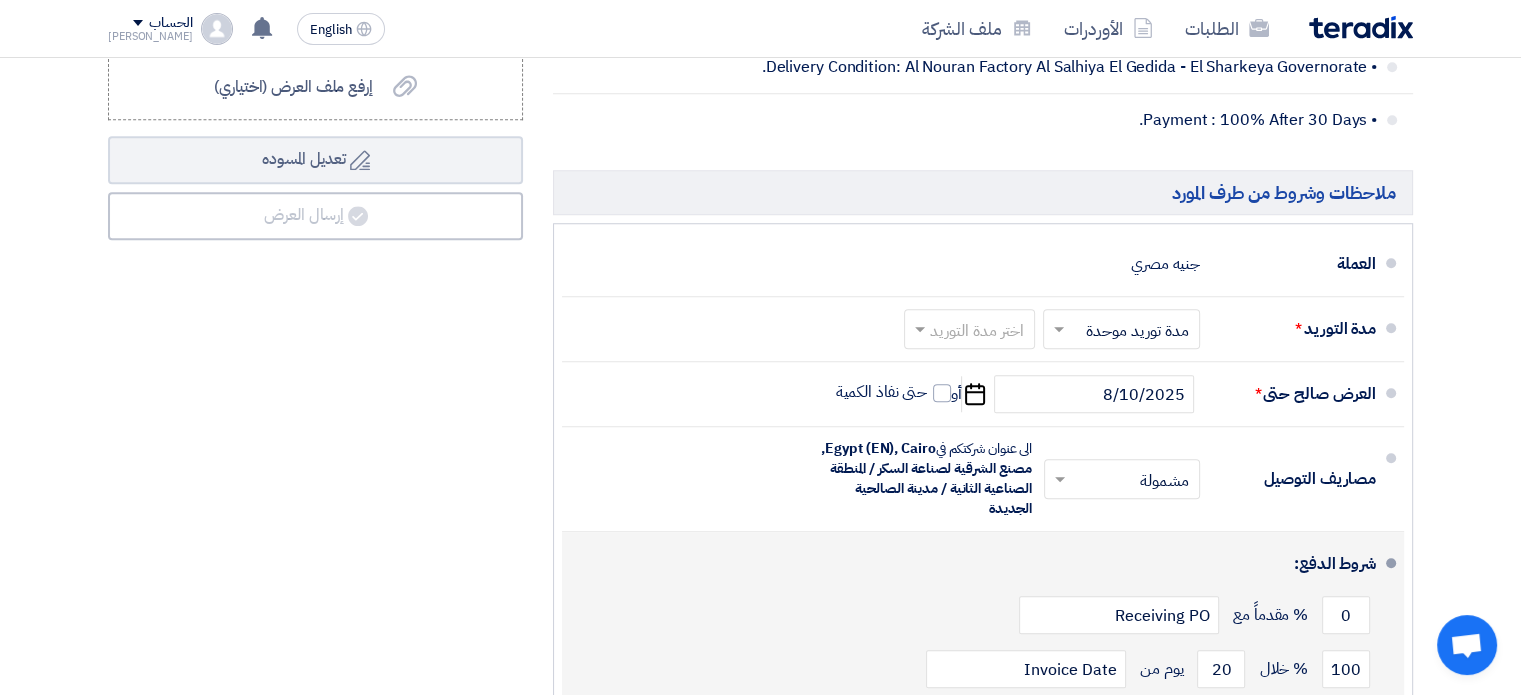 scroll, scrollTop: 1700, scrollLeft: 0, axis: vertical 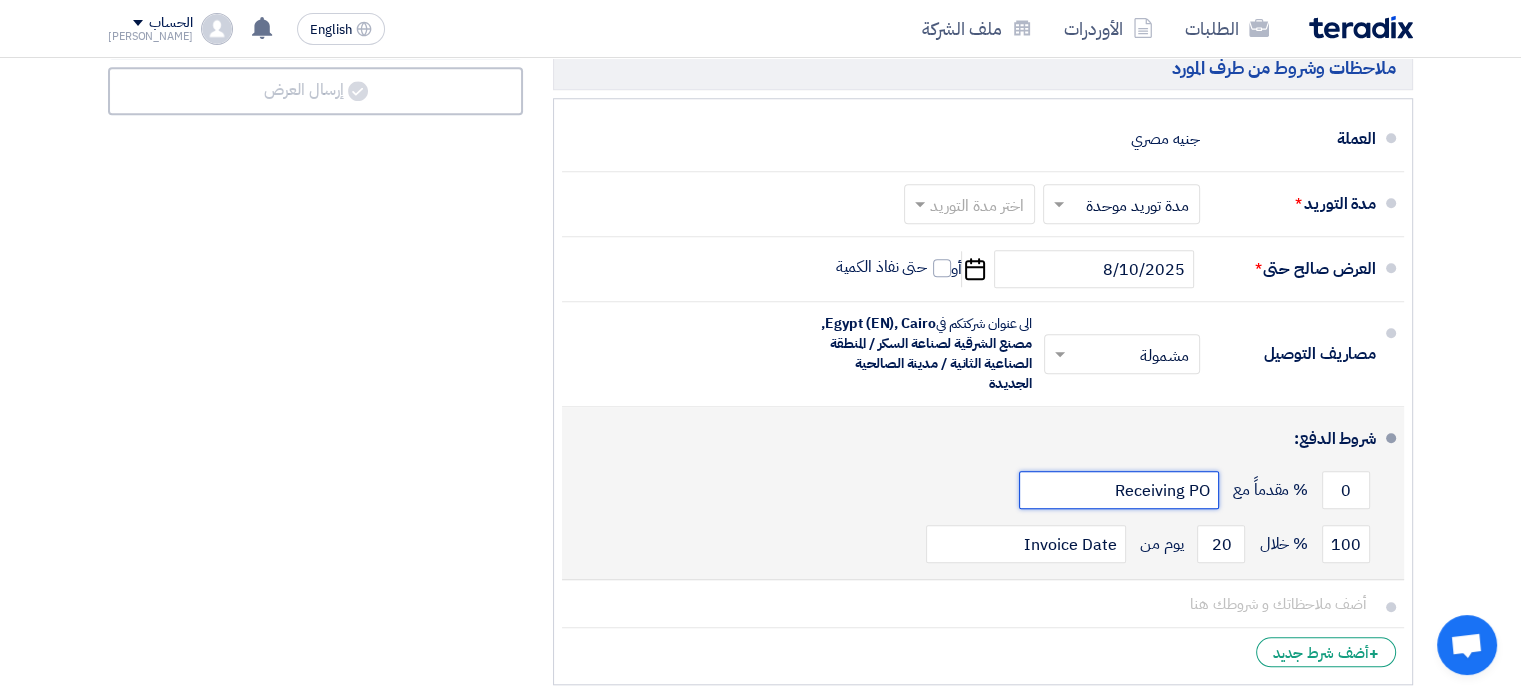 click on "Receiving PO" 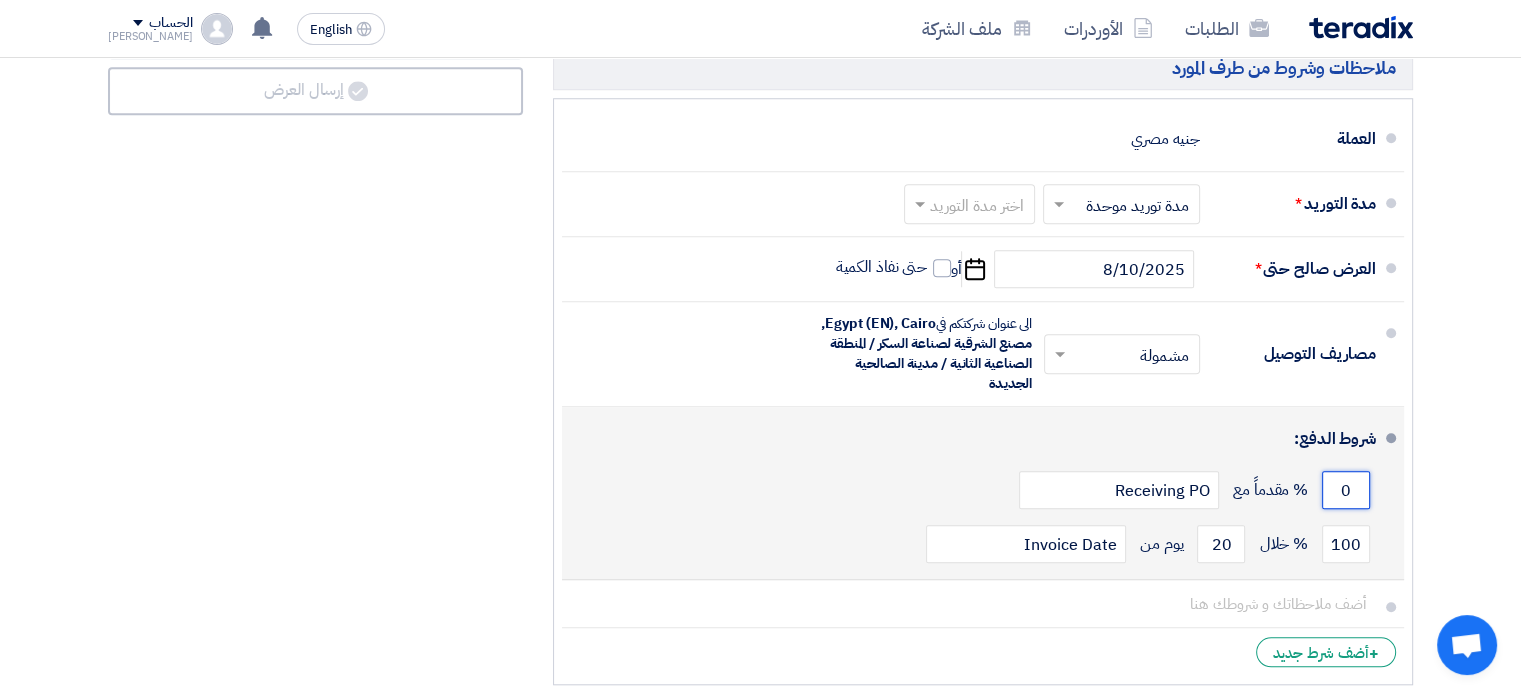 click on "0" 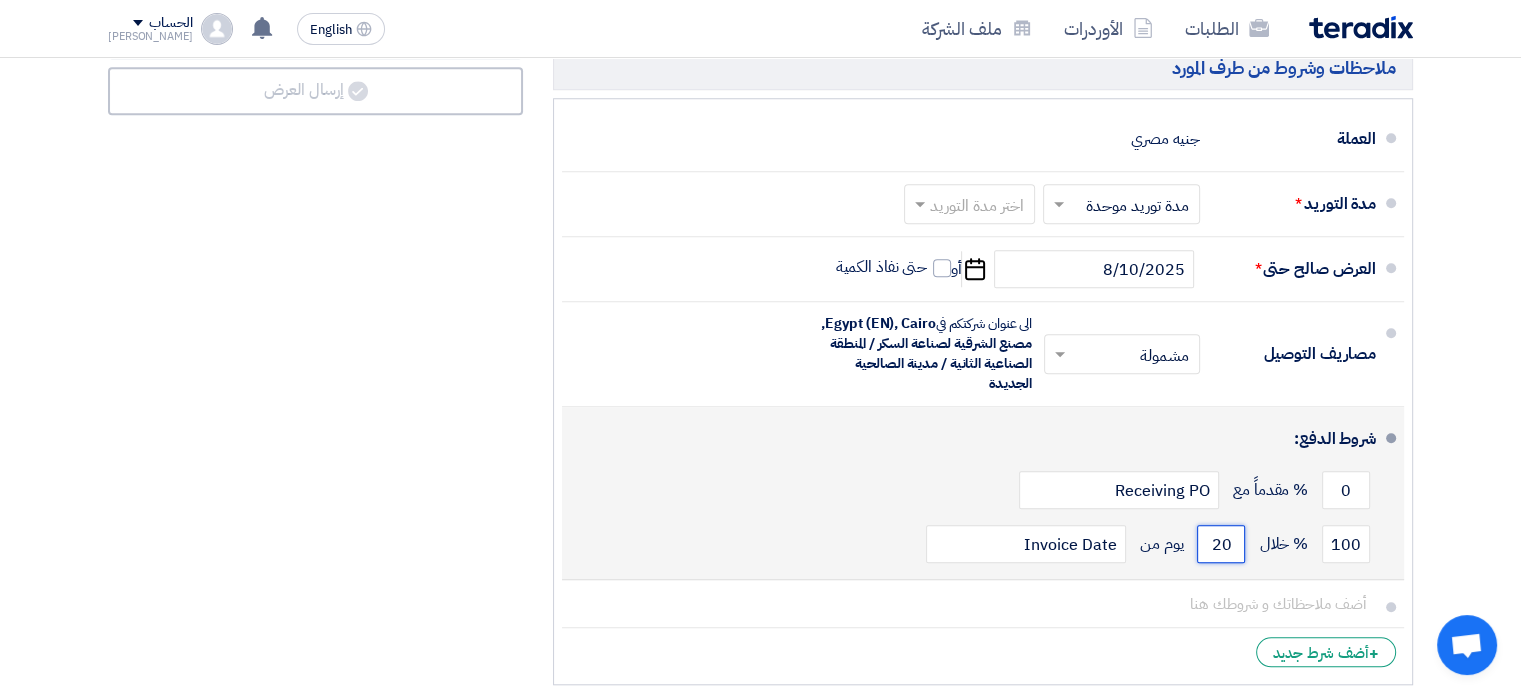 click on "20" 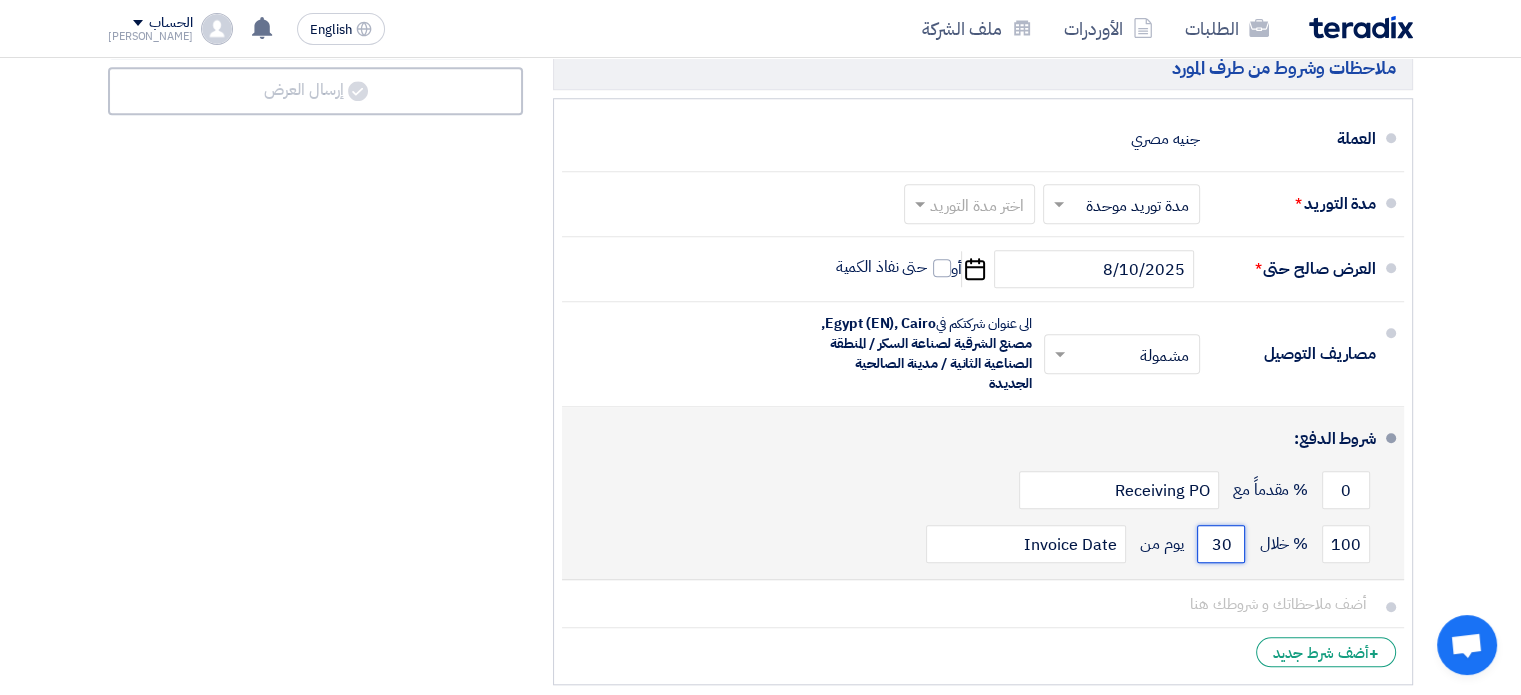 type on "30" 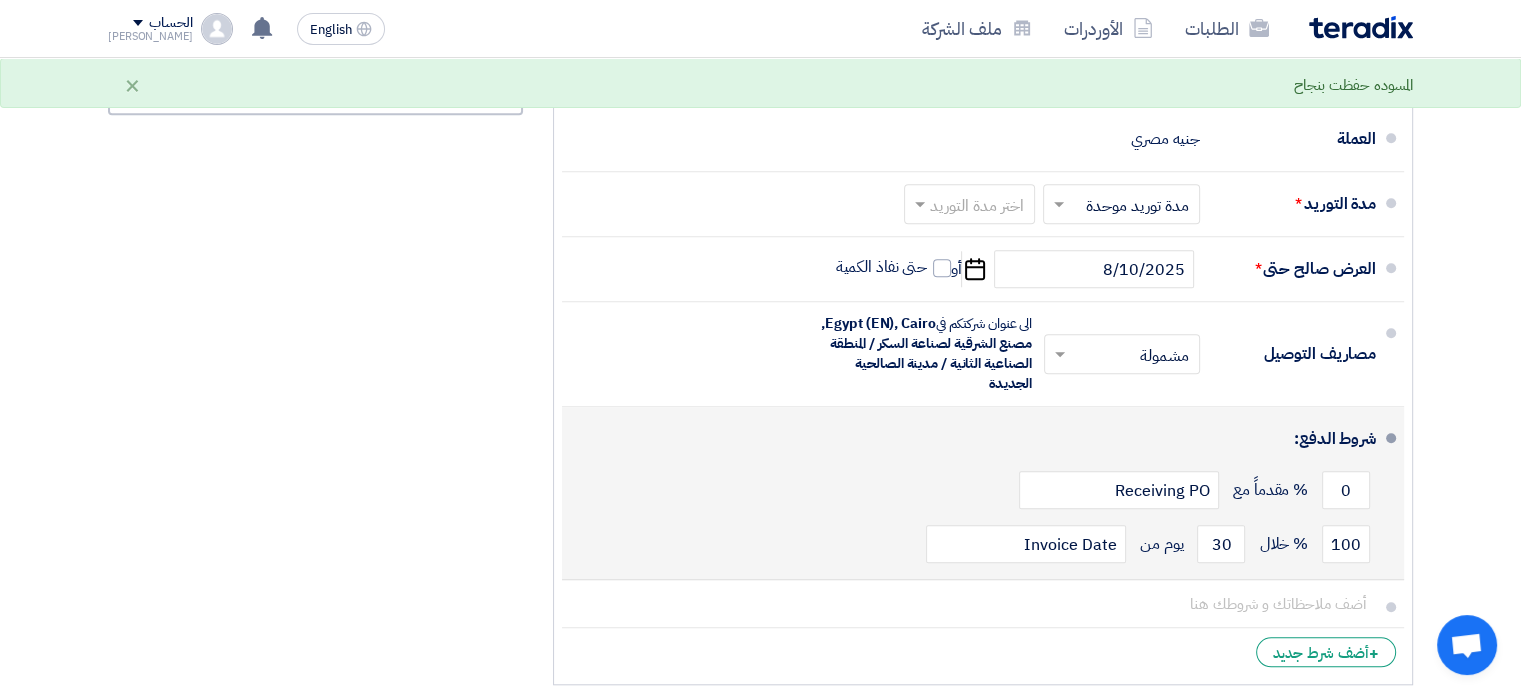 click on "شروط الدفع:" 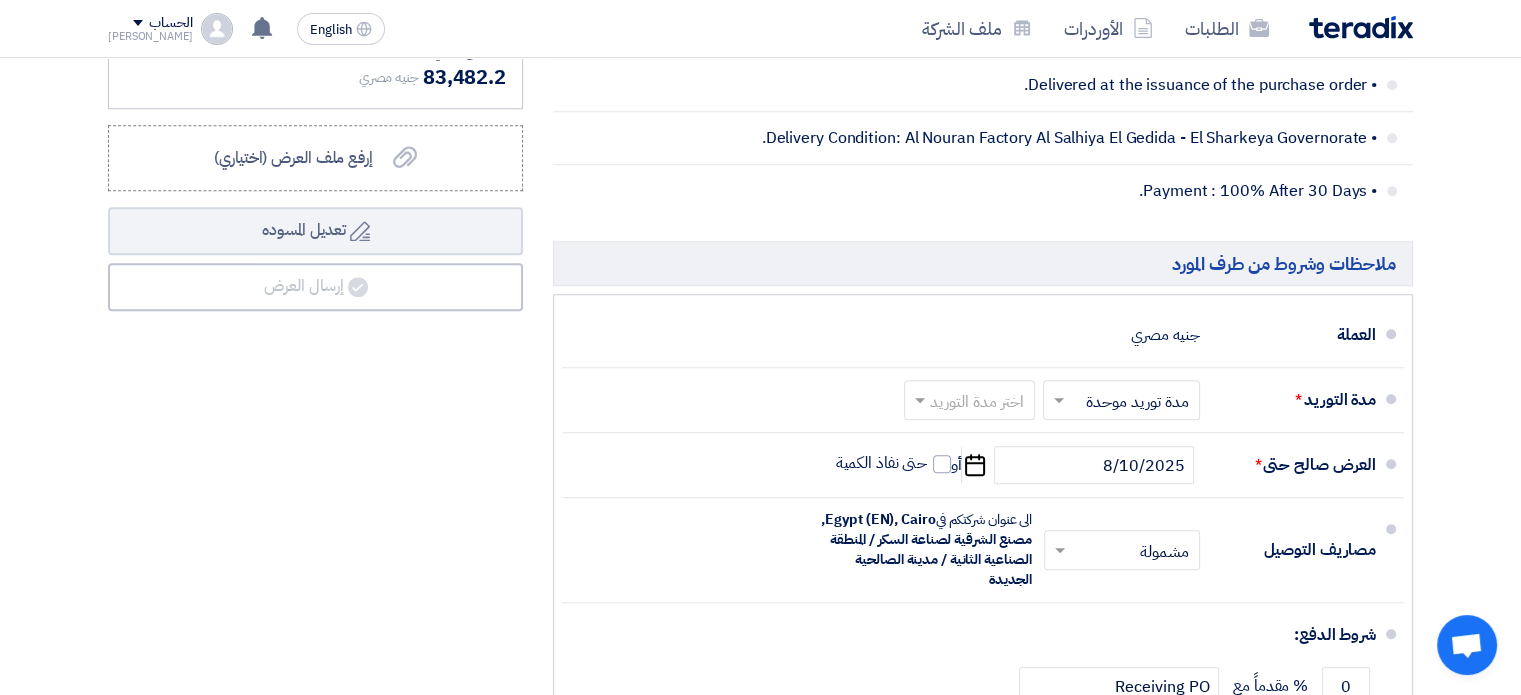 scroll, scrollTop: 1800, scrollLeft: 0, axis: vertical 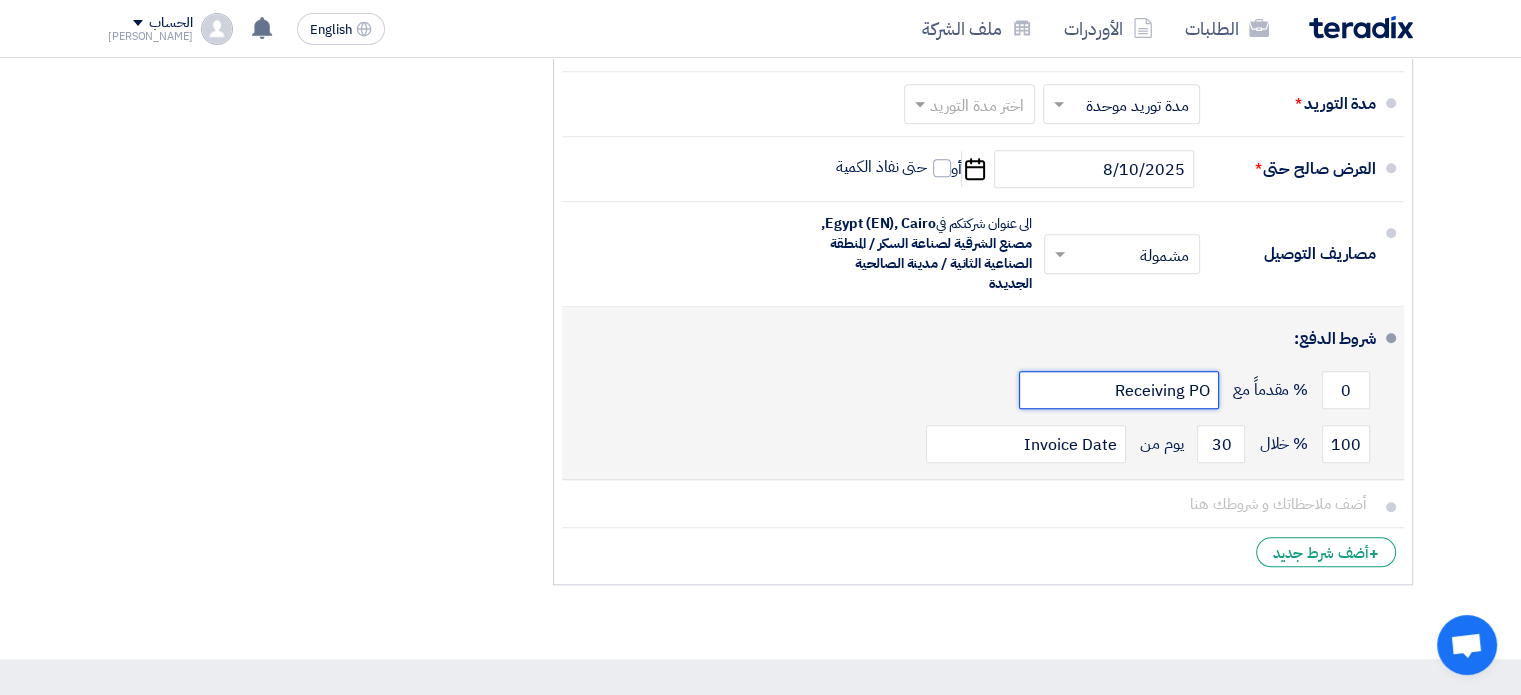click on "Receiving PO" 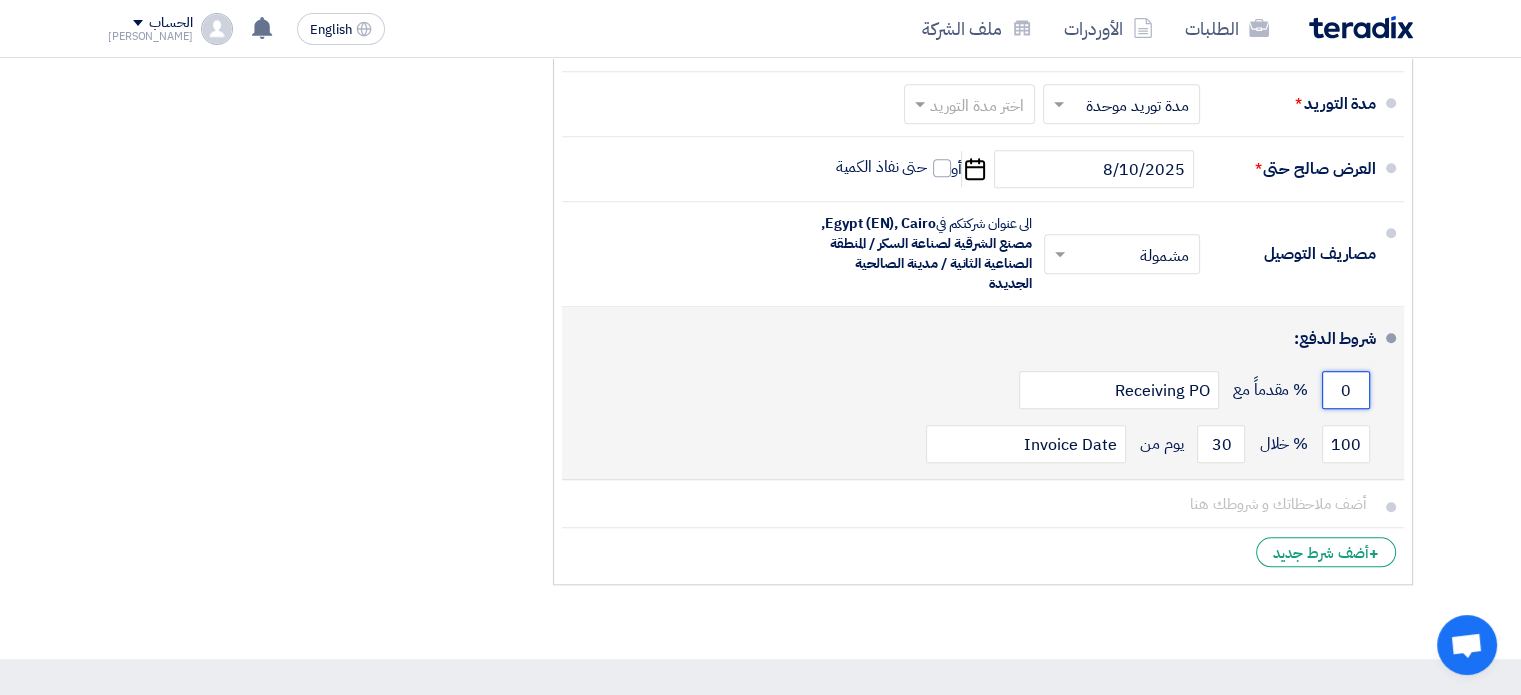 click on "0" 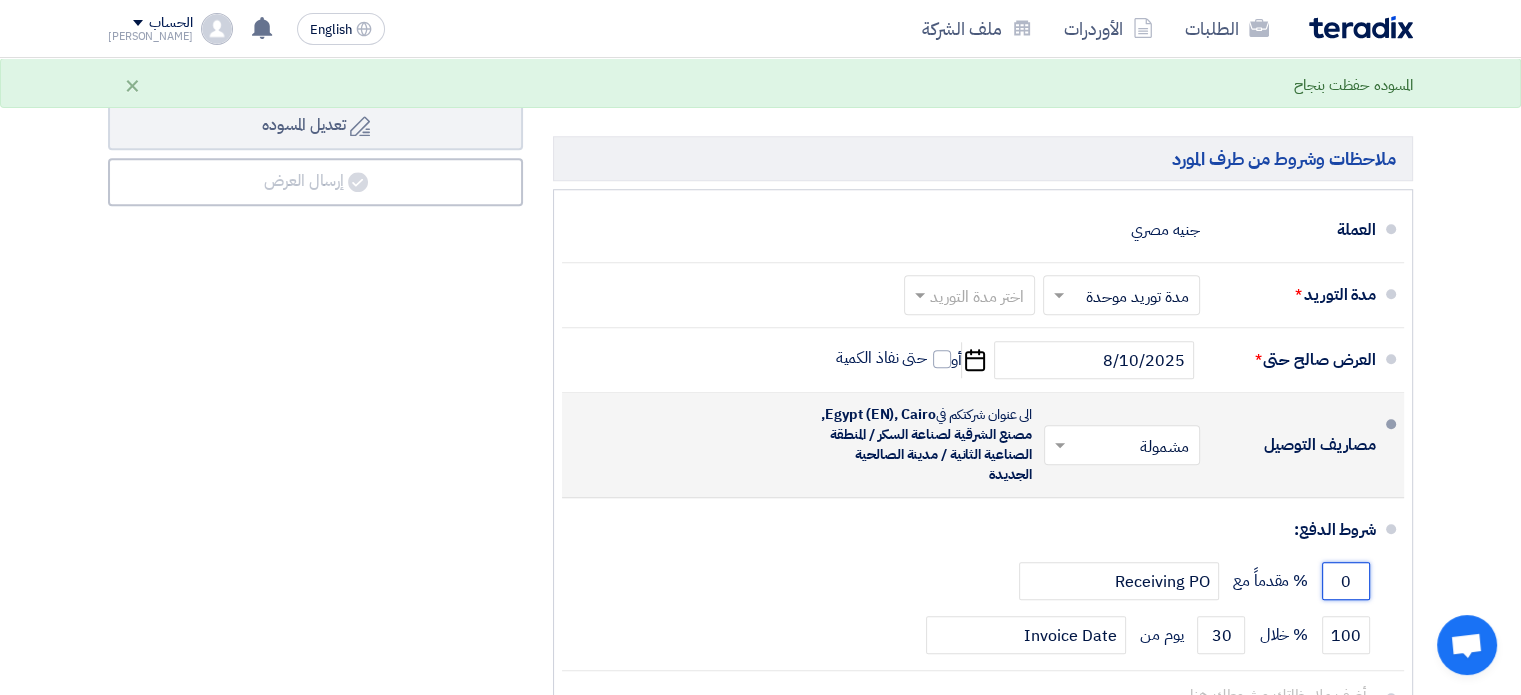 scroll, scrollTop: 1600, scrollLeft: 0, axis: vertical 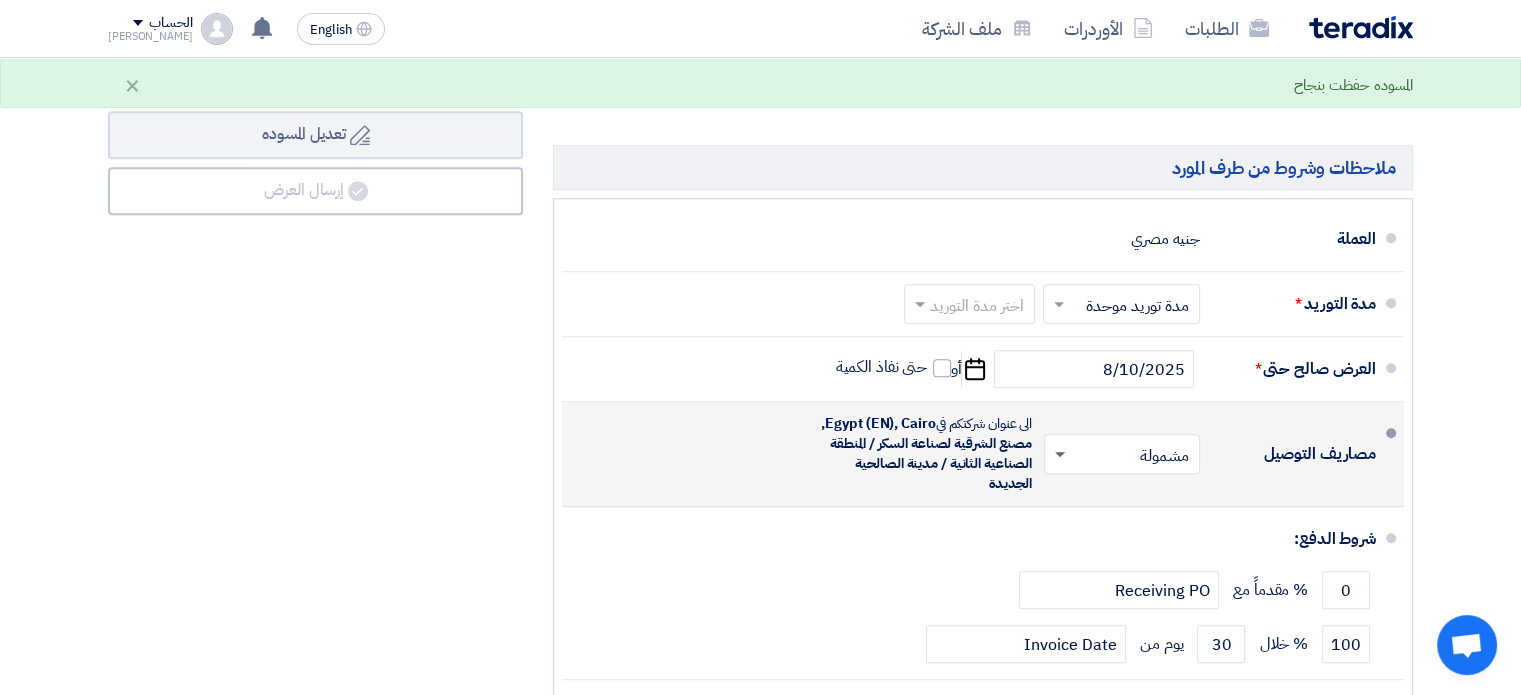 click 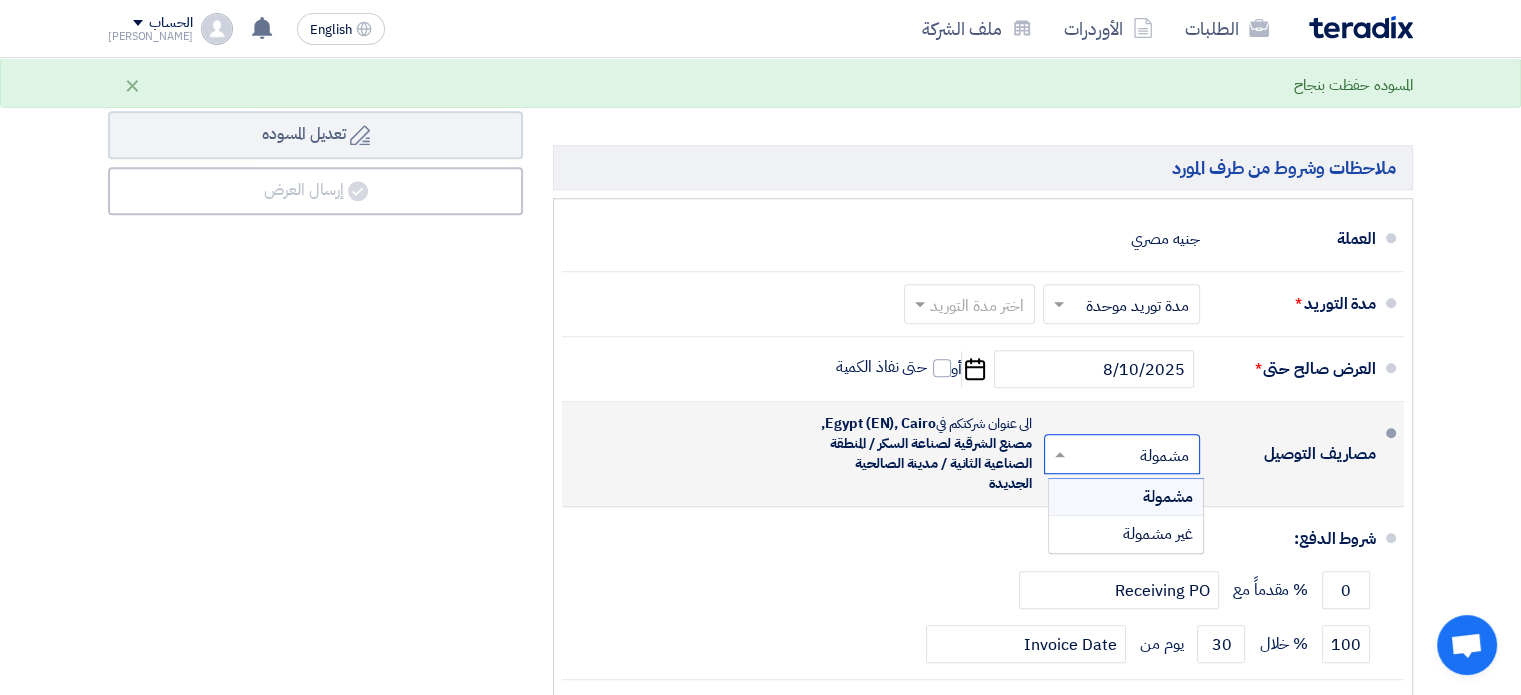 click on "مشمولة" at bounding box center [1126, 497] 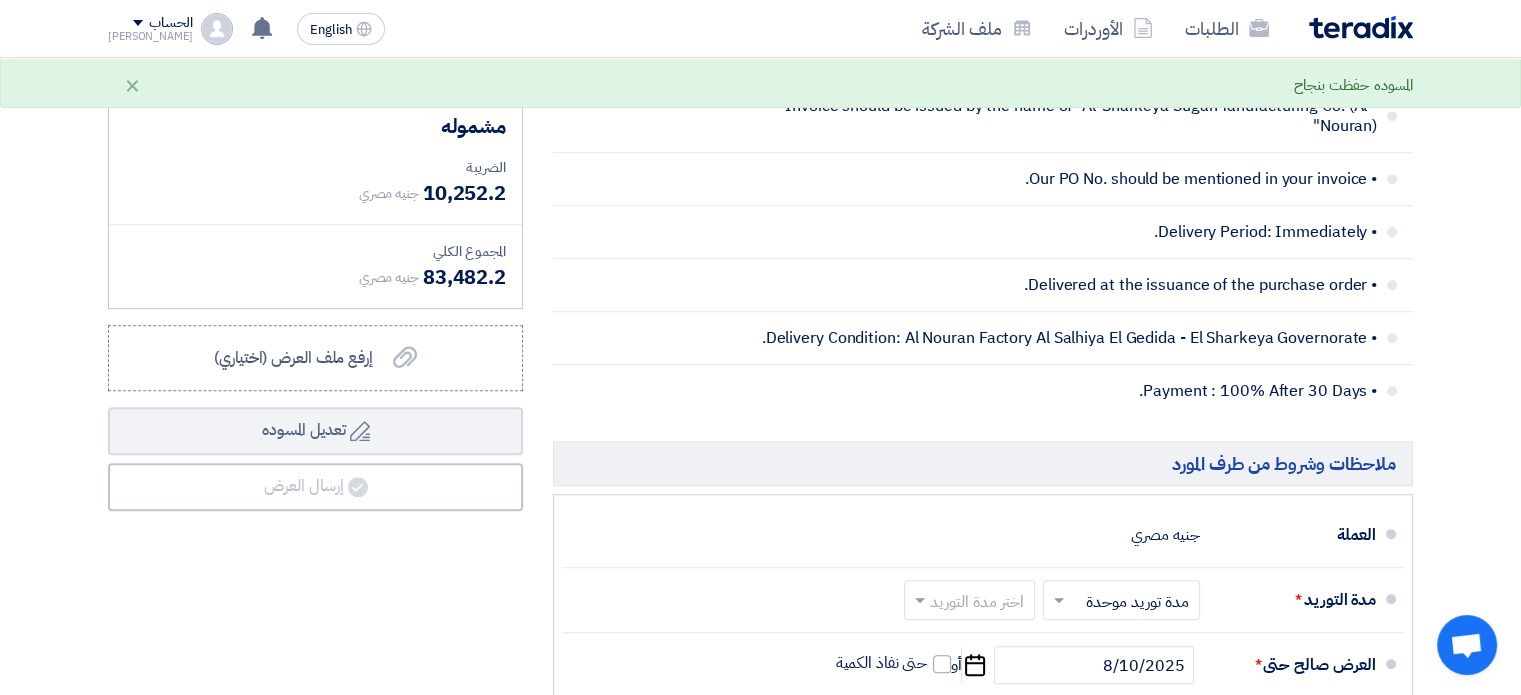 scroll, scrollTop: 1300, scrollLeft: 0, axis: vertical 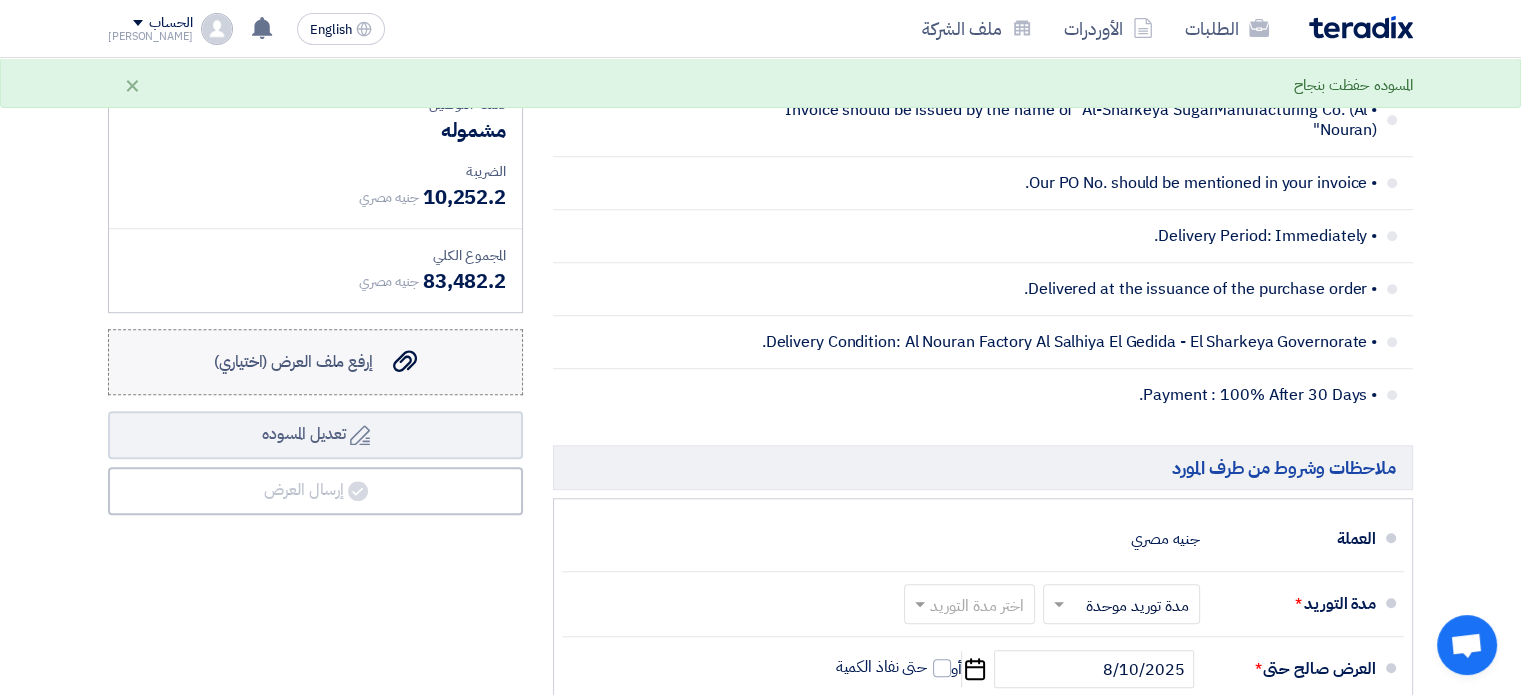 click on "إرفع ملف العرض (اختياري)
إرفع ملف العرض (اختياري)" 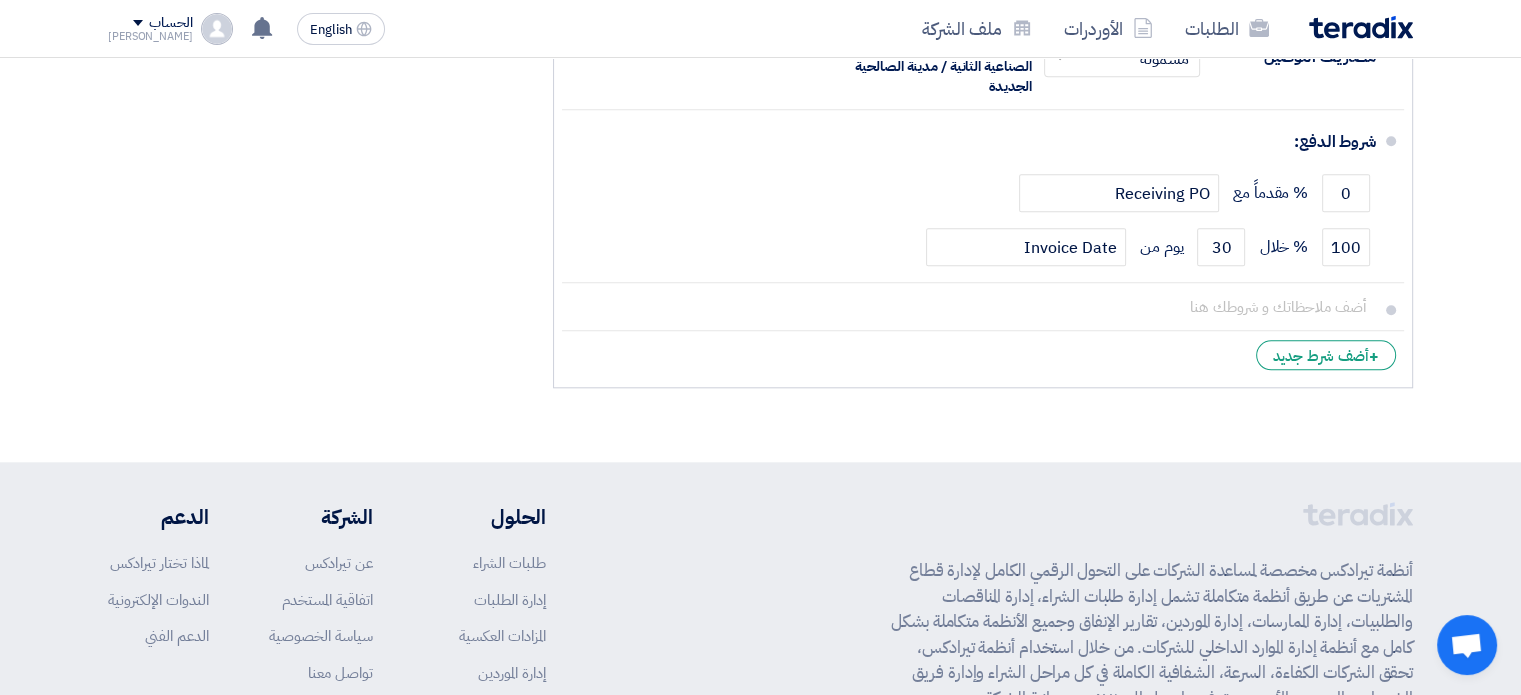 scroll, scrollTop: 2000, scrollLeft: 0, axis: vertical 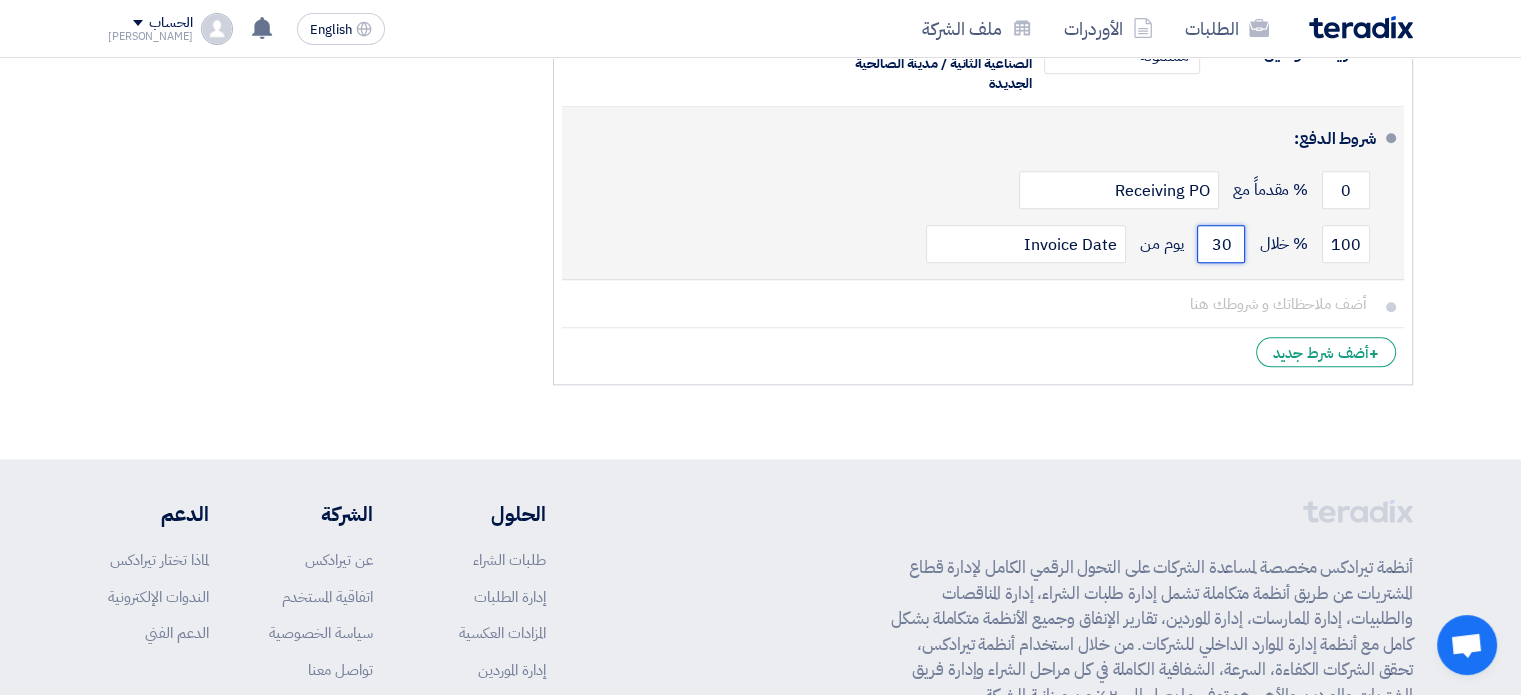 click on "30" 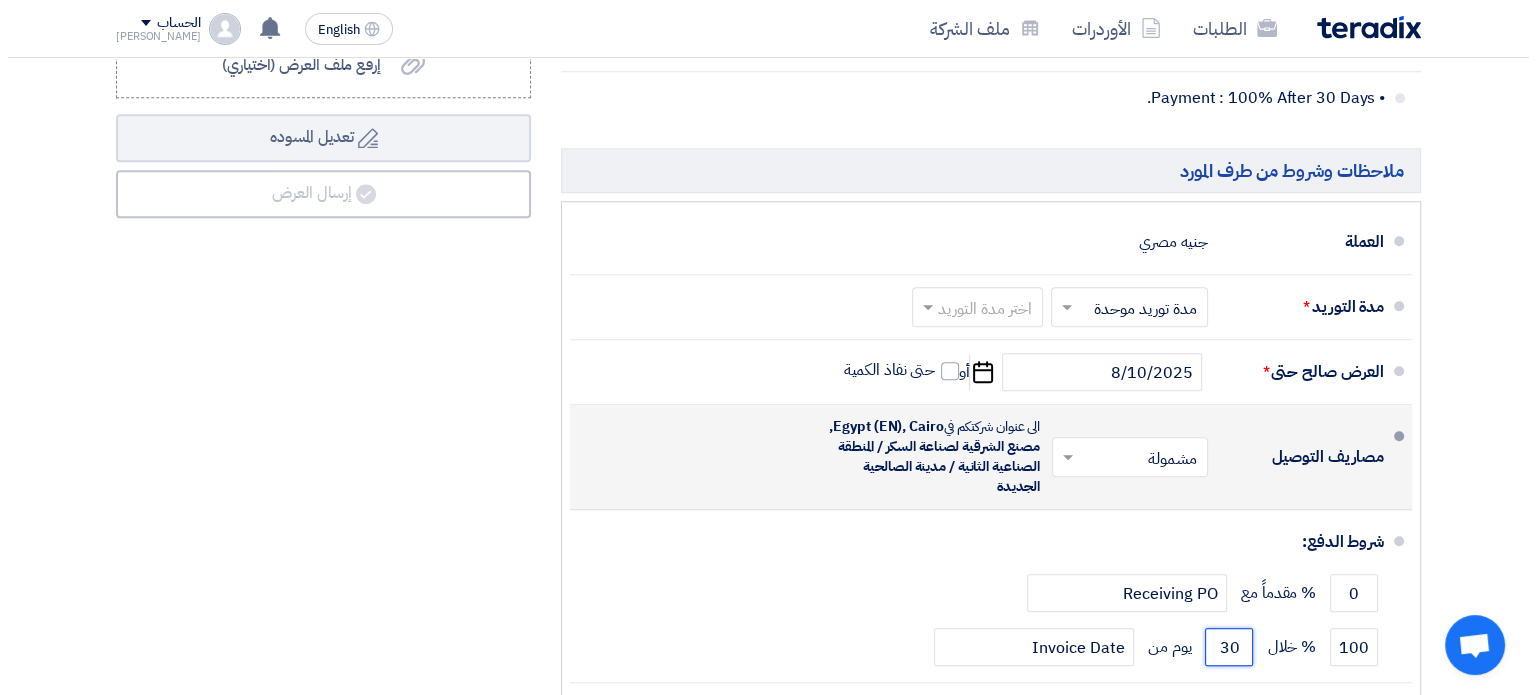 scroll, scrollTop: 1500, scrollLeft: 0, axis: vertical 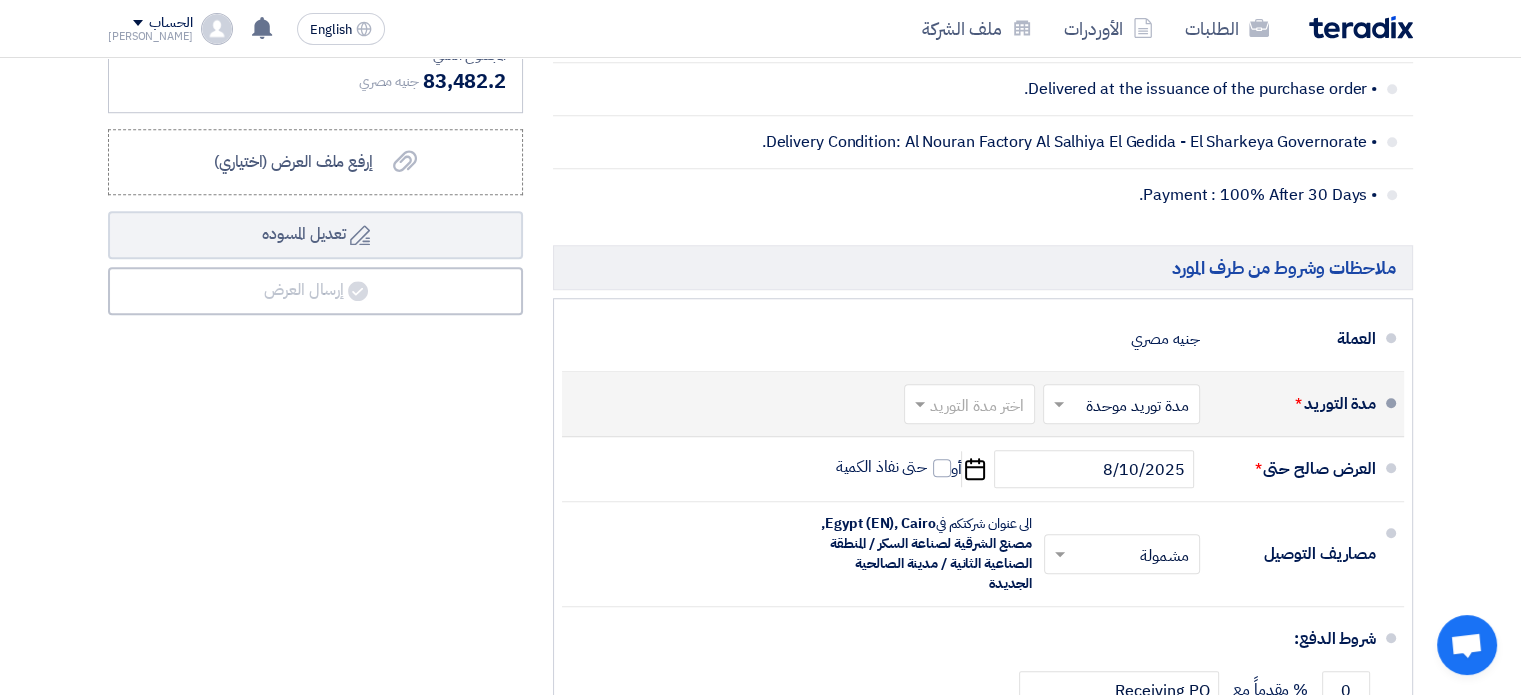 click 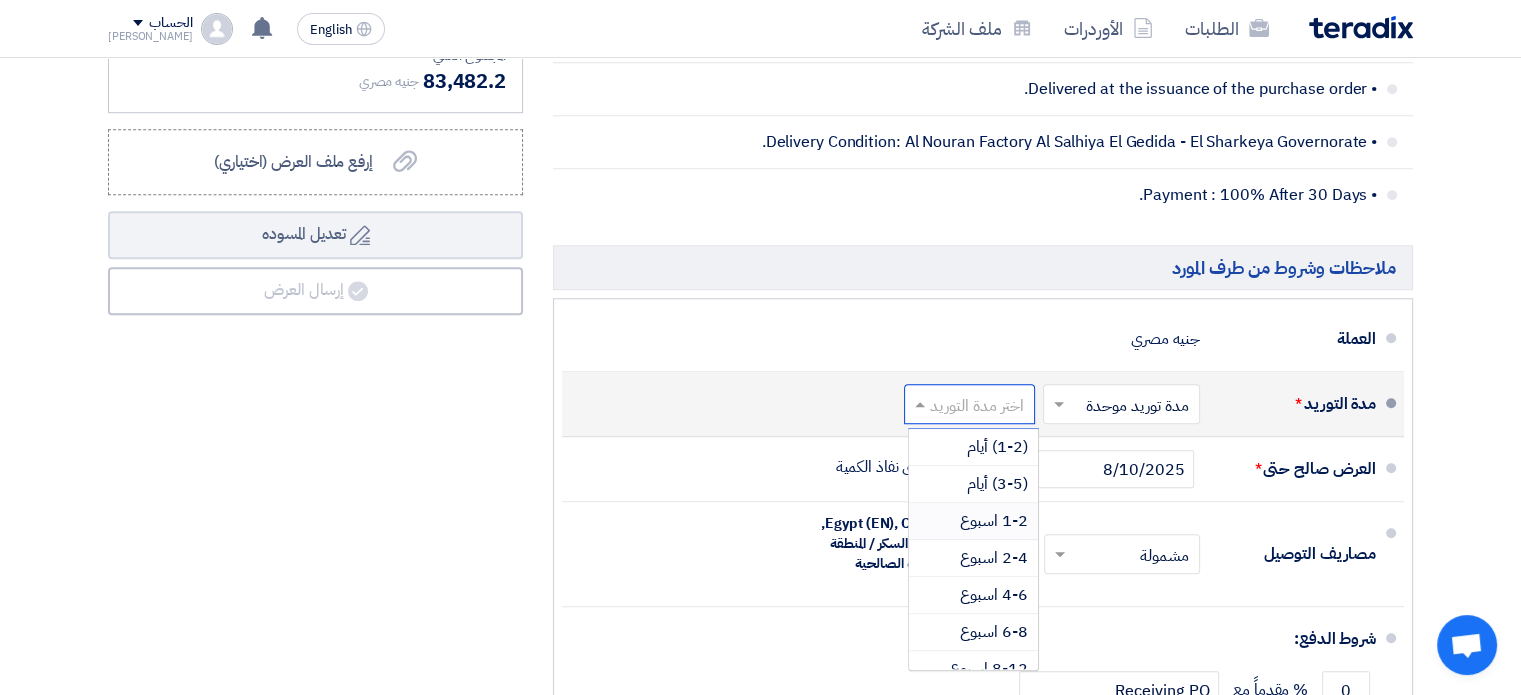click on "1-2 اسبوع" at bounding box center [994, 521] 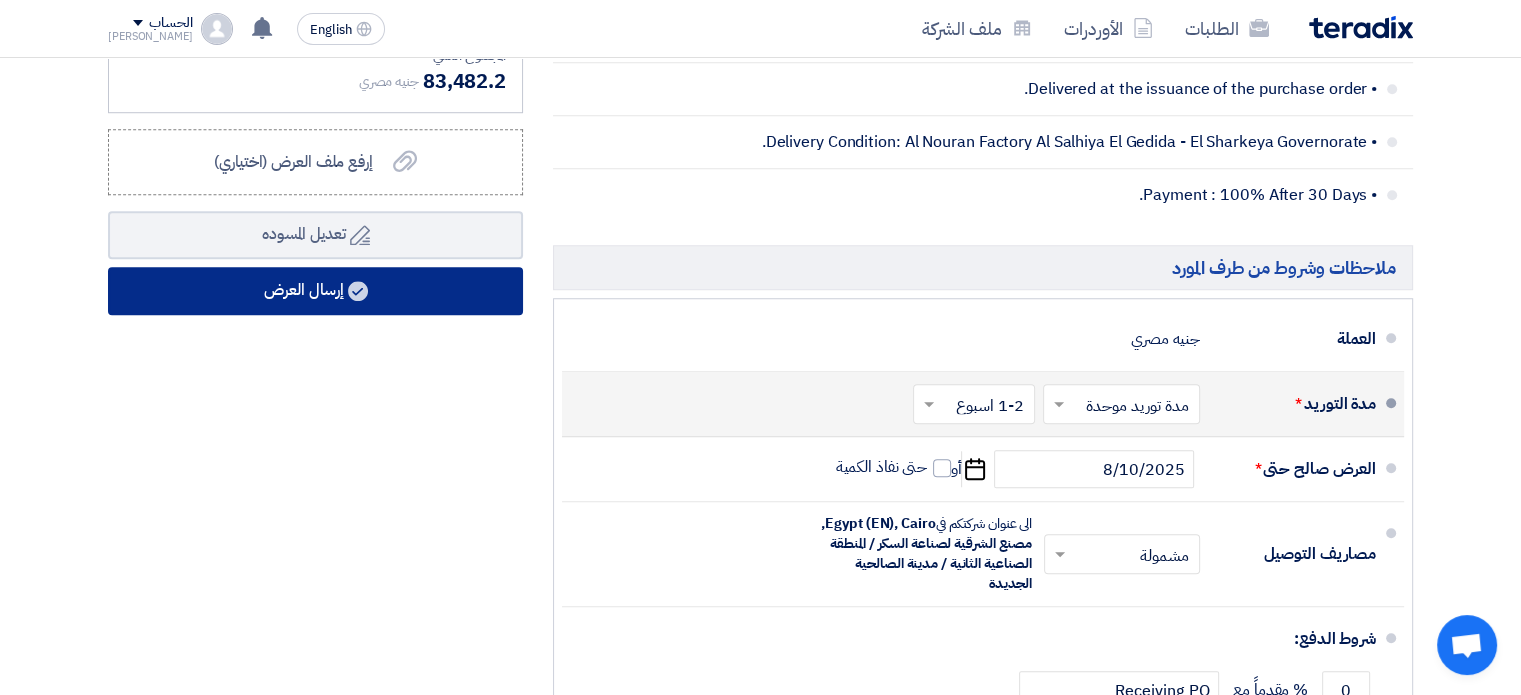 click on "إرسال العرض" 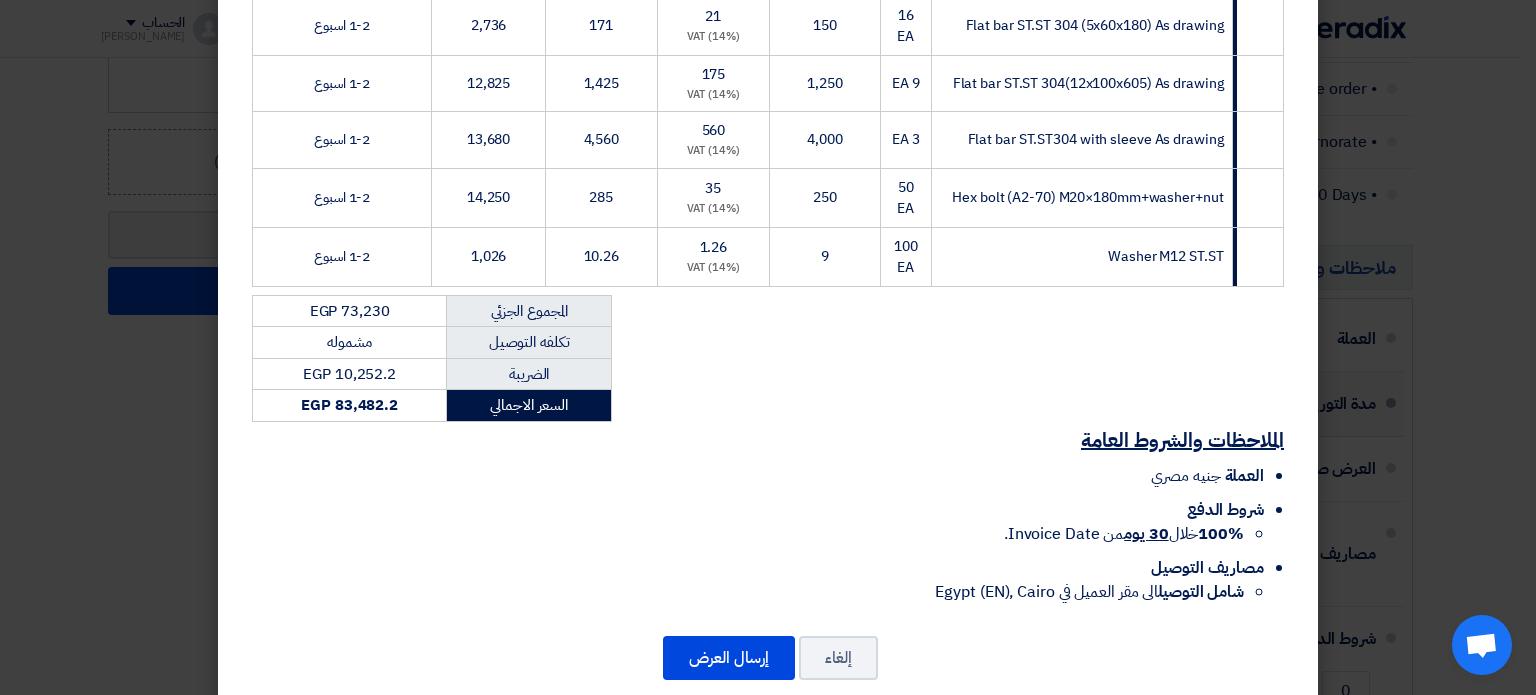 scroll, scrollTop: 490, scrollLeft: 0, axis: vertical 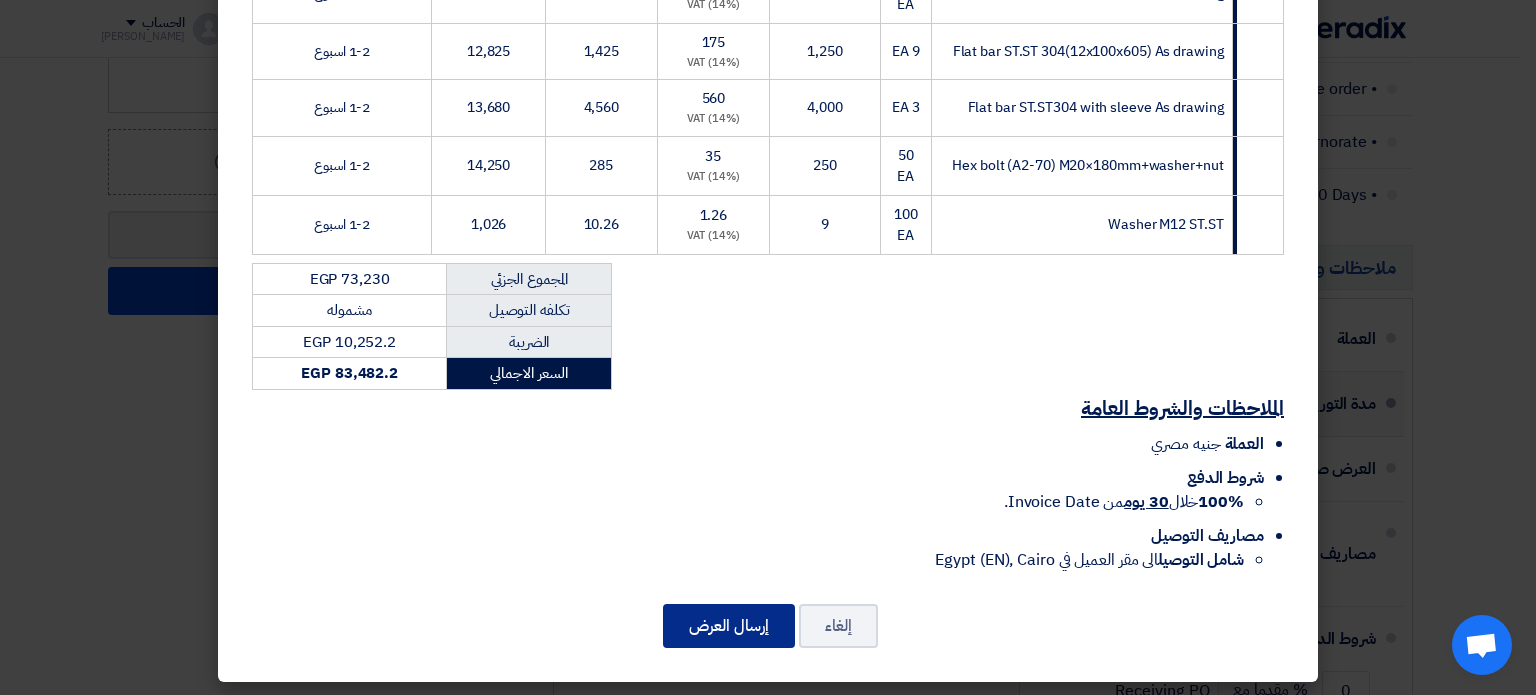 click on "إرسال العرض" 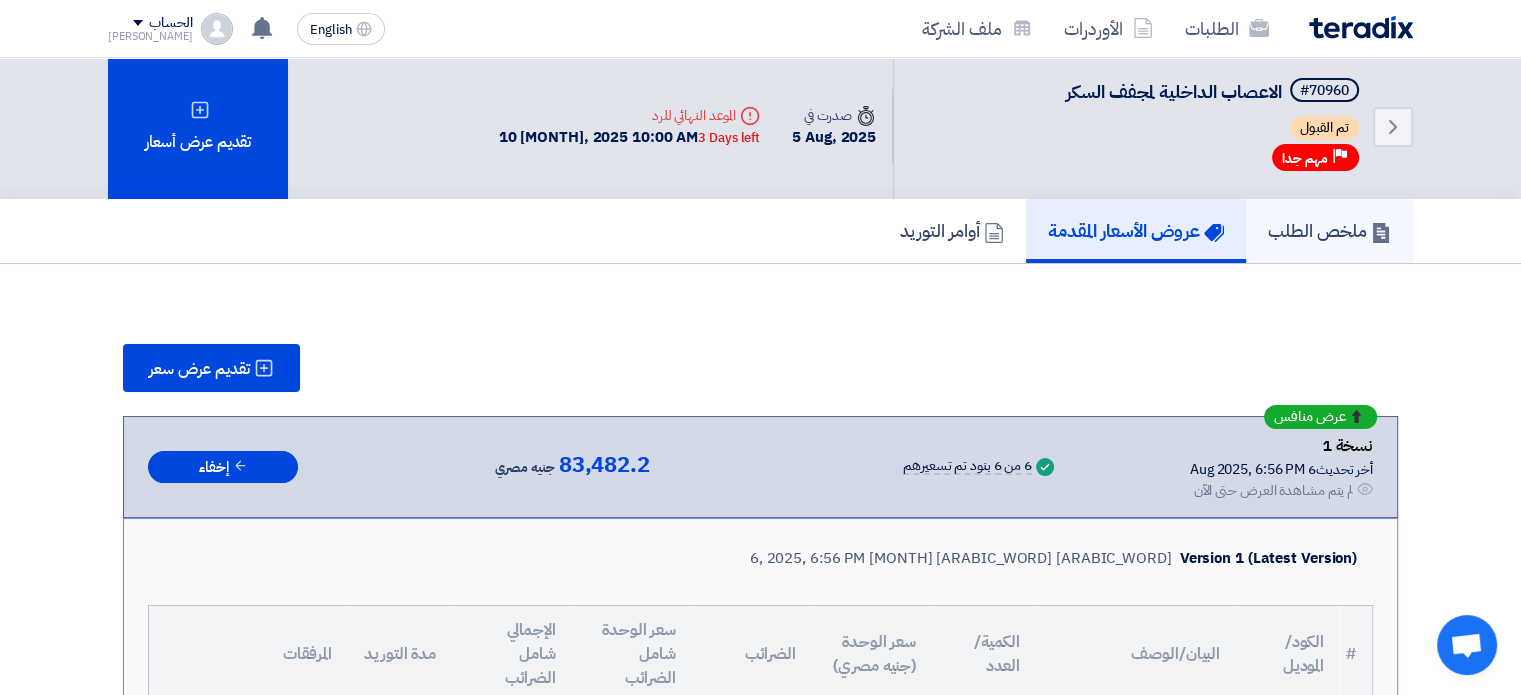 scroll, scrollTop: 0, scrollLeft: 0, axis: both 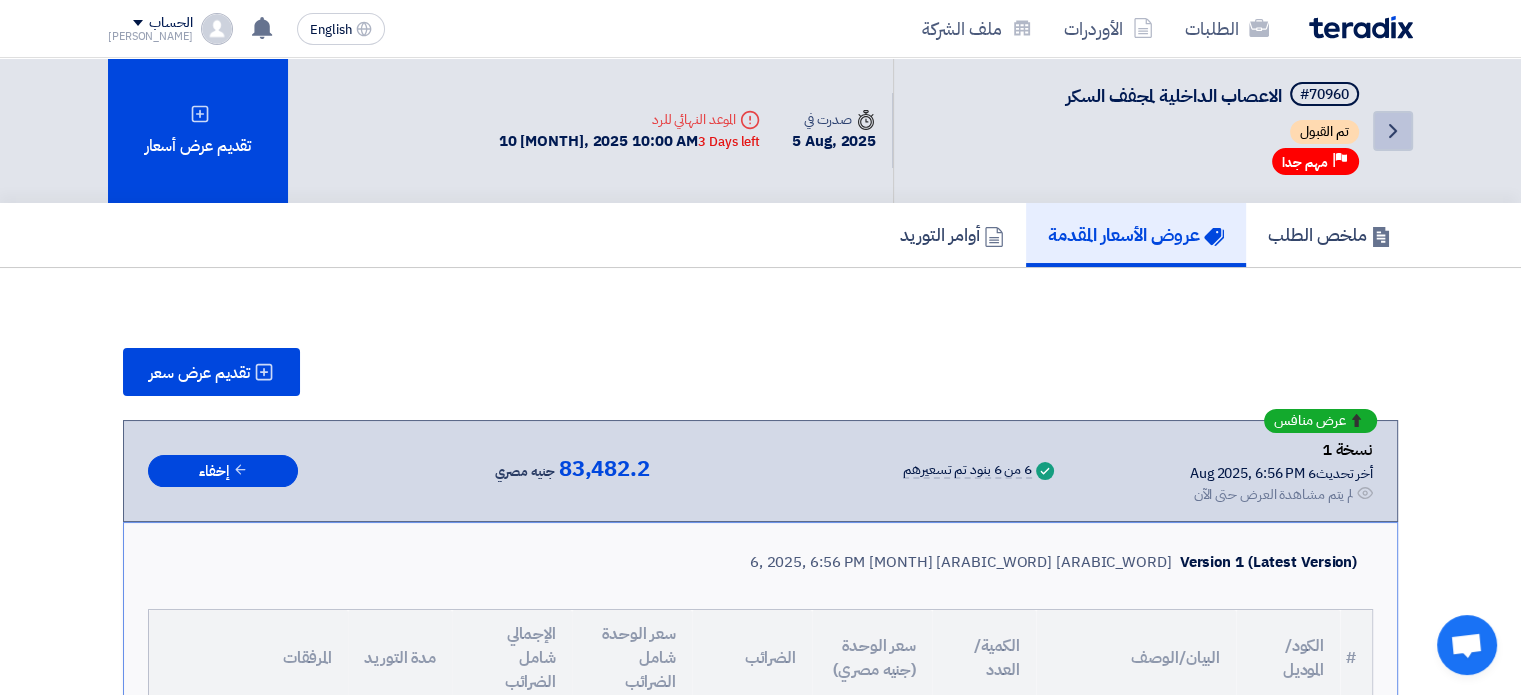 click on "Back" 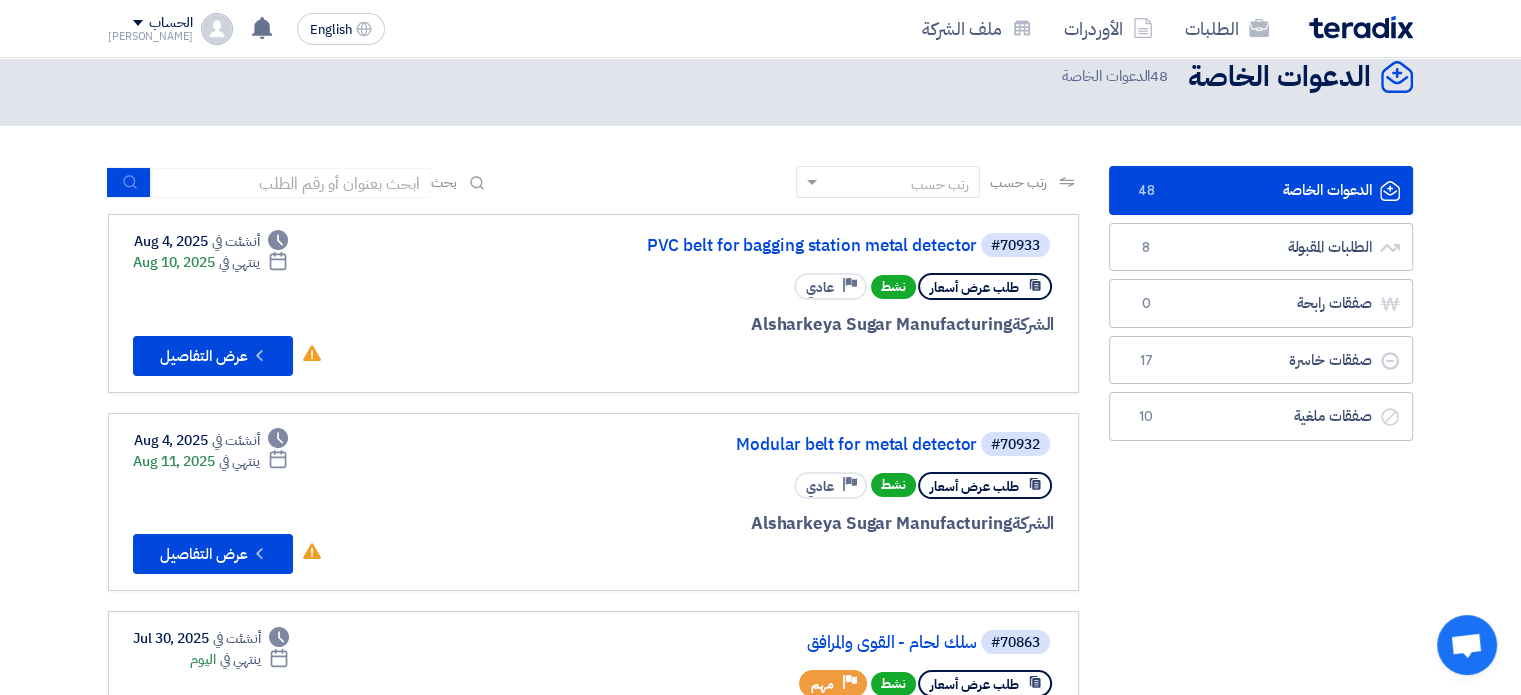 scroll, scrollTop: 0, scrollLeft: 0, axis: both 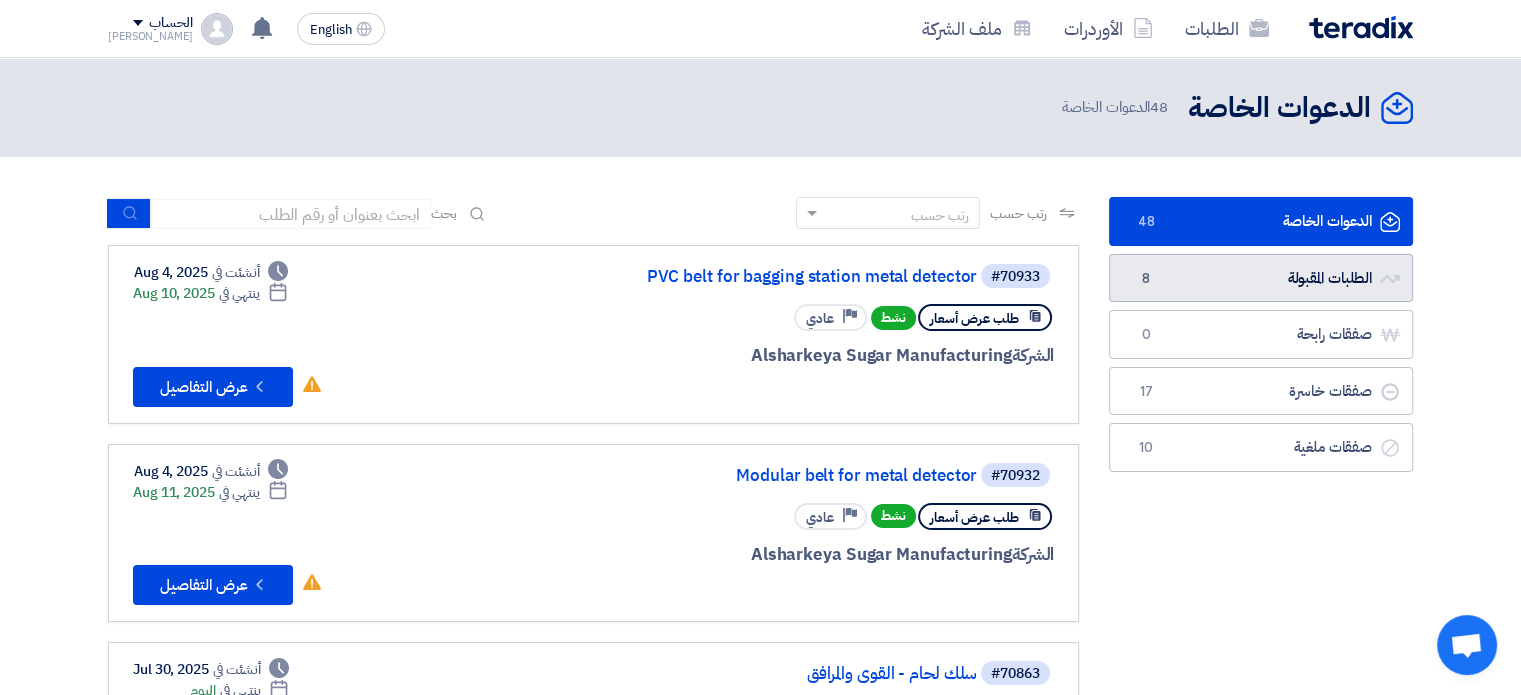 click on "الطلبات المقبولة
الطلبات المقبولة
8" 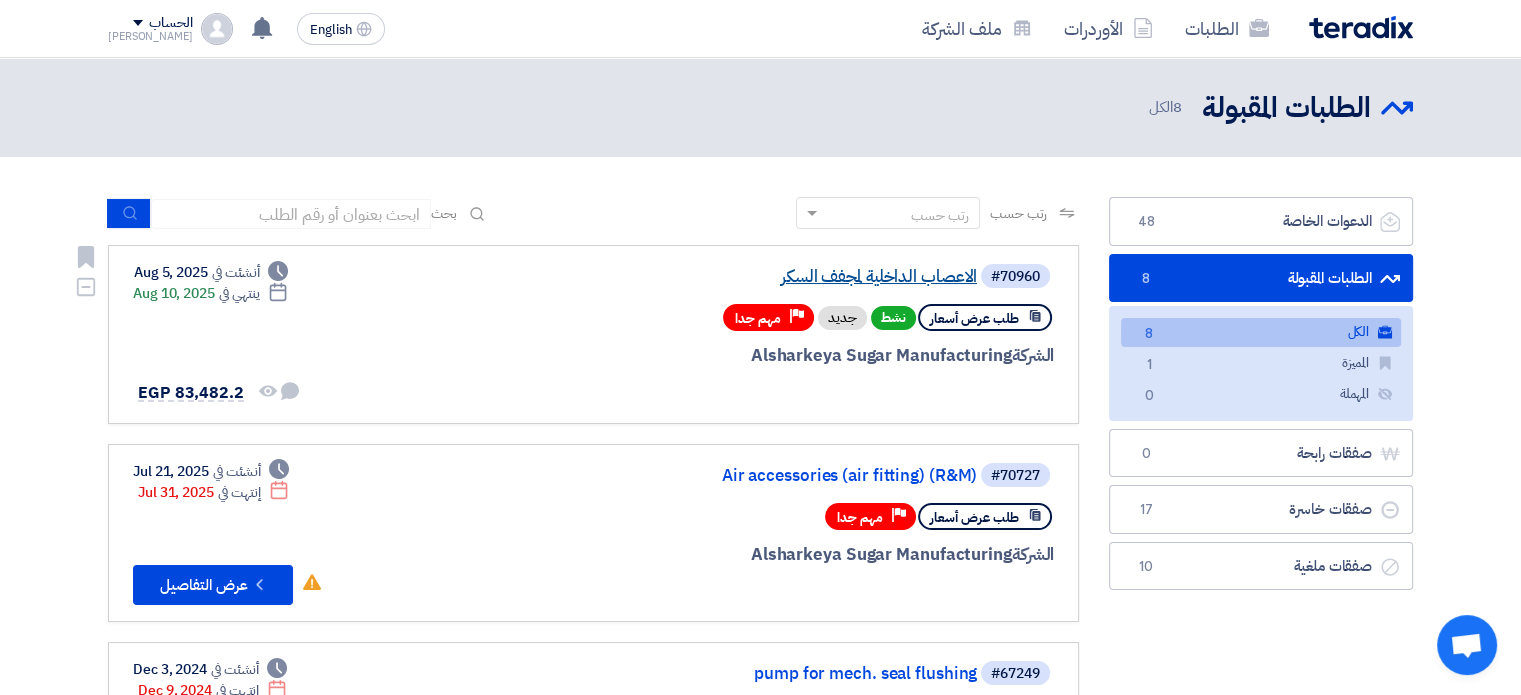 click on "الاعصاب الداخلية لمجفف السكر" 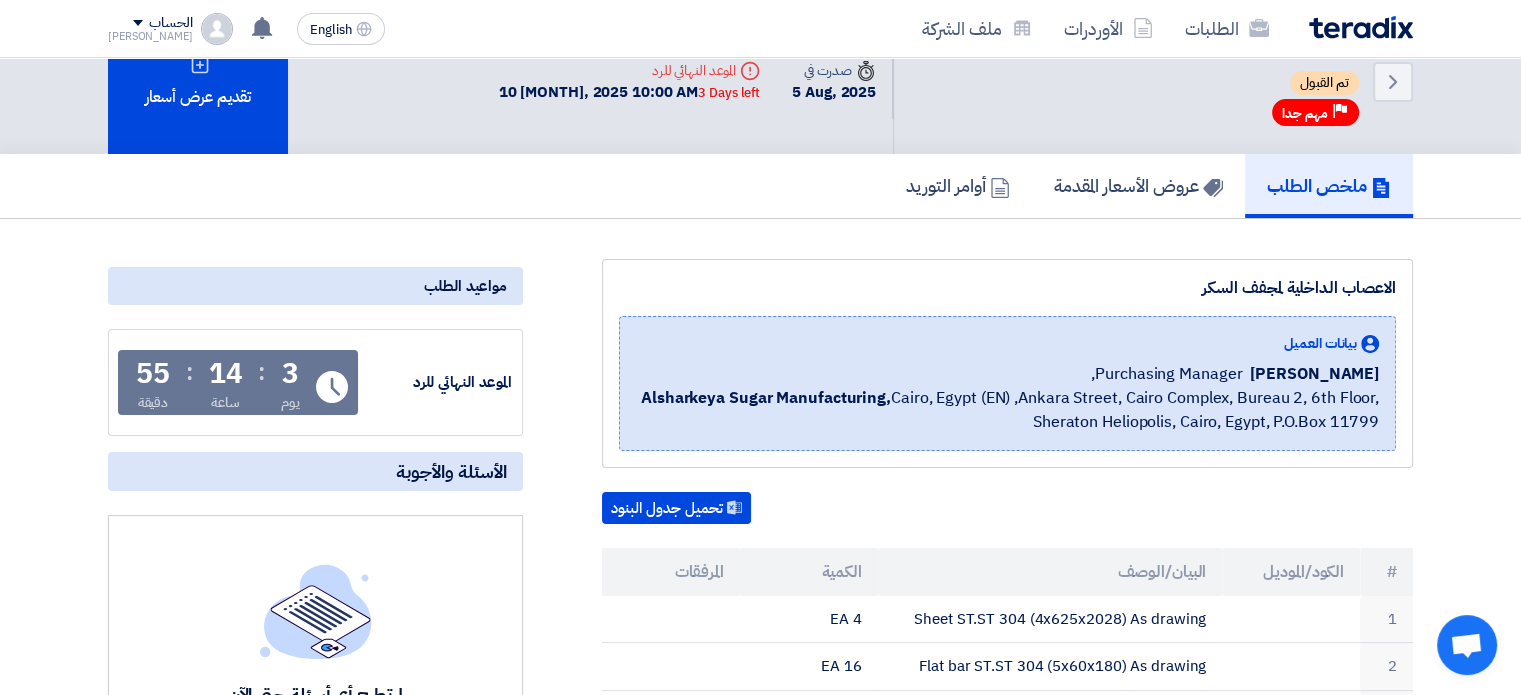 scroll, scrollTop: 0, scrollLeft: 0, axis: both 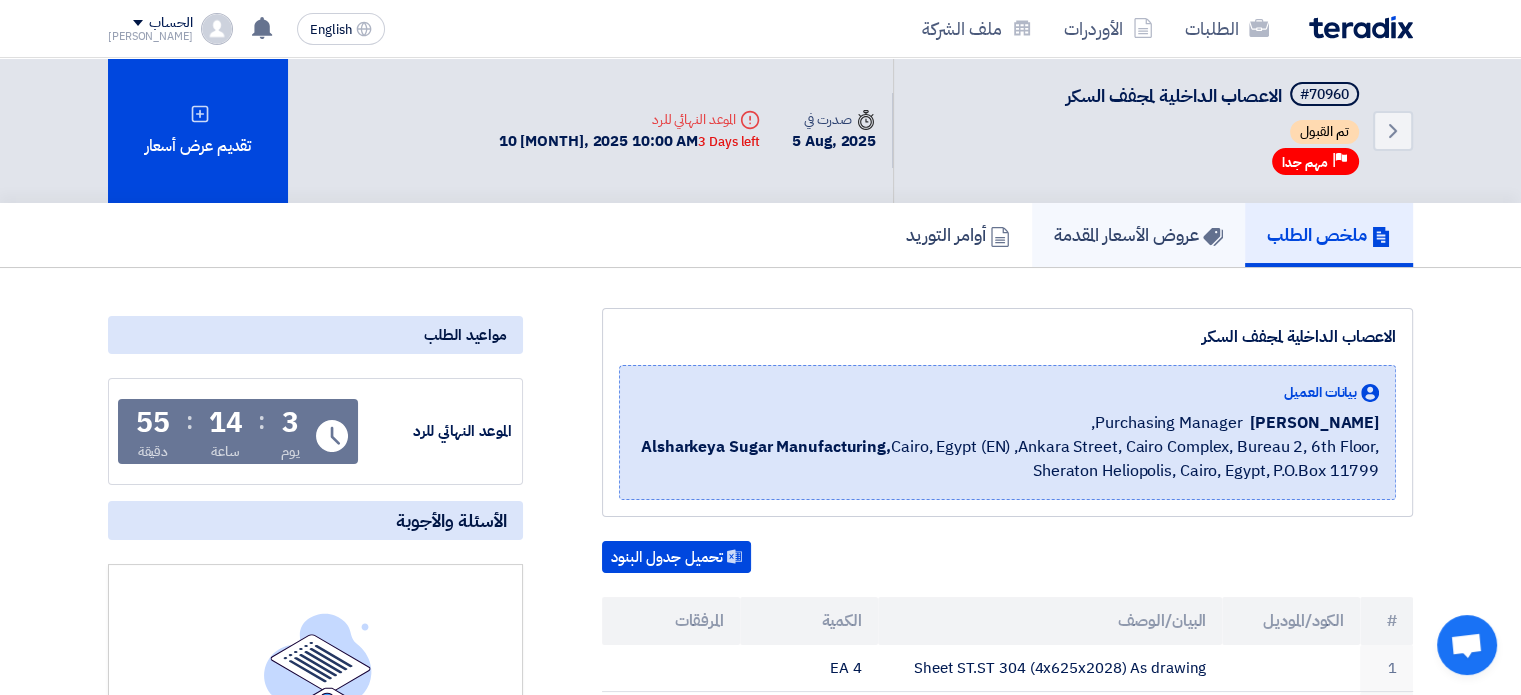 click on "عروض الأسعار المقدمة" 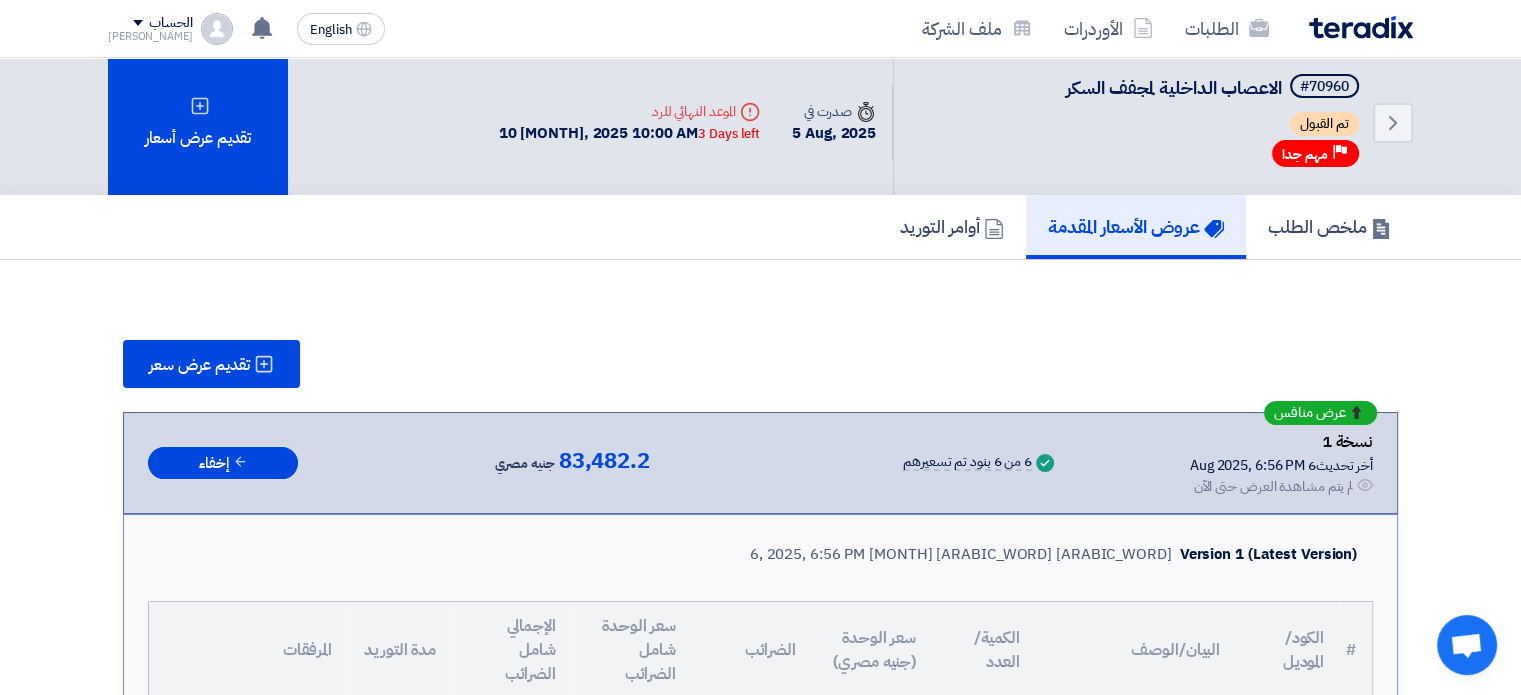 scroll, scrollTop: 0, scrollLeft: 0, axis: both 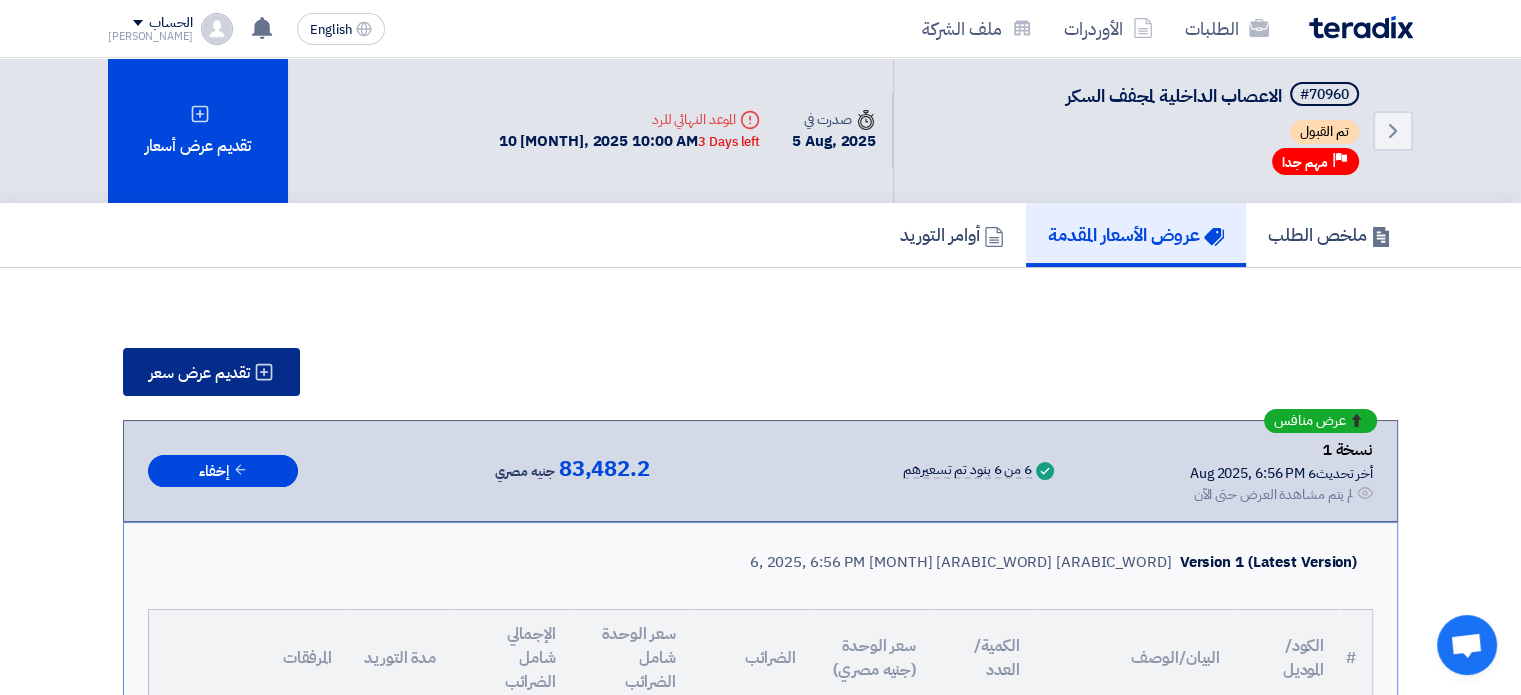 click on "تقديم عرض سعر" 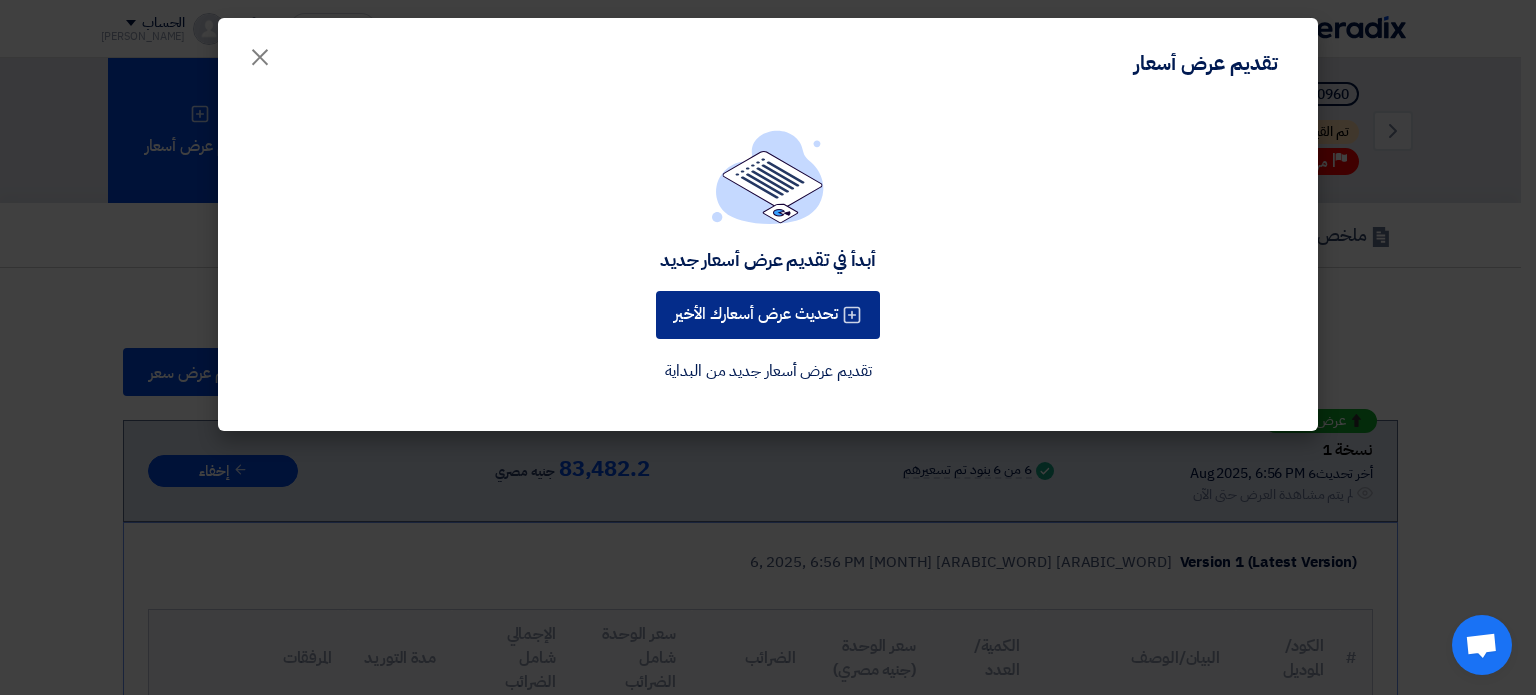 click on "تحديث عرض أسعارك الأخير" 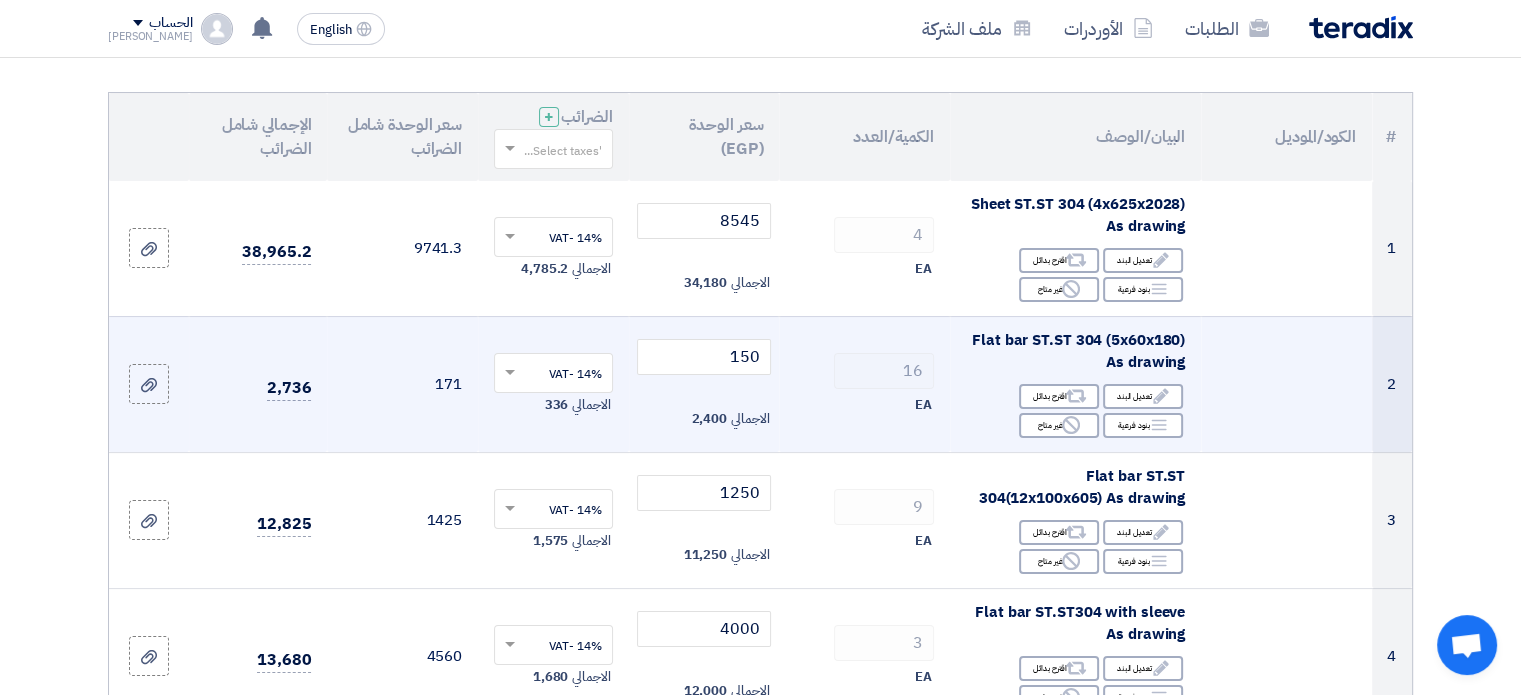 scroll, scrollTop: 200, scrollLeft: 0, axis: vertical 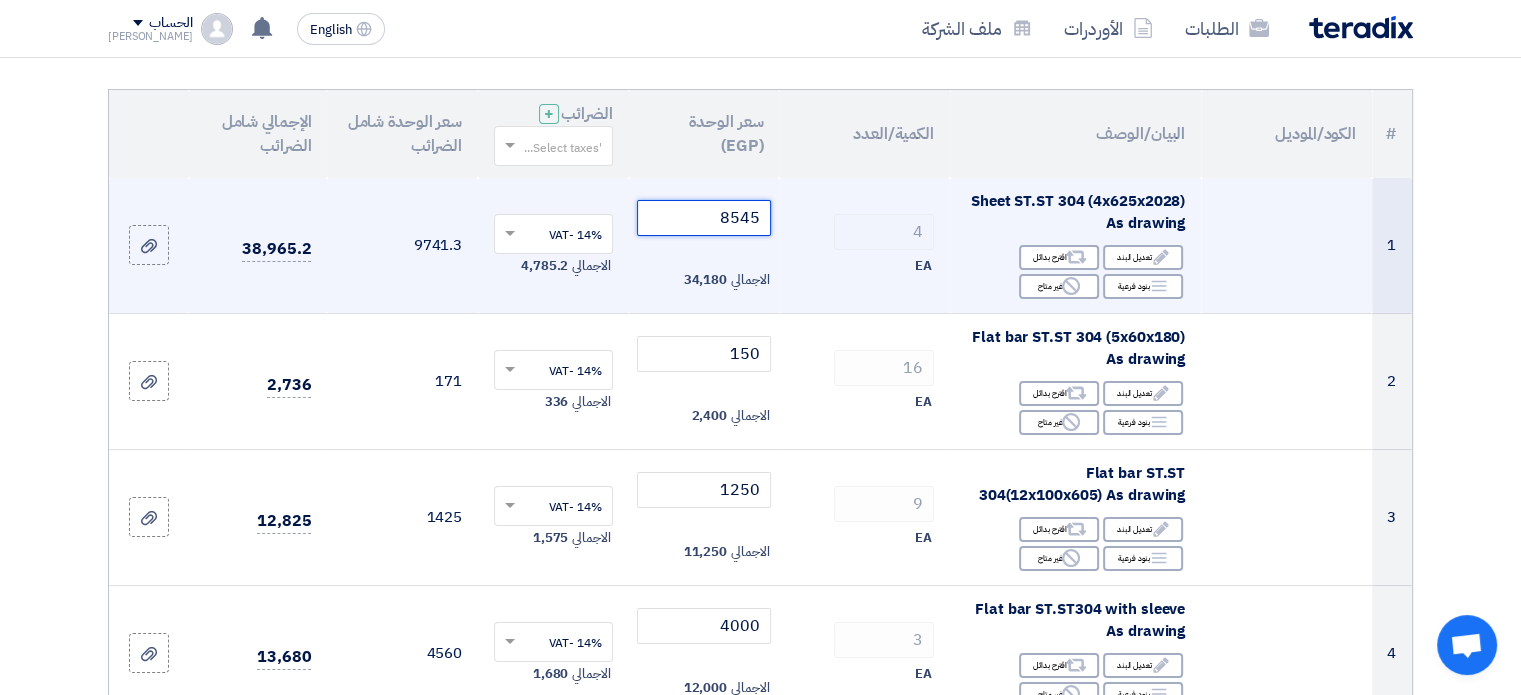 click on "8545" 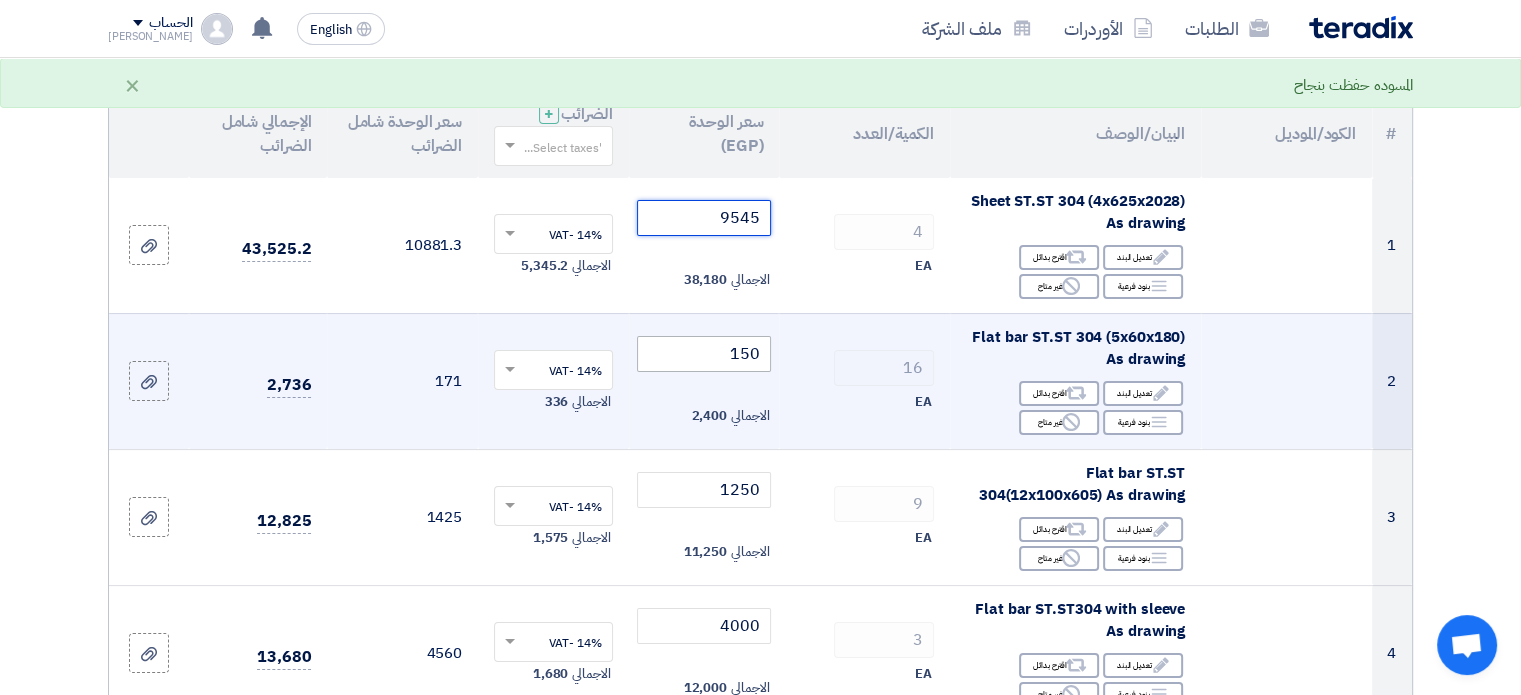 type on "9545" 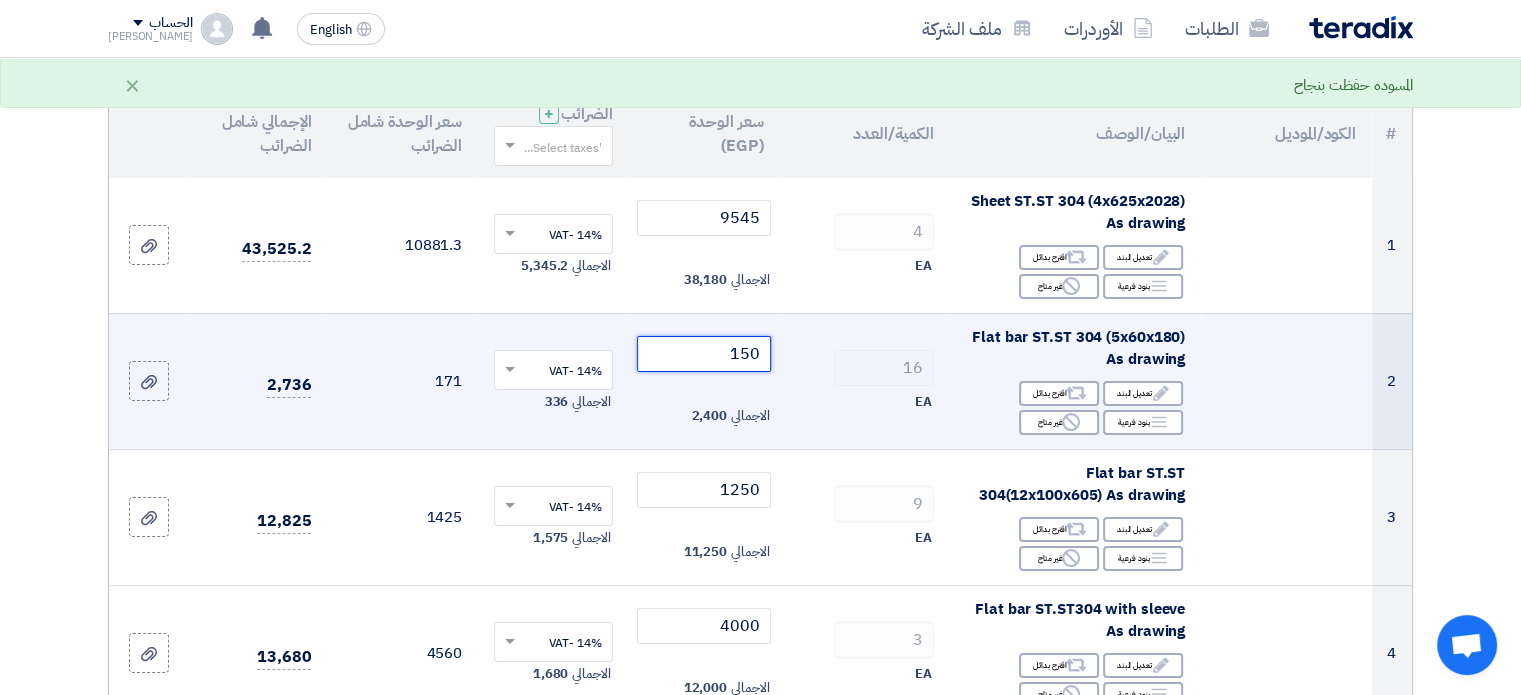 click on "150" 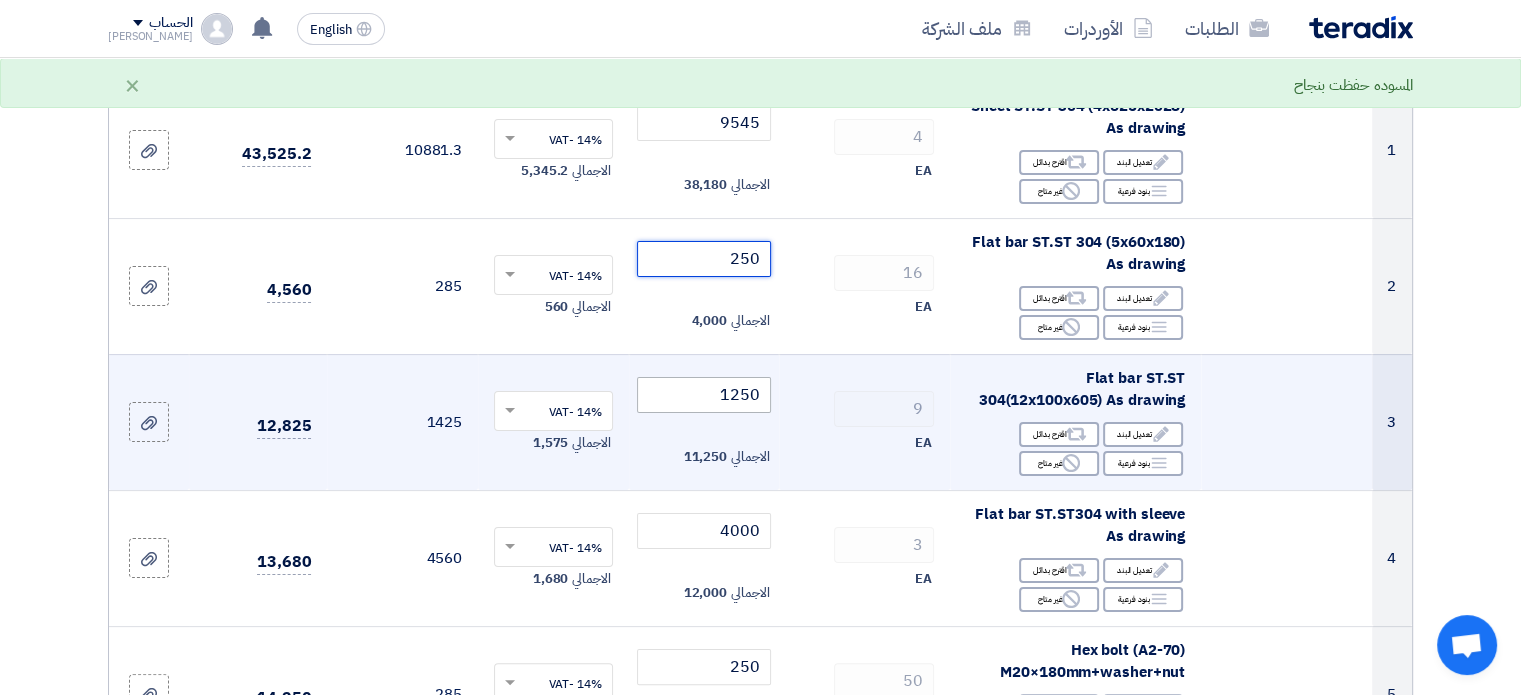 scroll, scrollTop: 300, scrollLeft: 0, axis: vertical 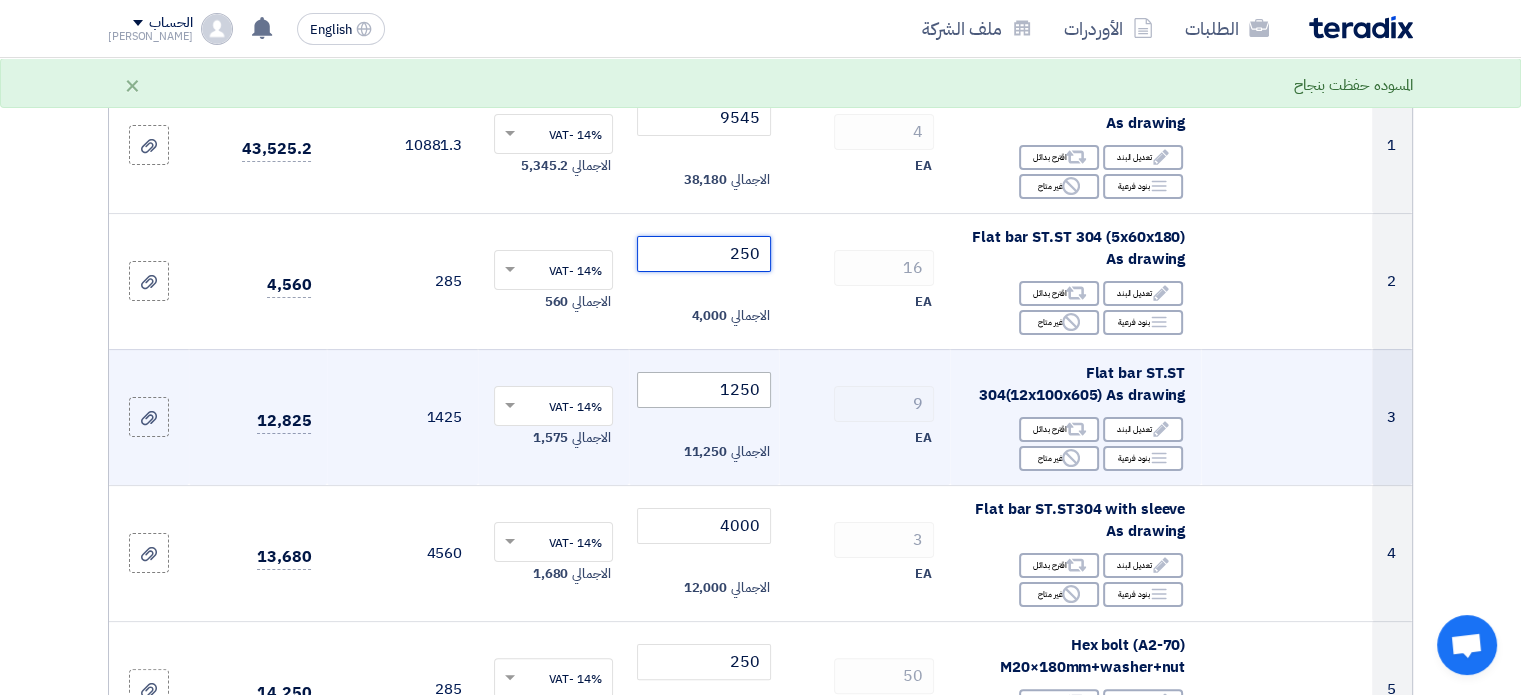 type on "250" 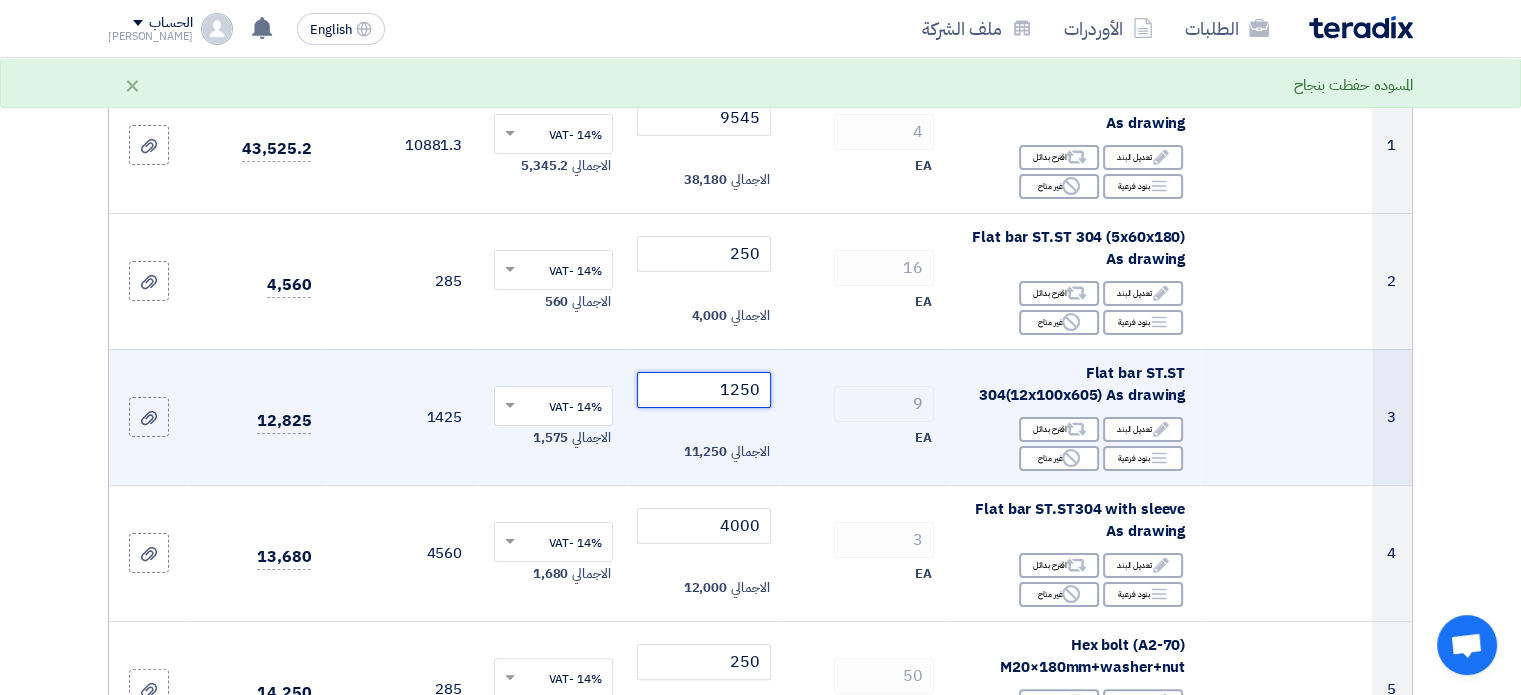 click on "1250" 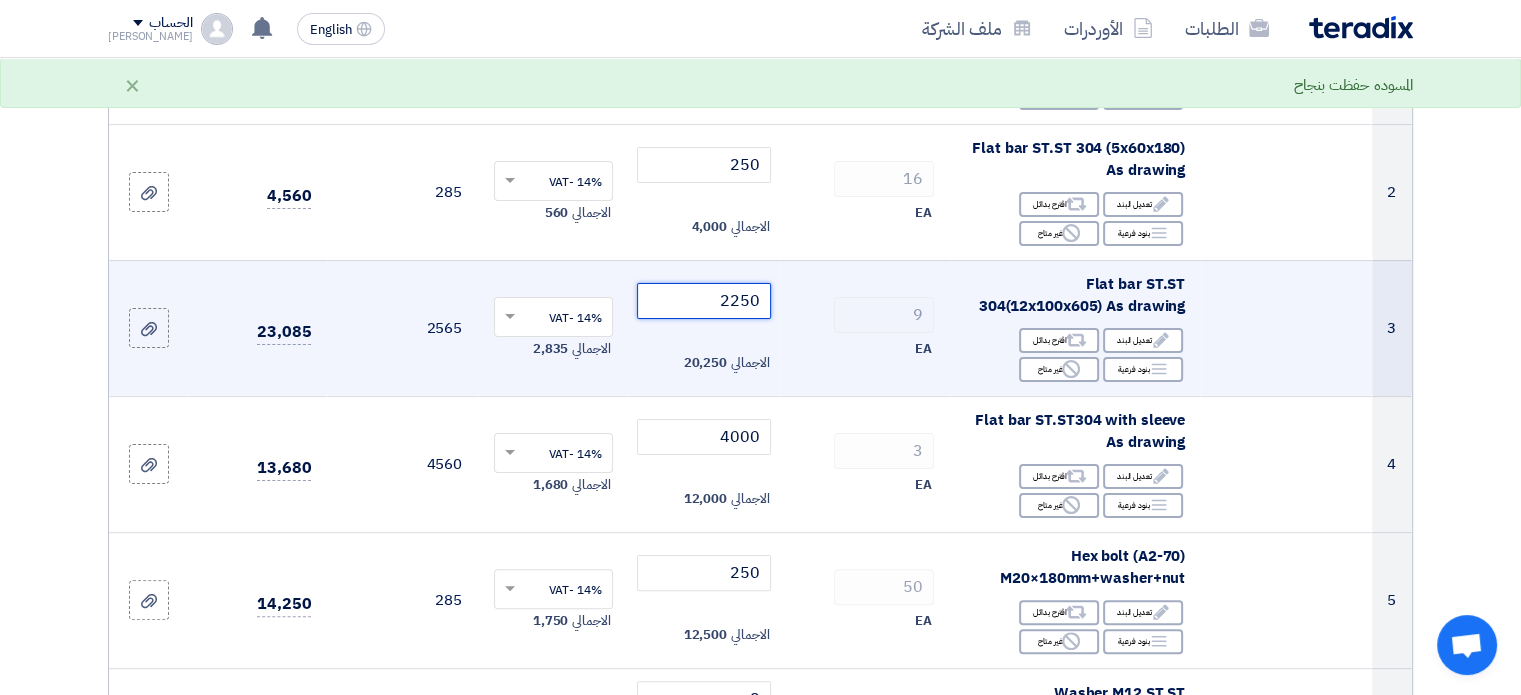 scroll, scrollTop: 400, scrollLeft: 0, axis: vertical 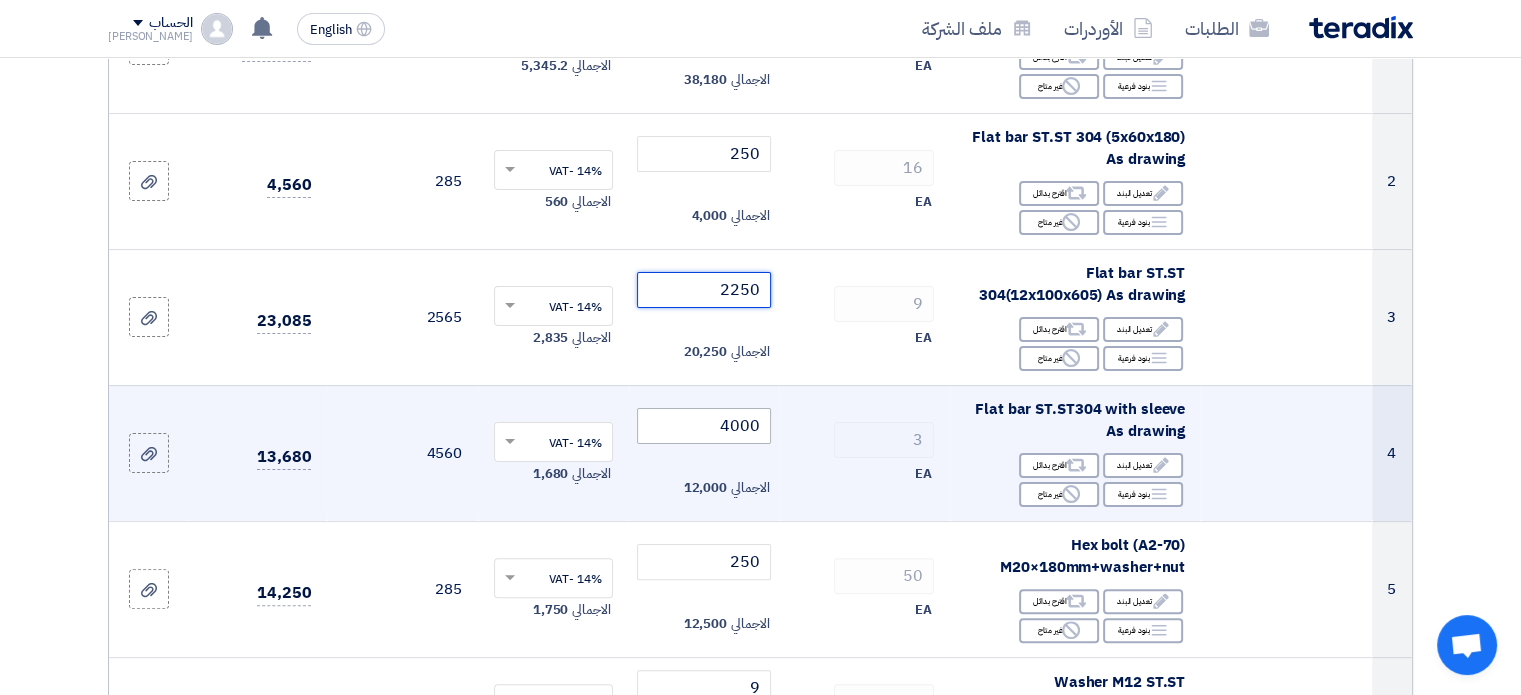 type on "2250" 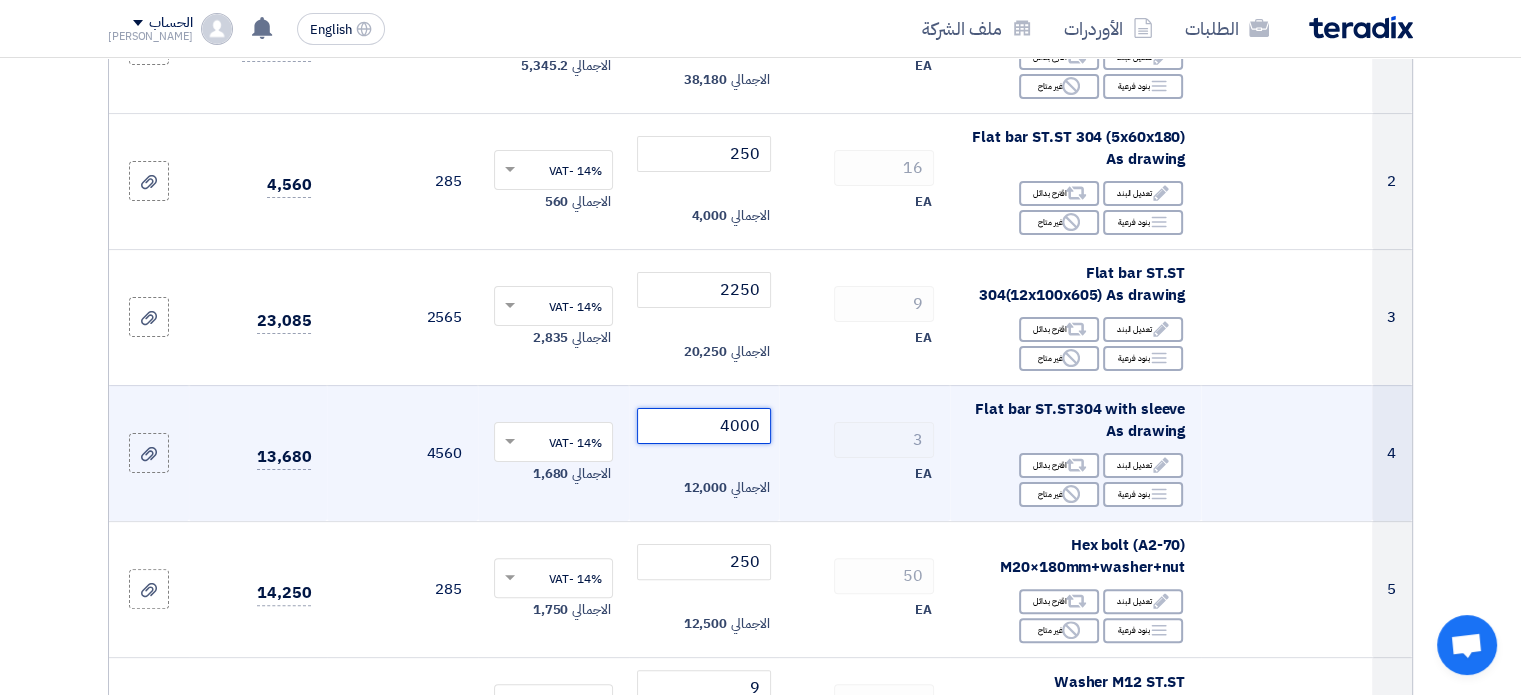 click on "4000" 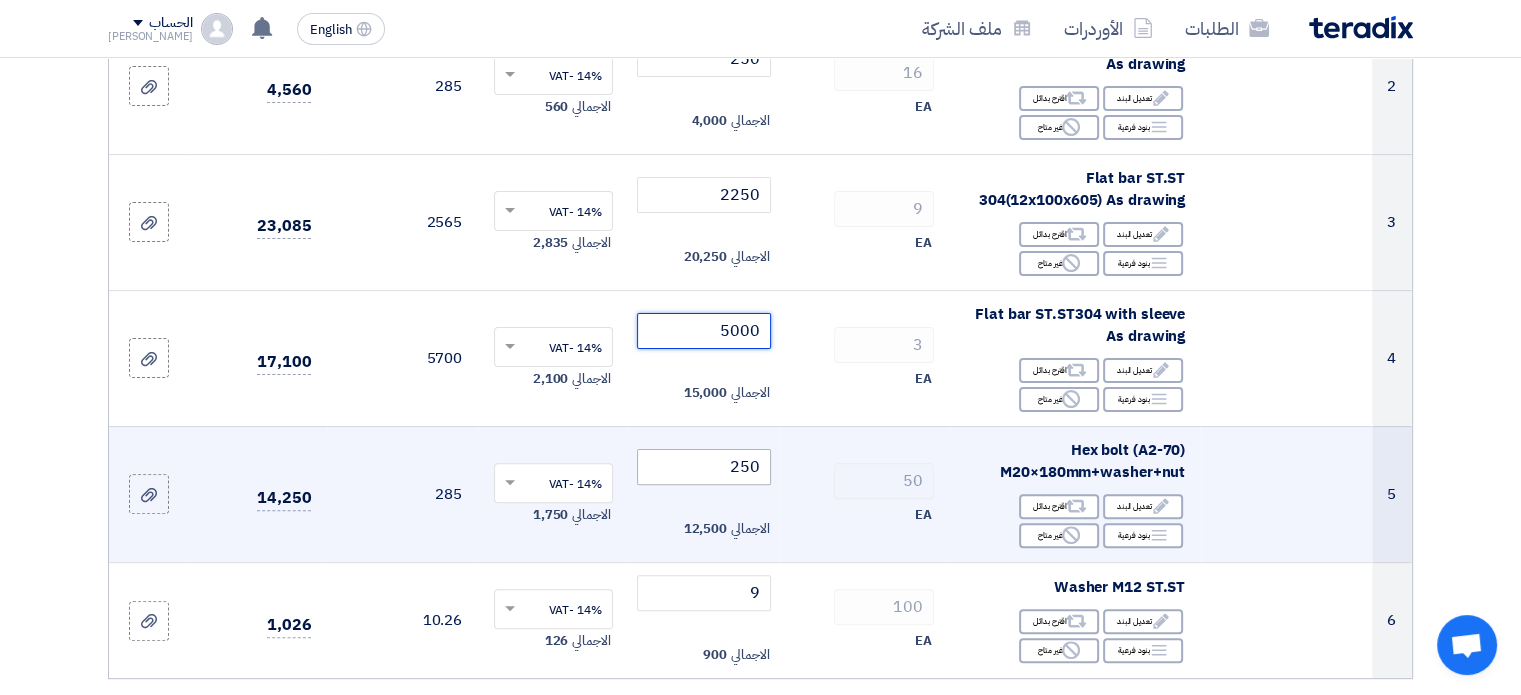scroll, scrollTop: 500, scrollLeft: 0, axis: vertical 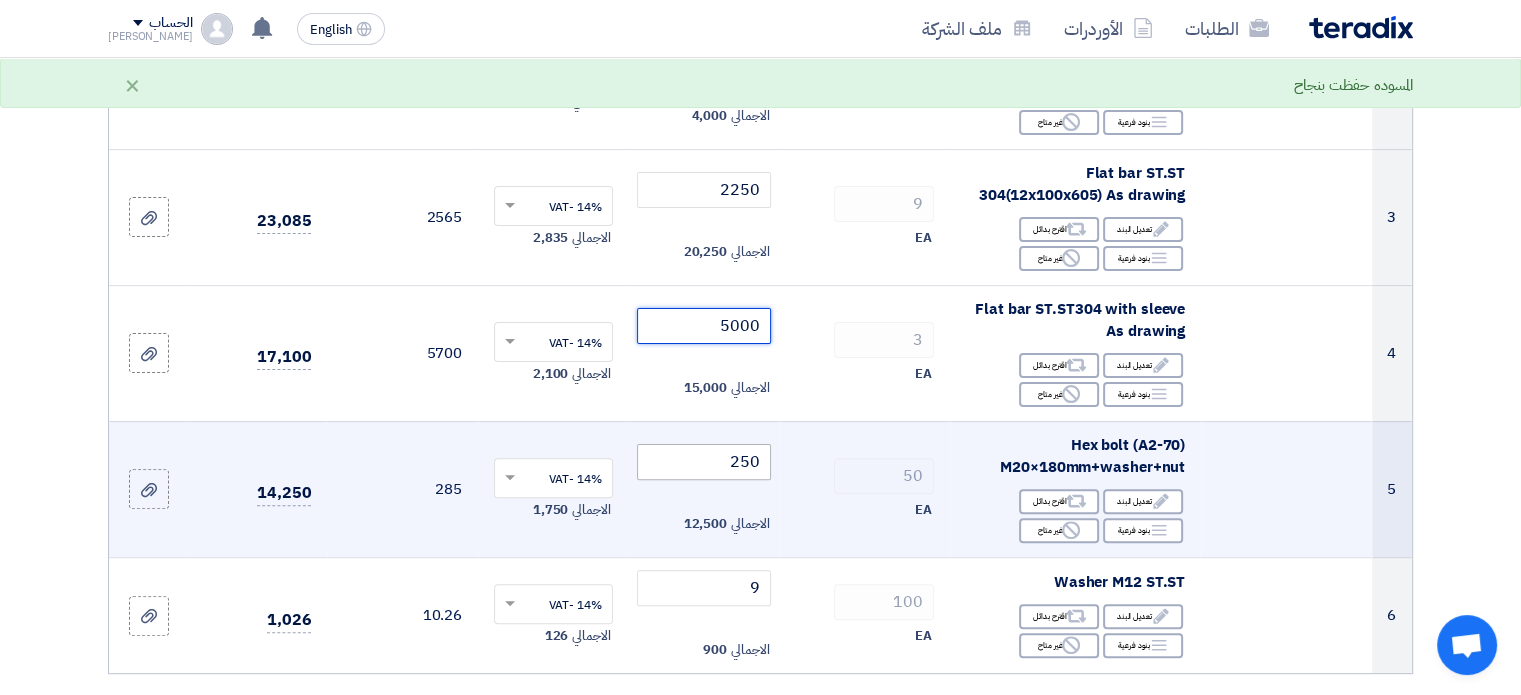 type on "5000" 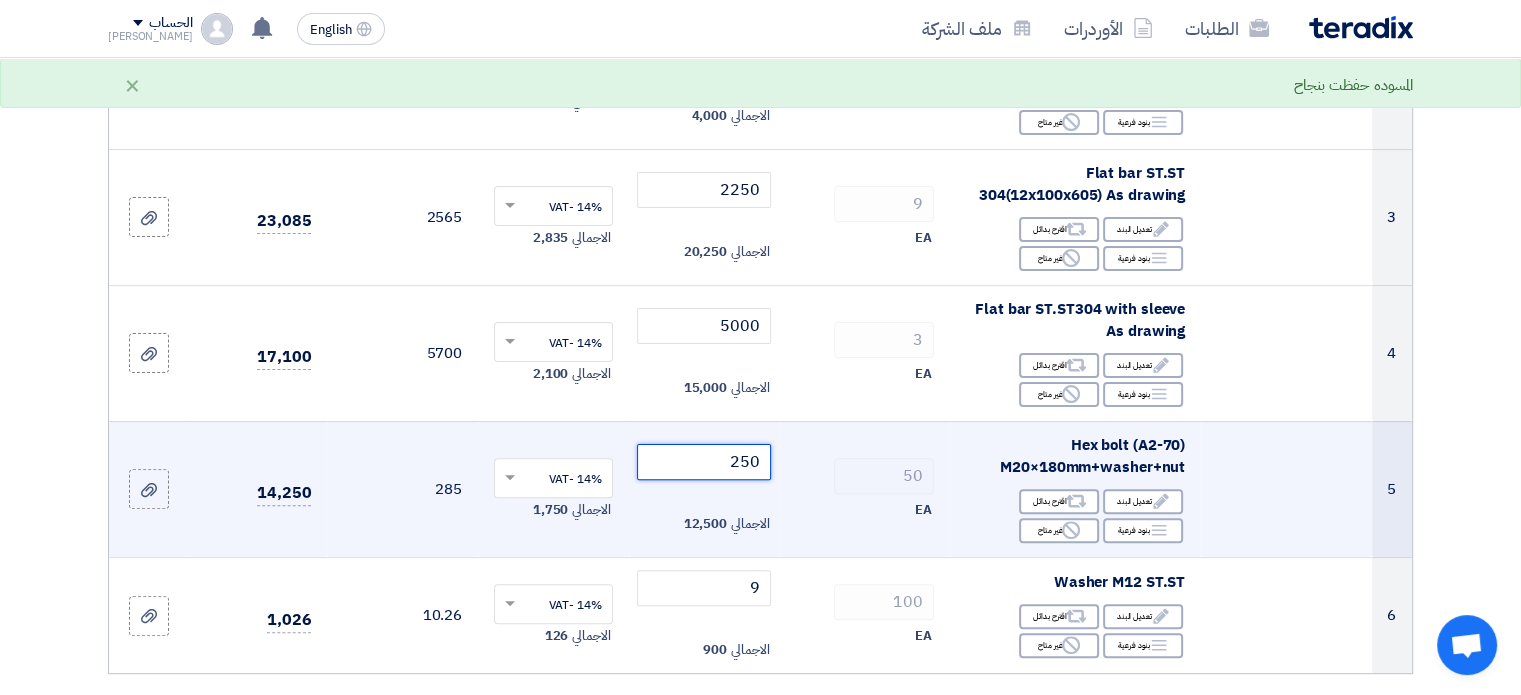 click on "250" 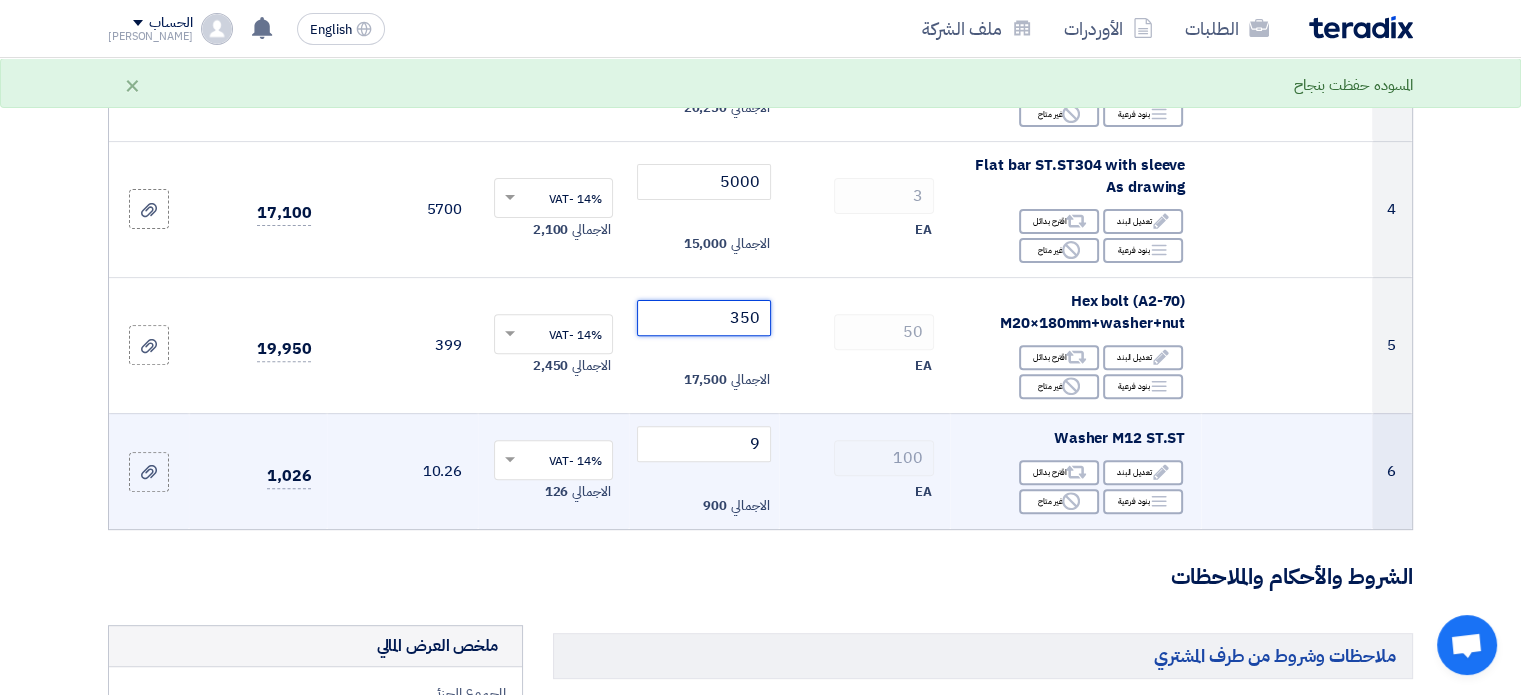 scroll, scrollTop: 700, scrollLeft: 0, axis: vertical 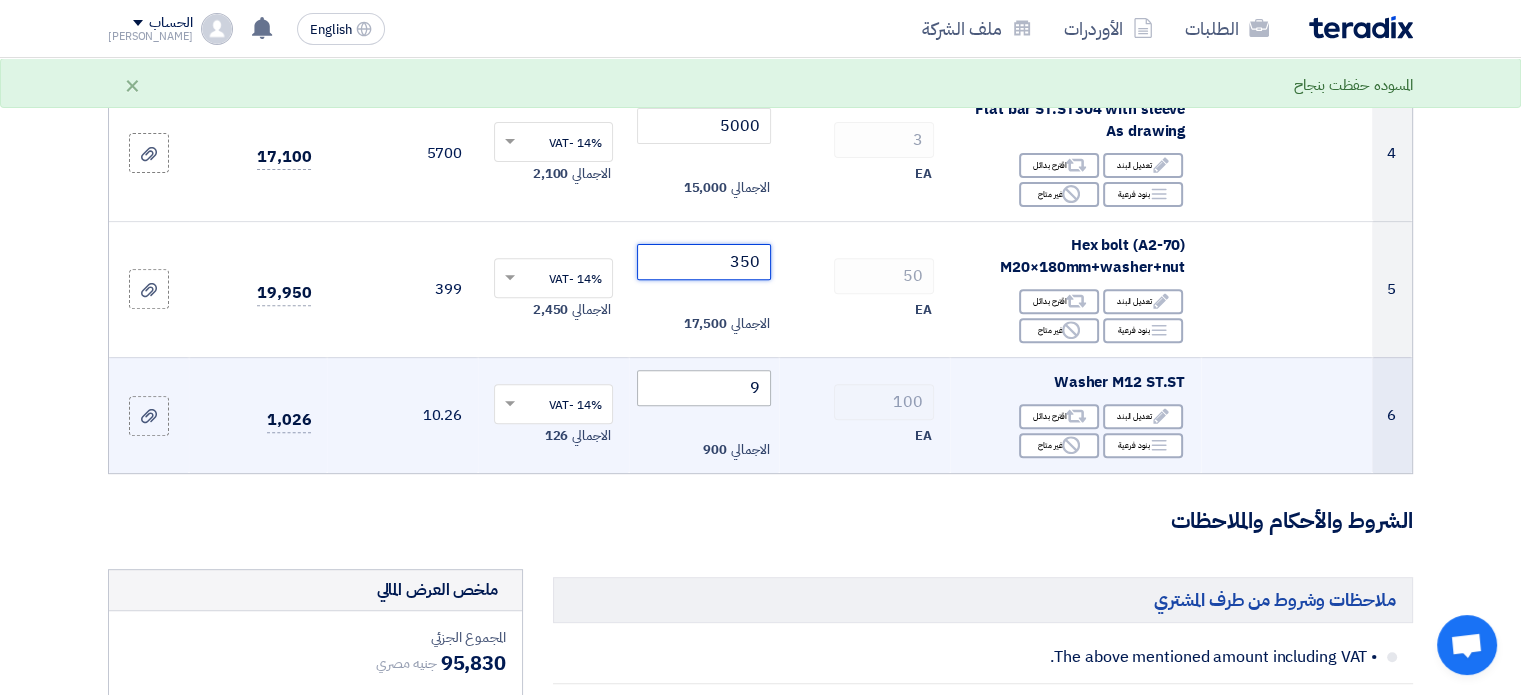 type on "350" 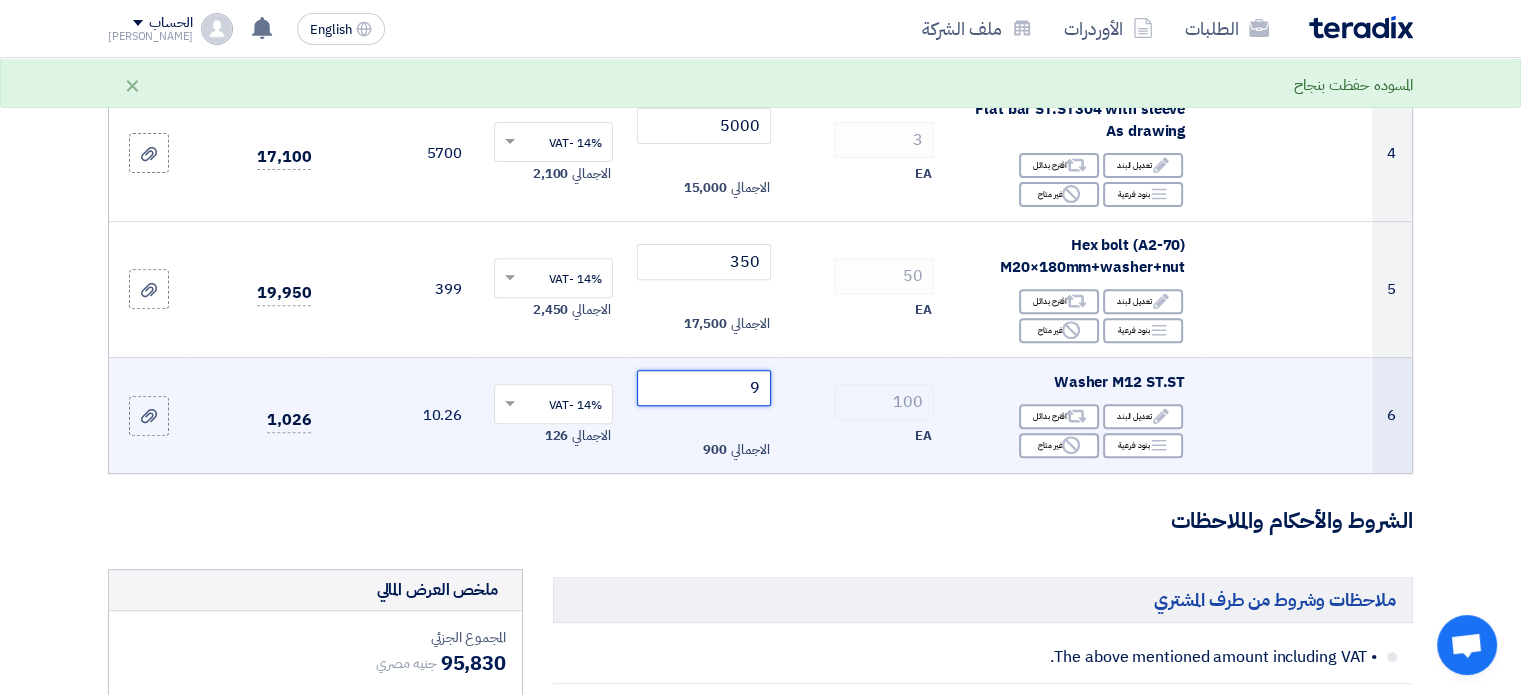 drag, startPoint x: 746, startPoint y: 381, endPoint x: 756, endPoint y: 385, distance: 10.770329 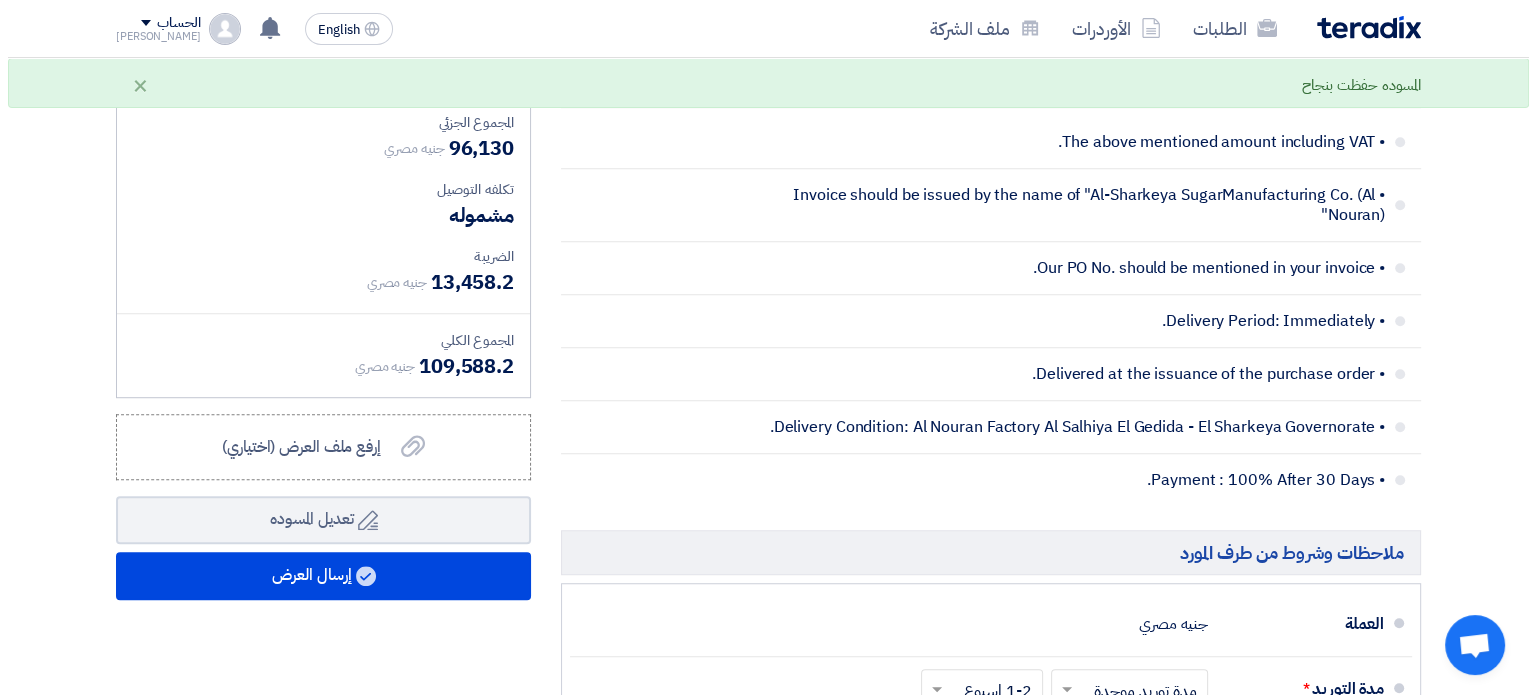 scroll, scrollTop: 1300, scrollLeft: 0, axis: vertical 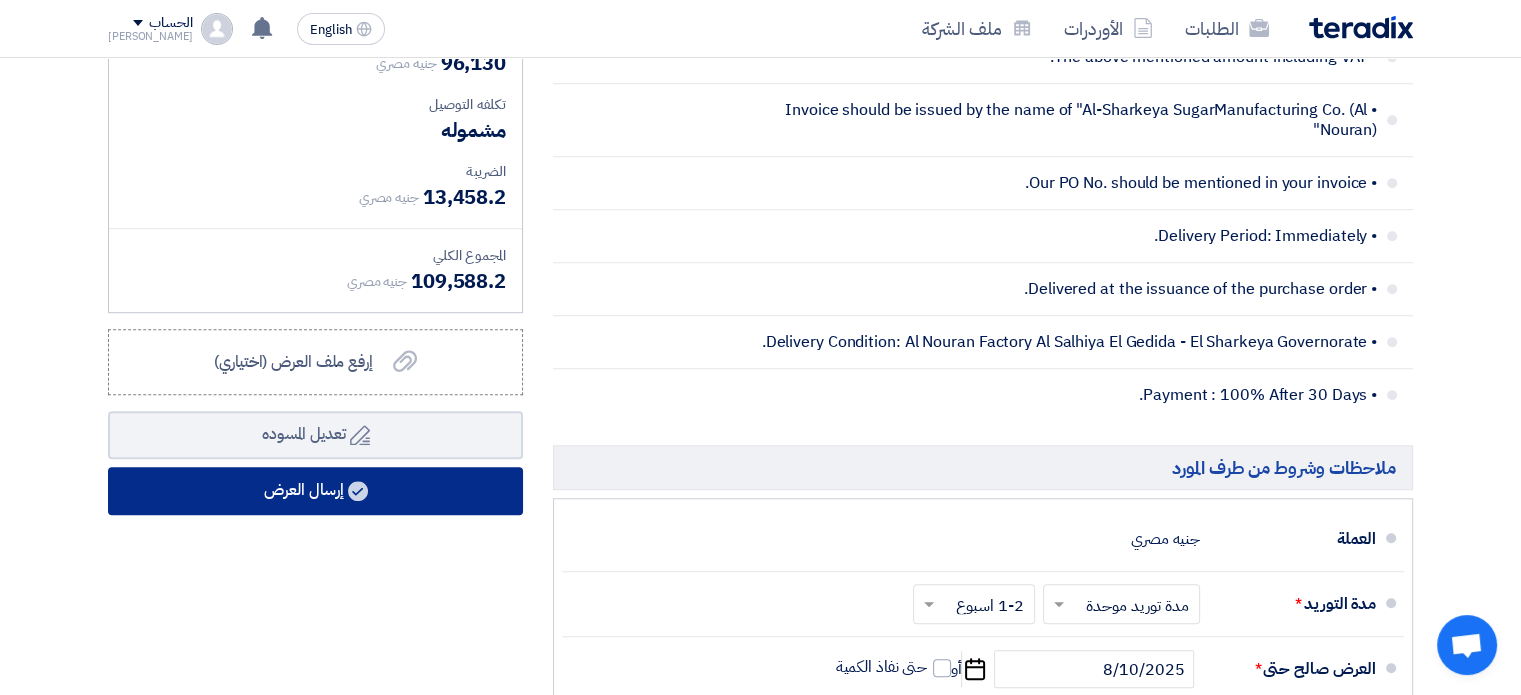 type on "12" 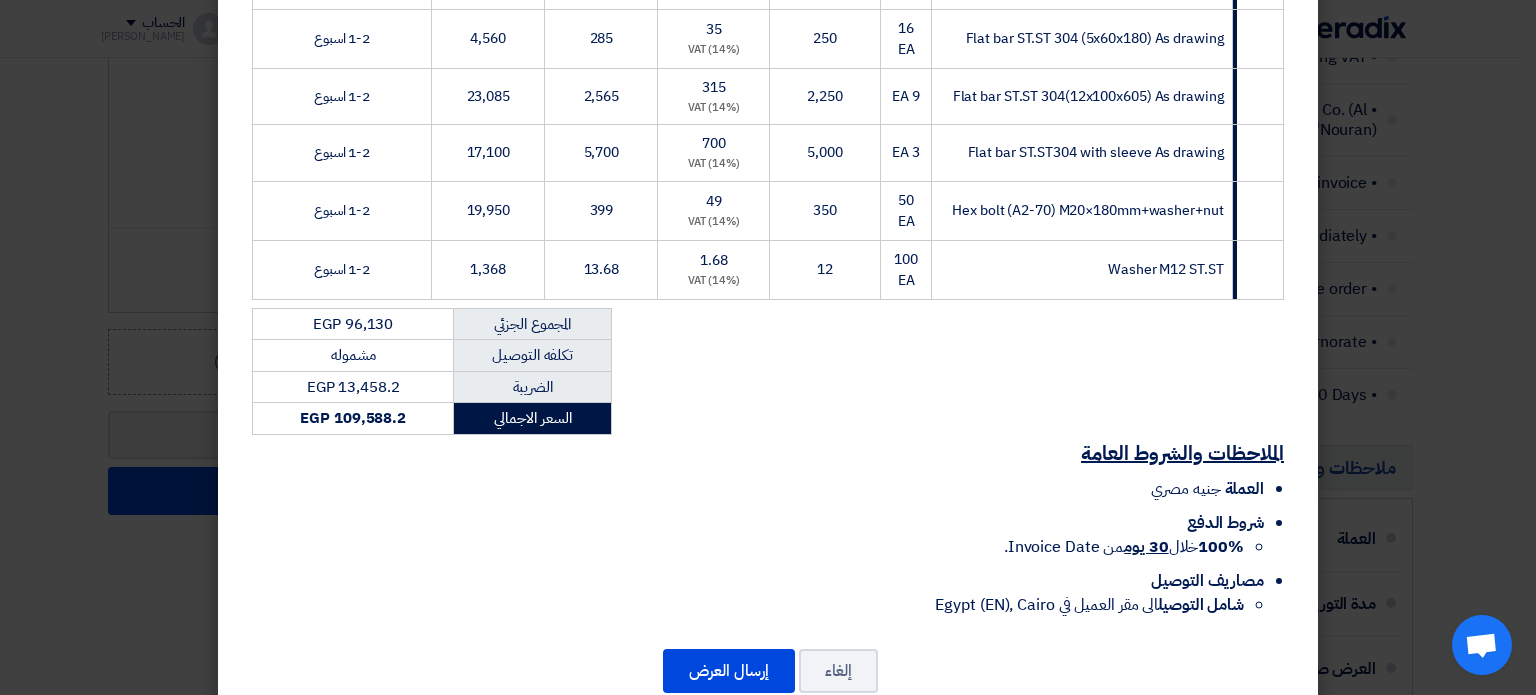 scroll, scrollTop: 490, scrollLeft: 0, axis: vertical 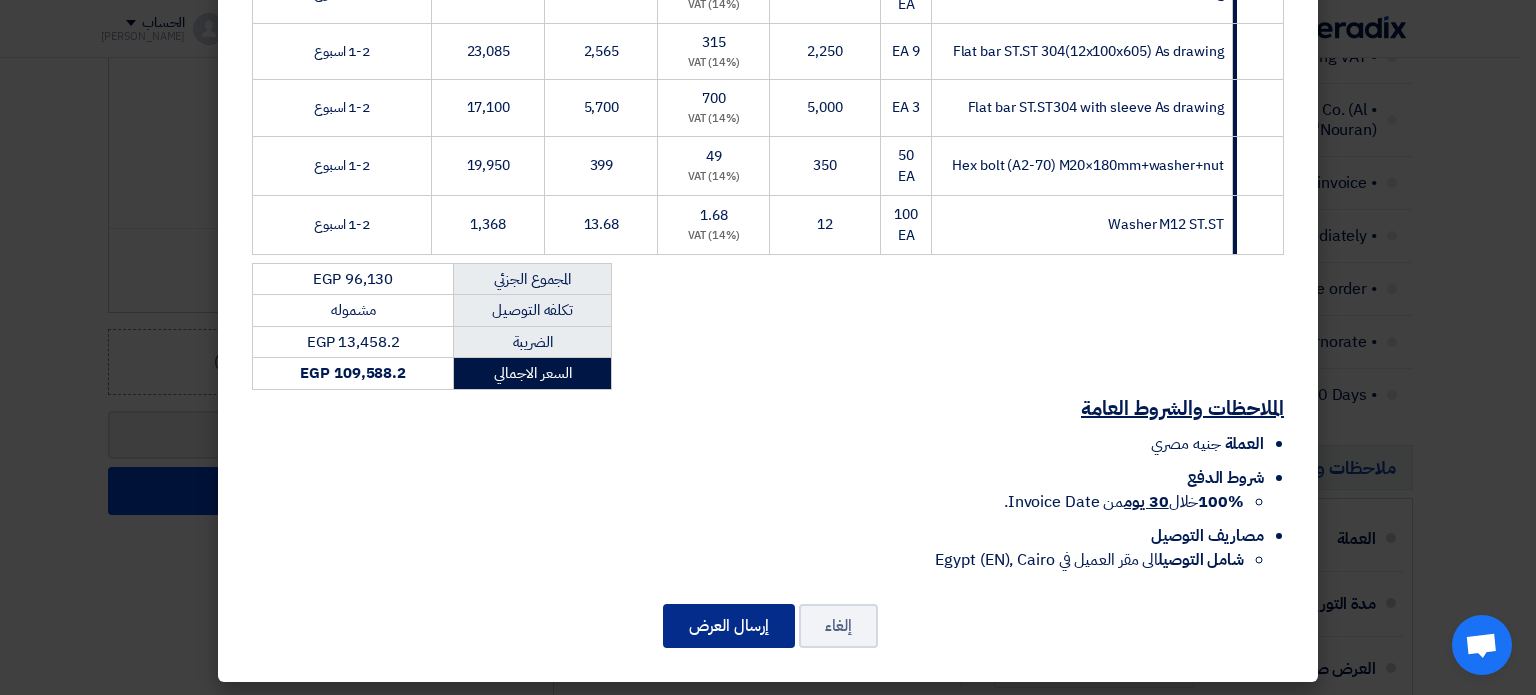 click on "إرسال العرض" 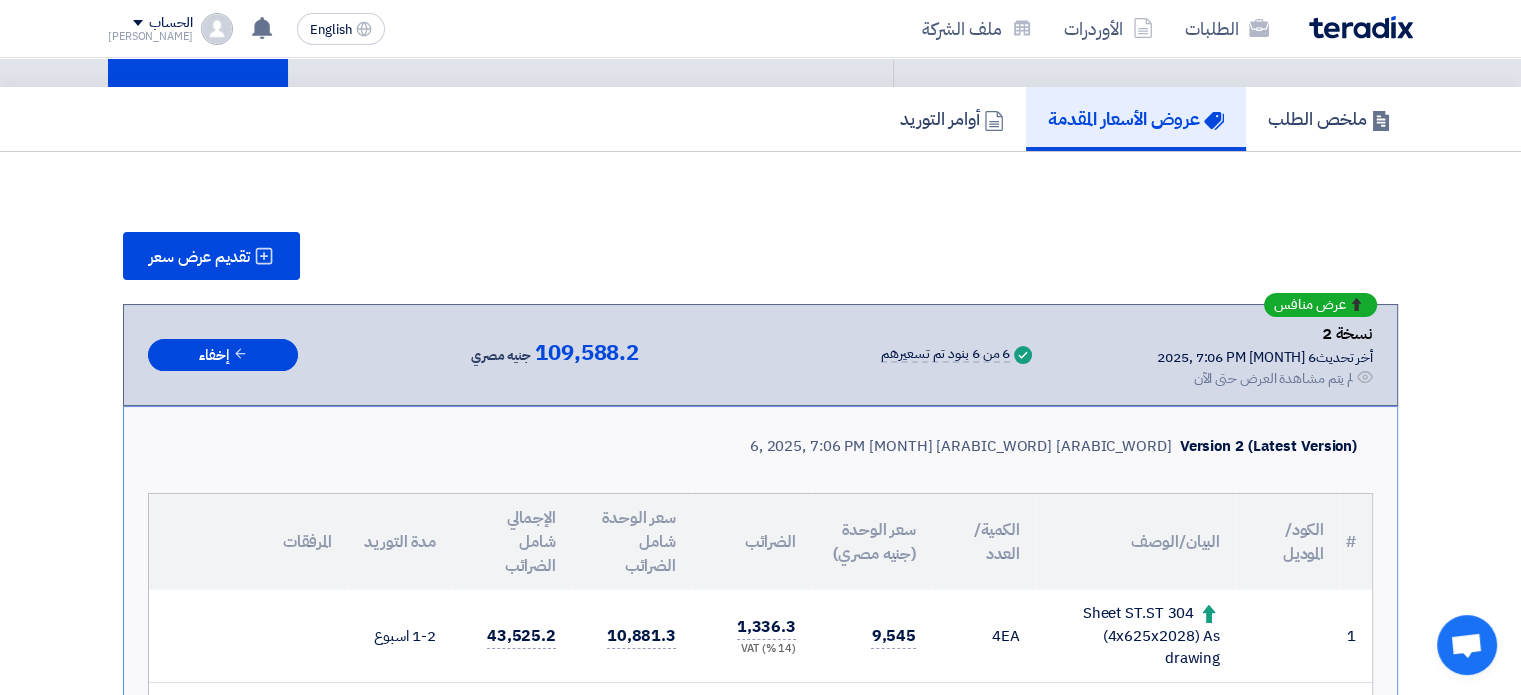 scroll, scrollTop: 114, scrollLeft: 0, axis: vertical 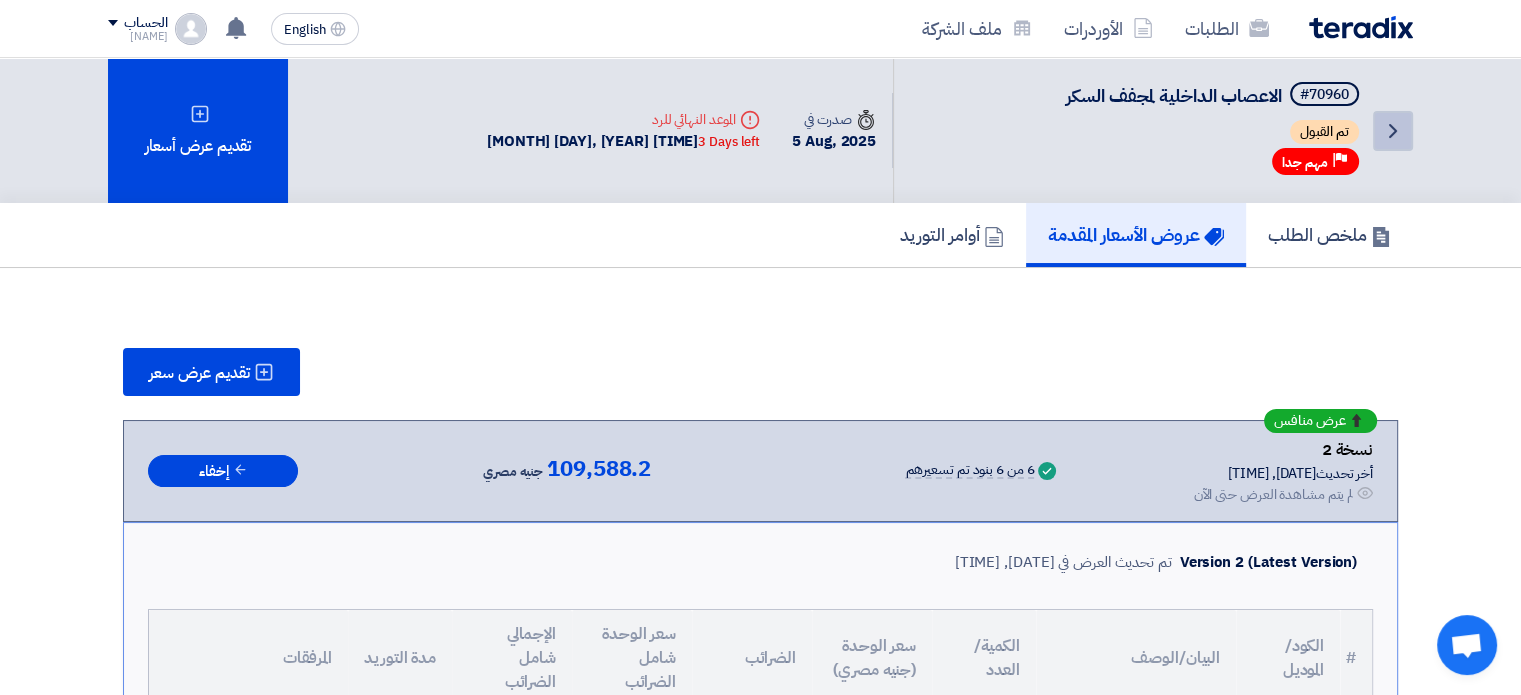click 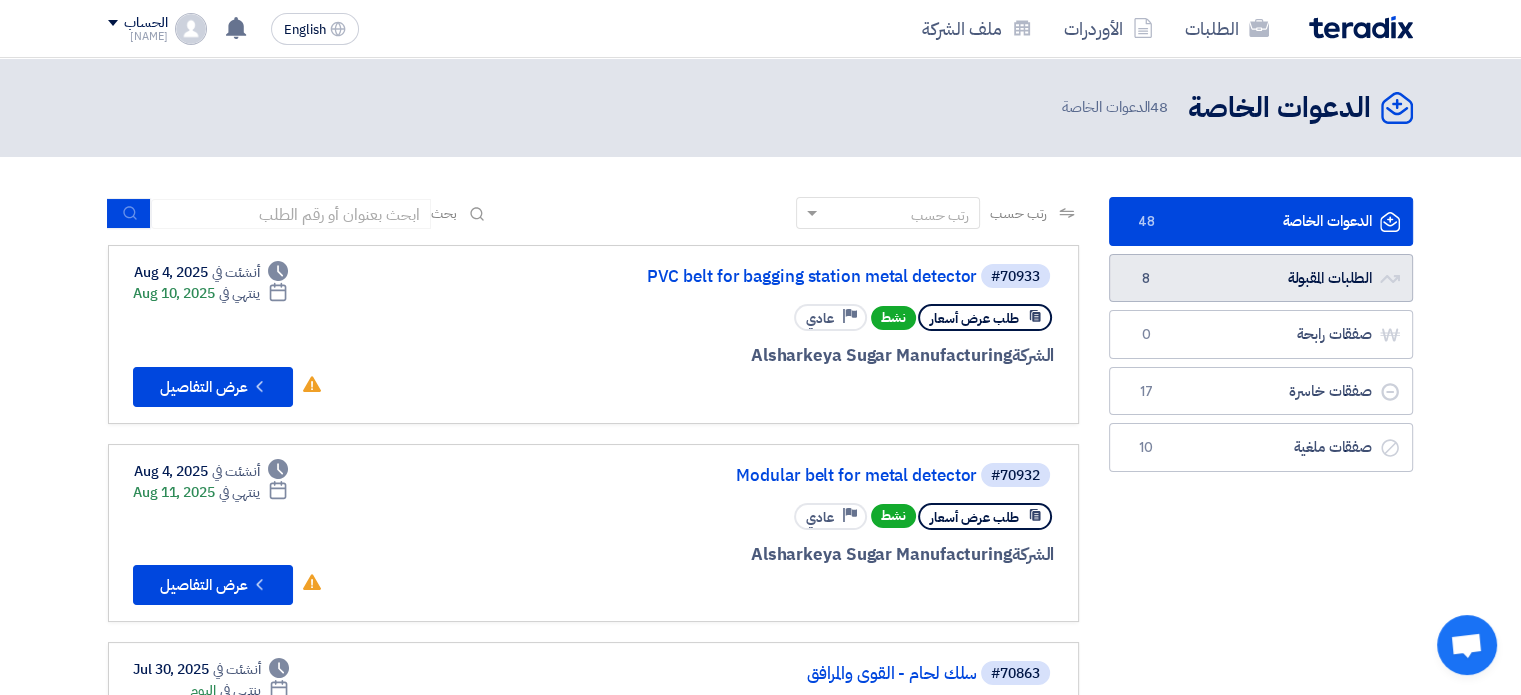 click on "الطلبات المقبولة
الطلبات المقبولة
8" 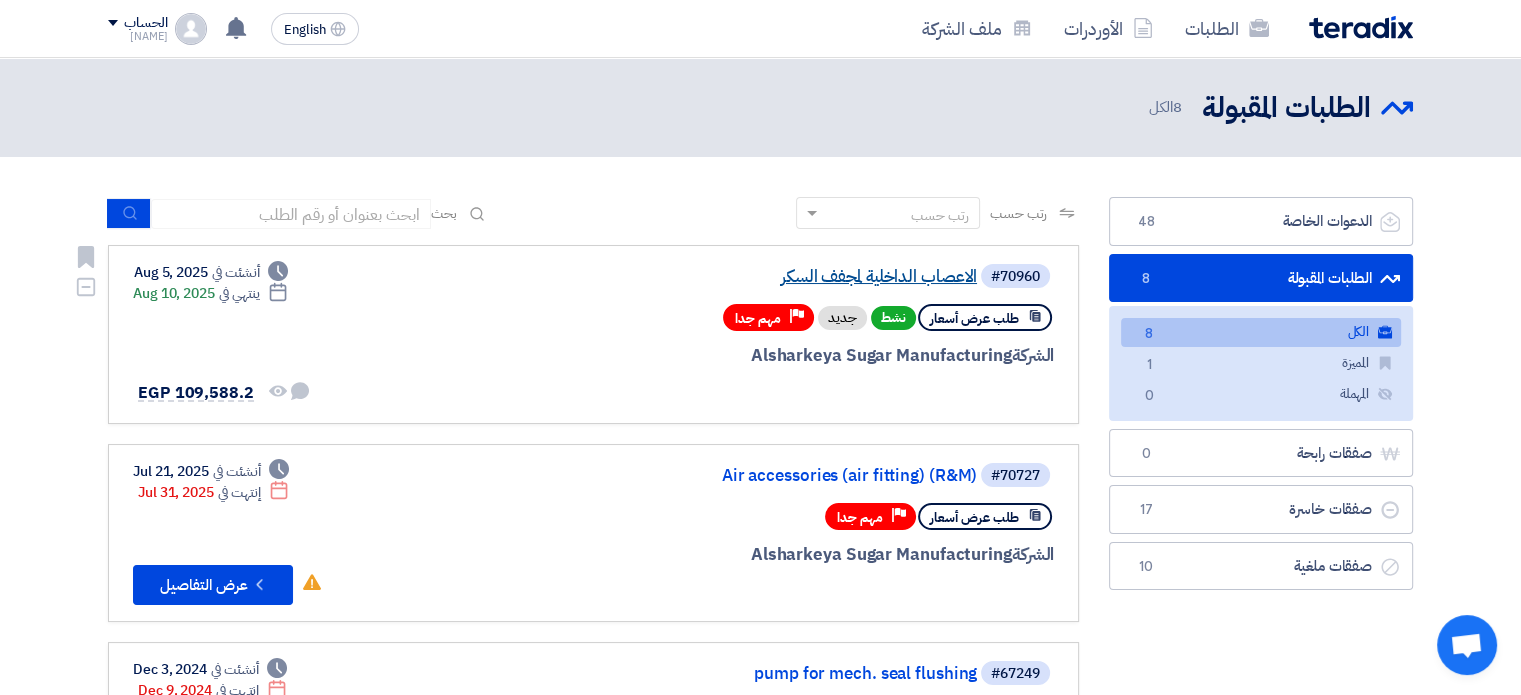 click on "الاعصاب الداخلية لمجفف السكر" 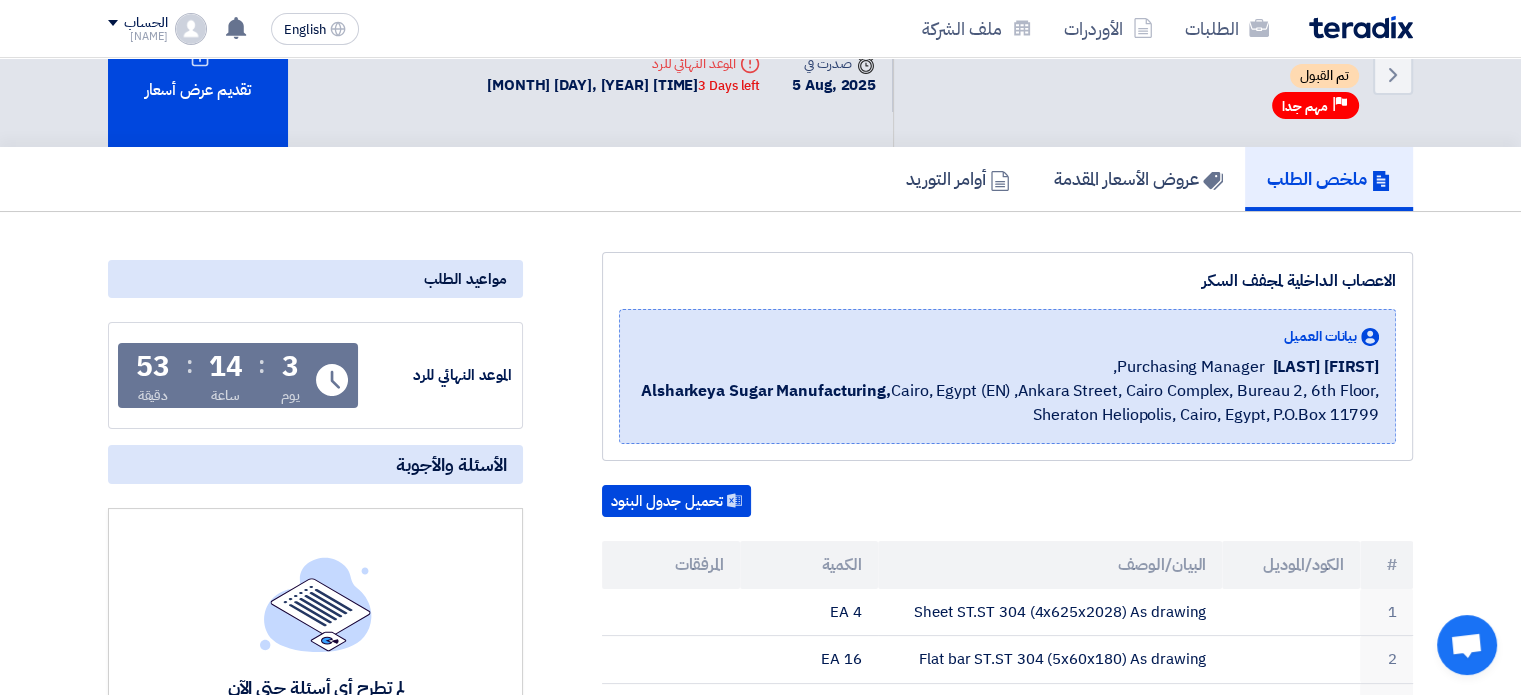 scroll, scrollTop: 0, scrollLeft: 0, axis: both 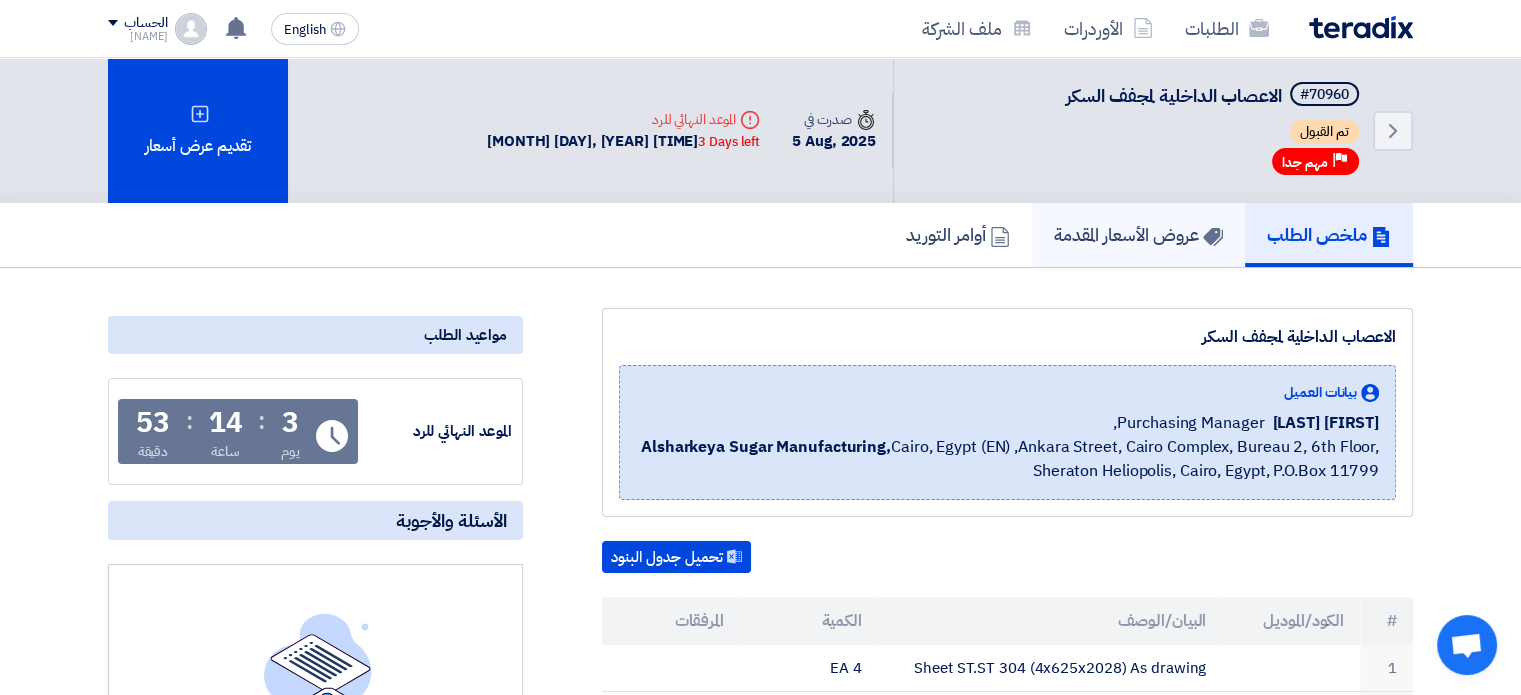 click on "عروض الأسعار المقدمة" 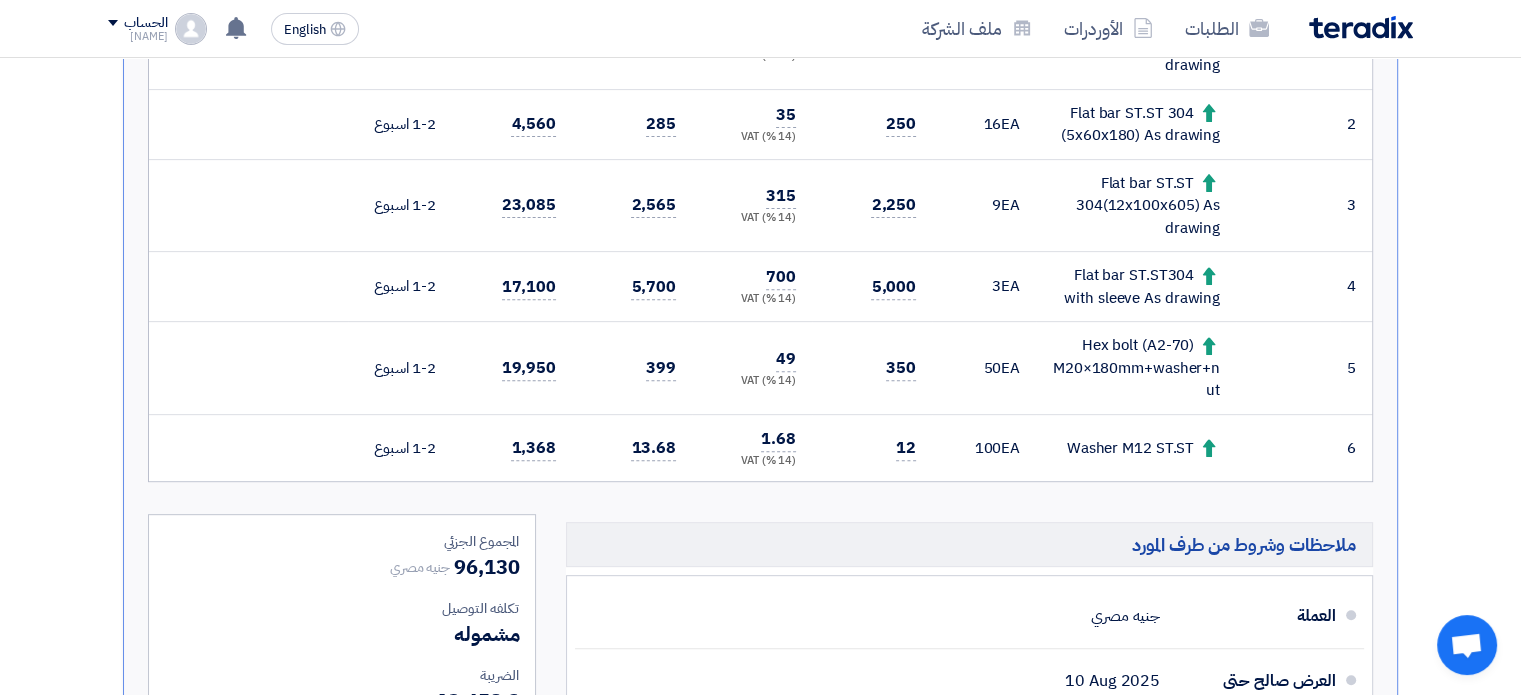 scroll, scrollTop: 500, scrollLeft: 0, axis: vertical 